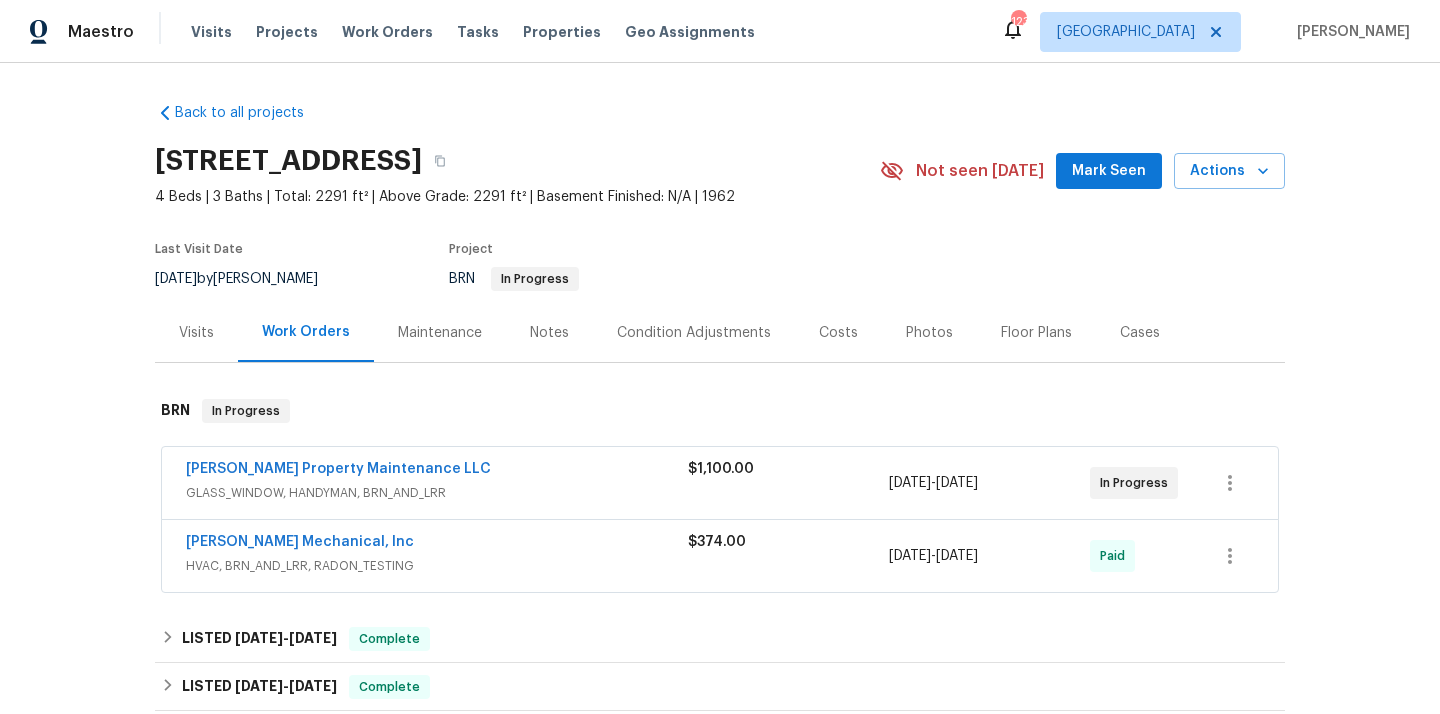 scroll, scrollTop: 0, scrollLeft: 0, axis: both 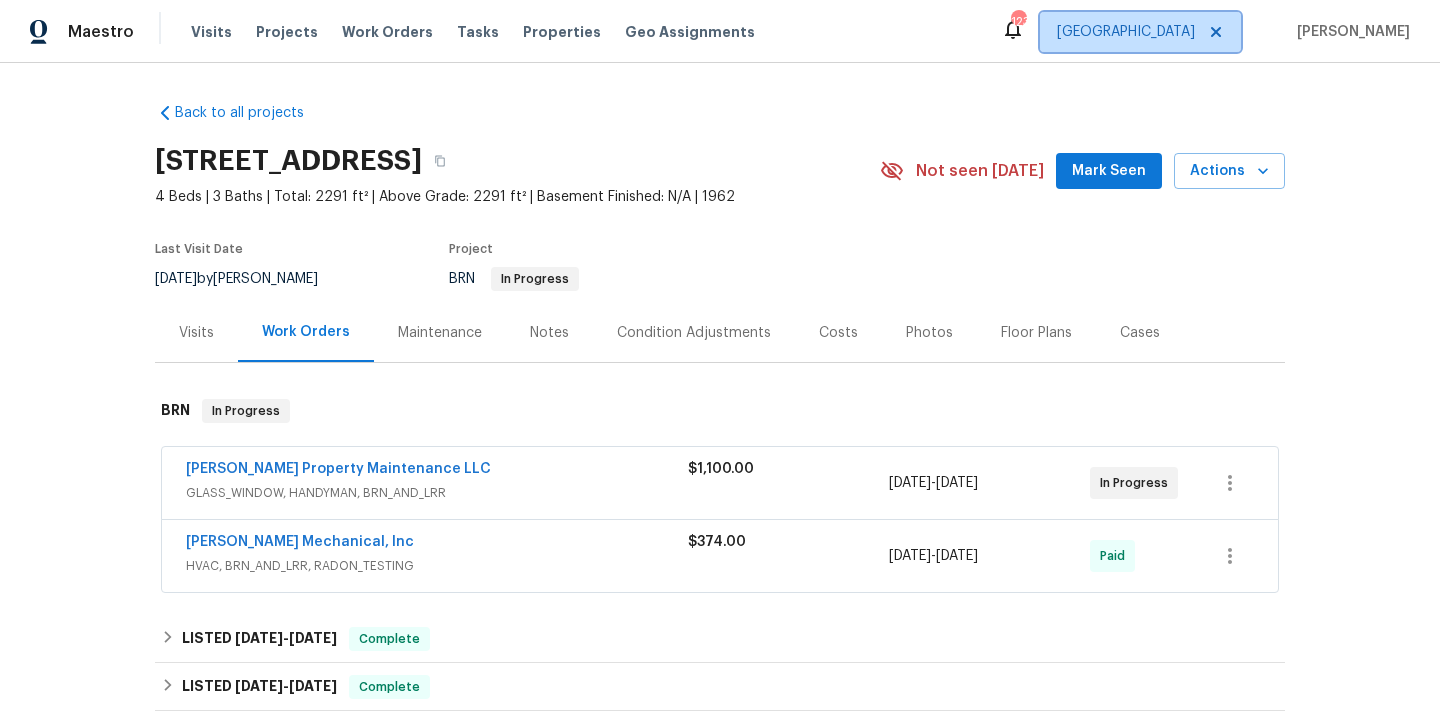 click at bounding box center (1213, 32) 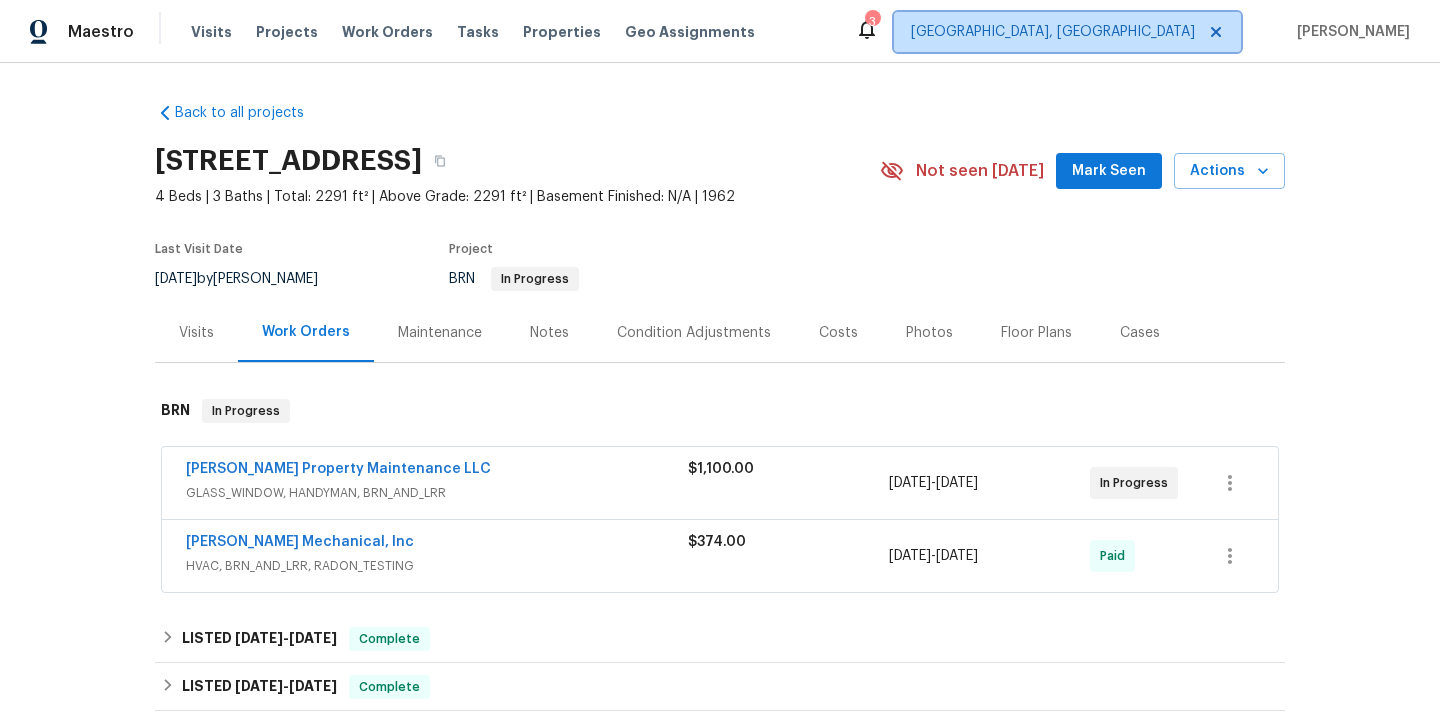 click on "[GEOGRAPHIC_DATA], [GEOGRAPHIC_DATA]" at bounding box center (1067, 32) 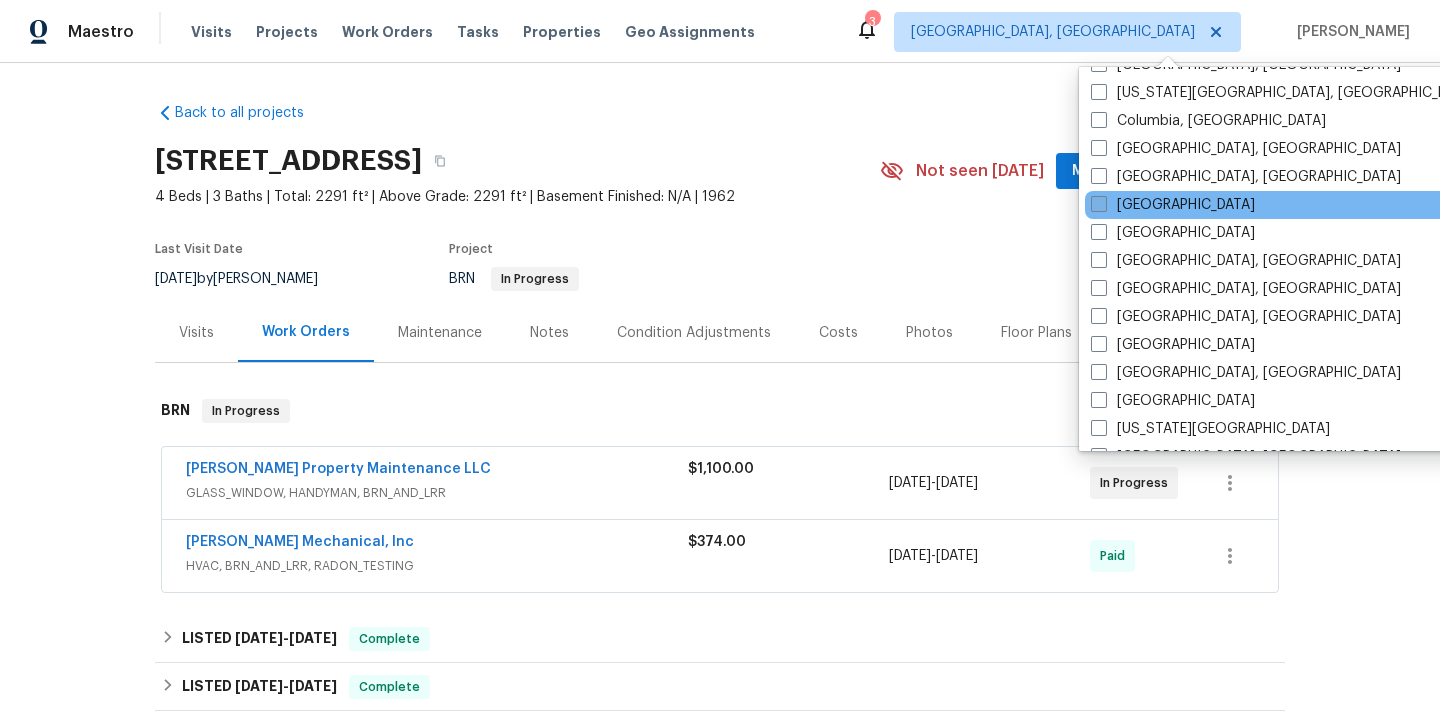 click on "[GEOGRAPHIC_DATA]" at bounding box center (1173, 205) 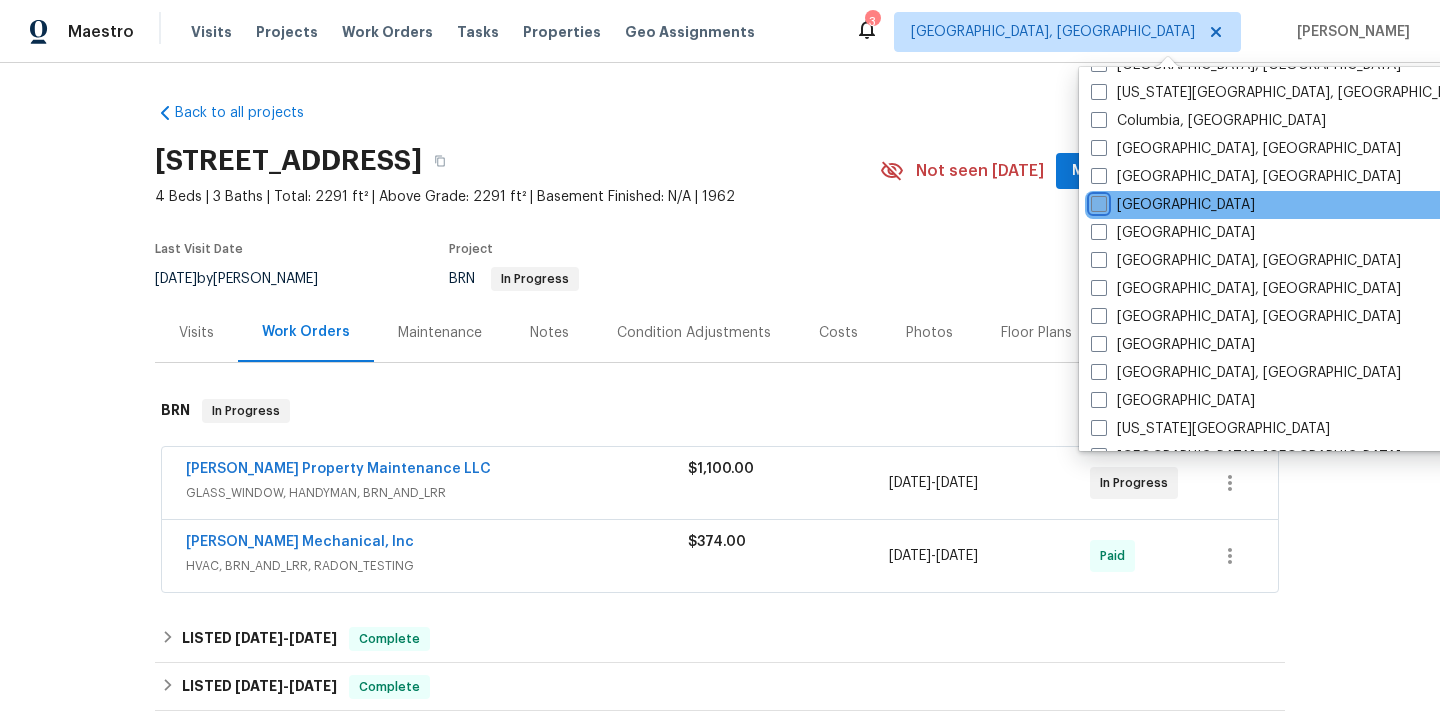 click on "[GEOGRAPHIC_DATA]" at bounding box center [1097, 201] 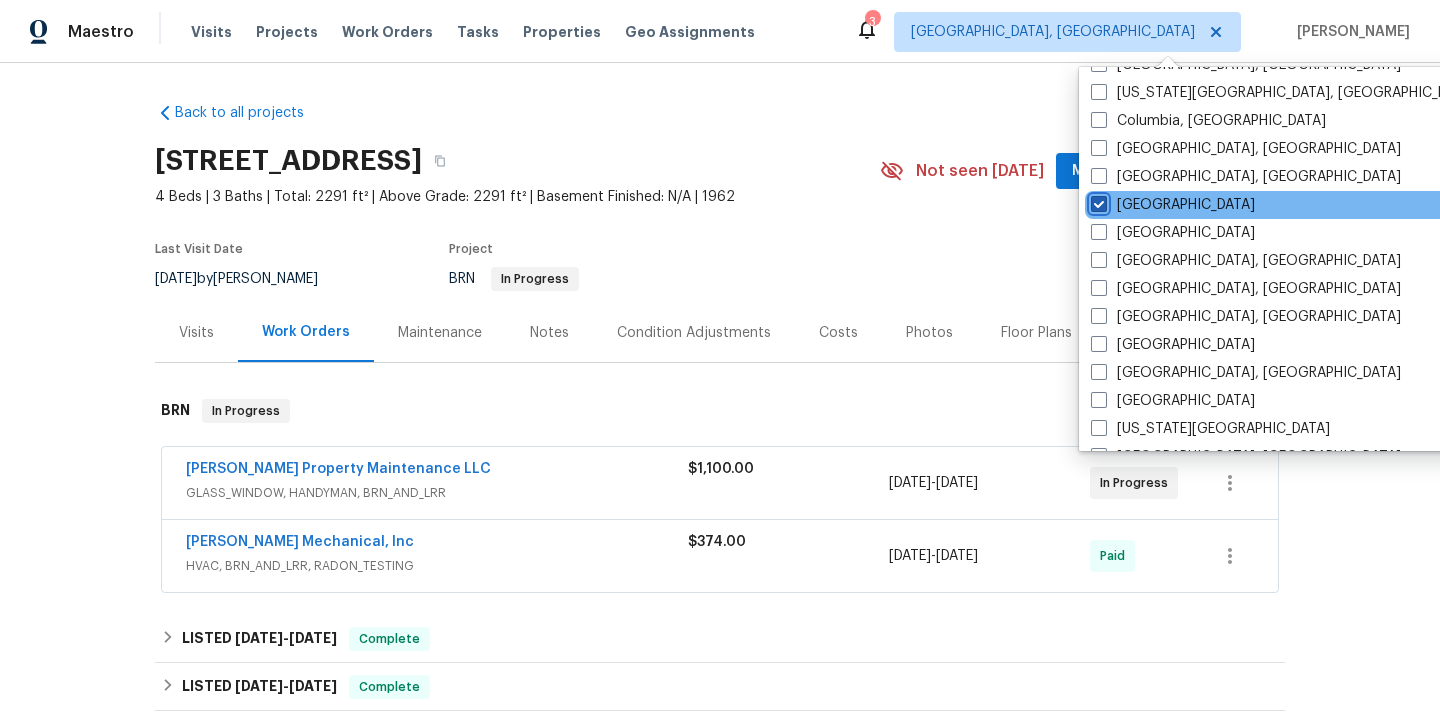 checkbox on "true" 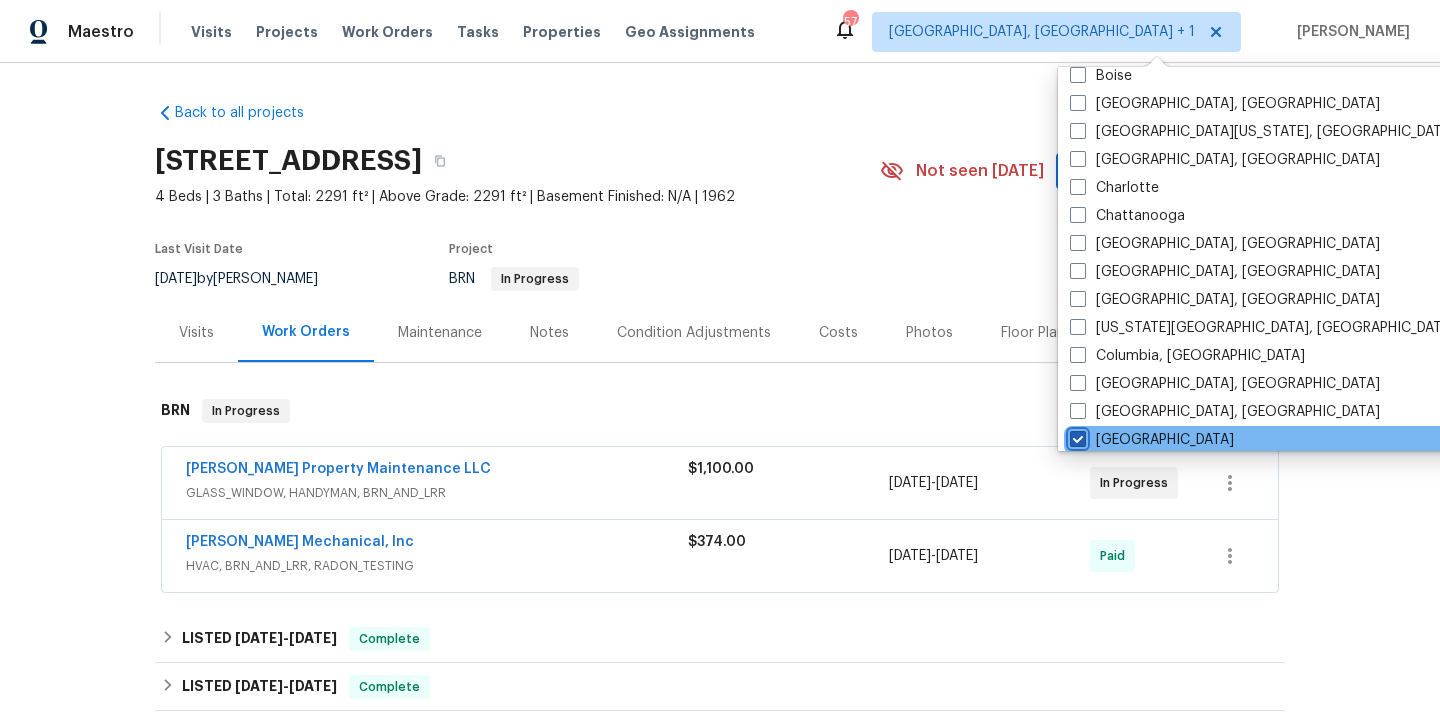 scroll, scrollTop: 0, scrollLeft: 0, axis: both 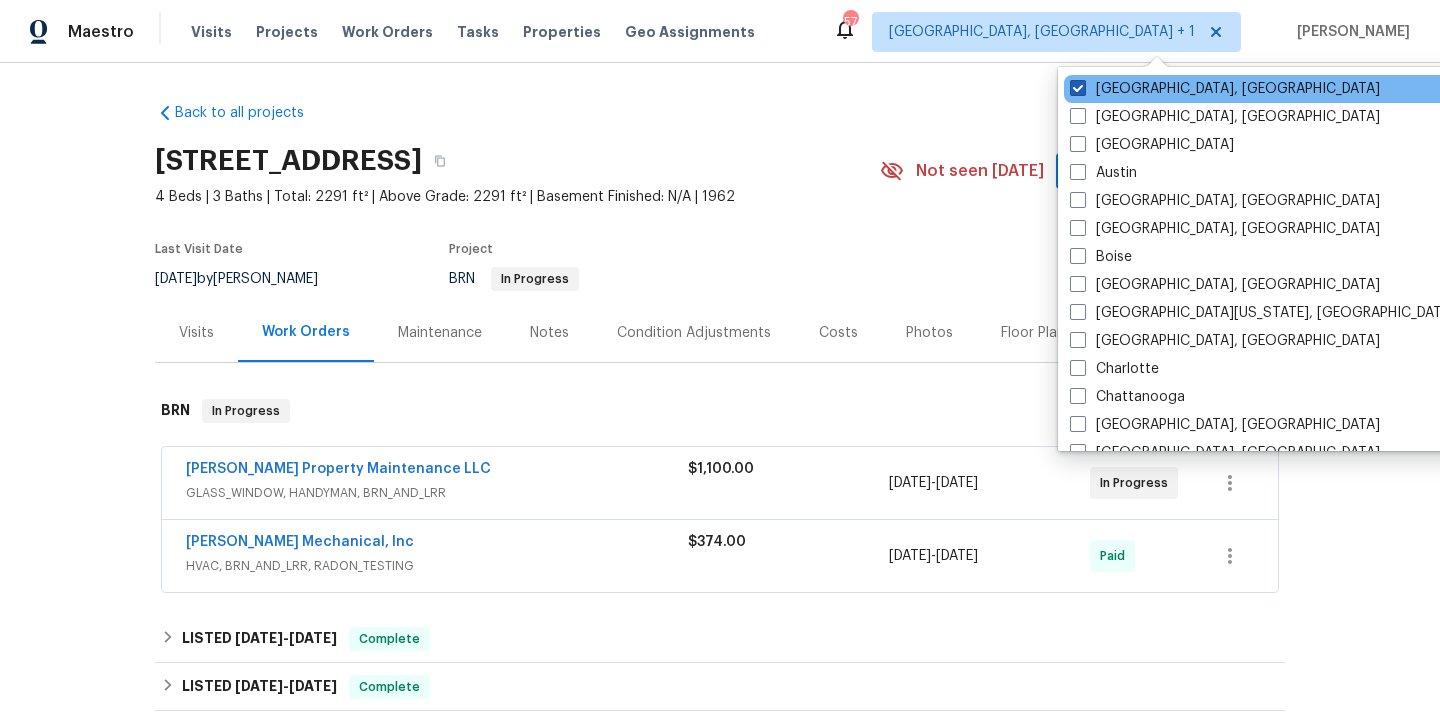 click on "[GEOGRAPHIC_DATA], [GEOGRAPHIC_DATA]" at bounding box center (1225, 89) 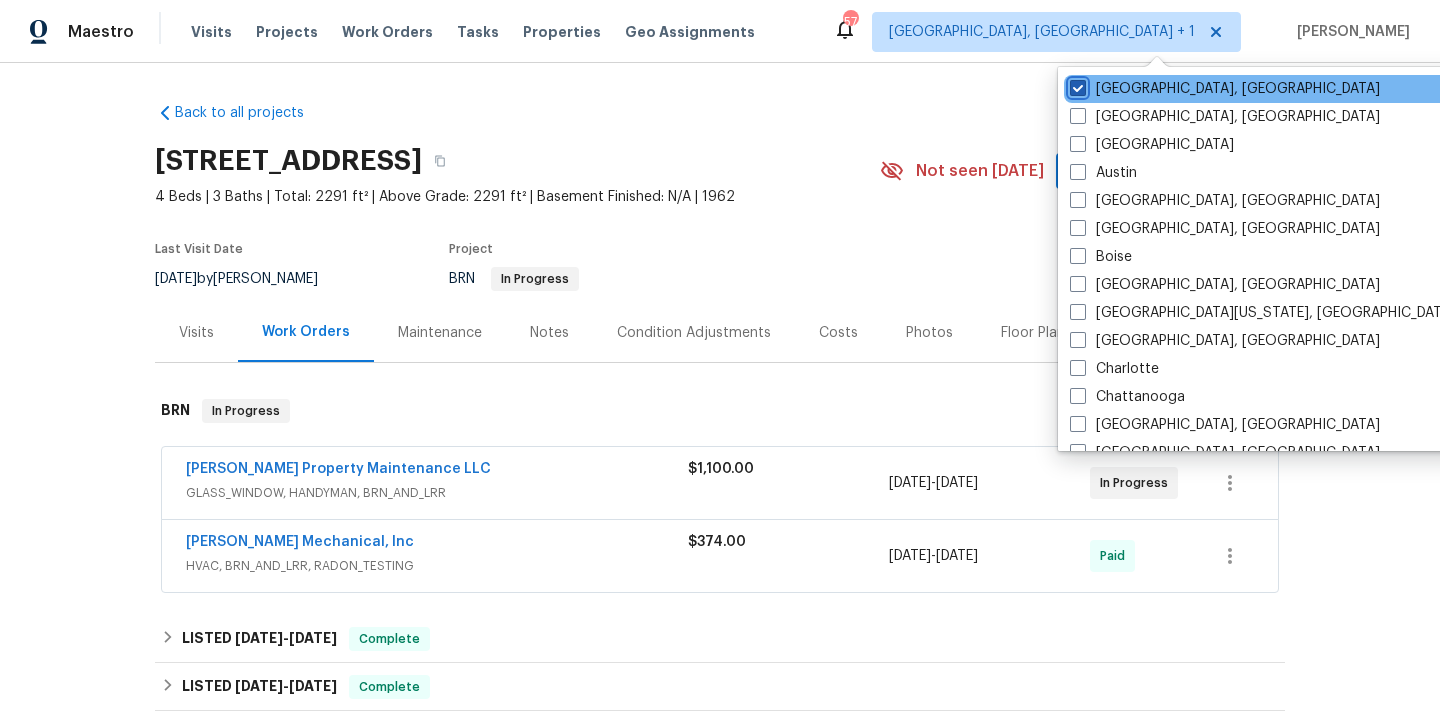 click on "[GEOGRAPHIC_DATA], [GEOGRAPHIC_DATA]" at bounding box center (1076, 85) 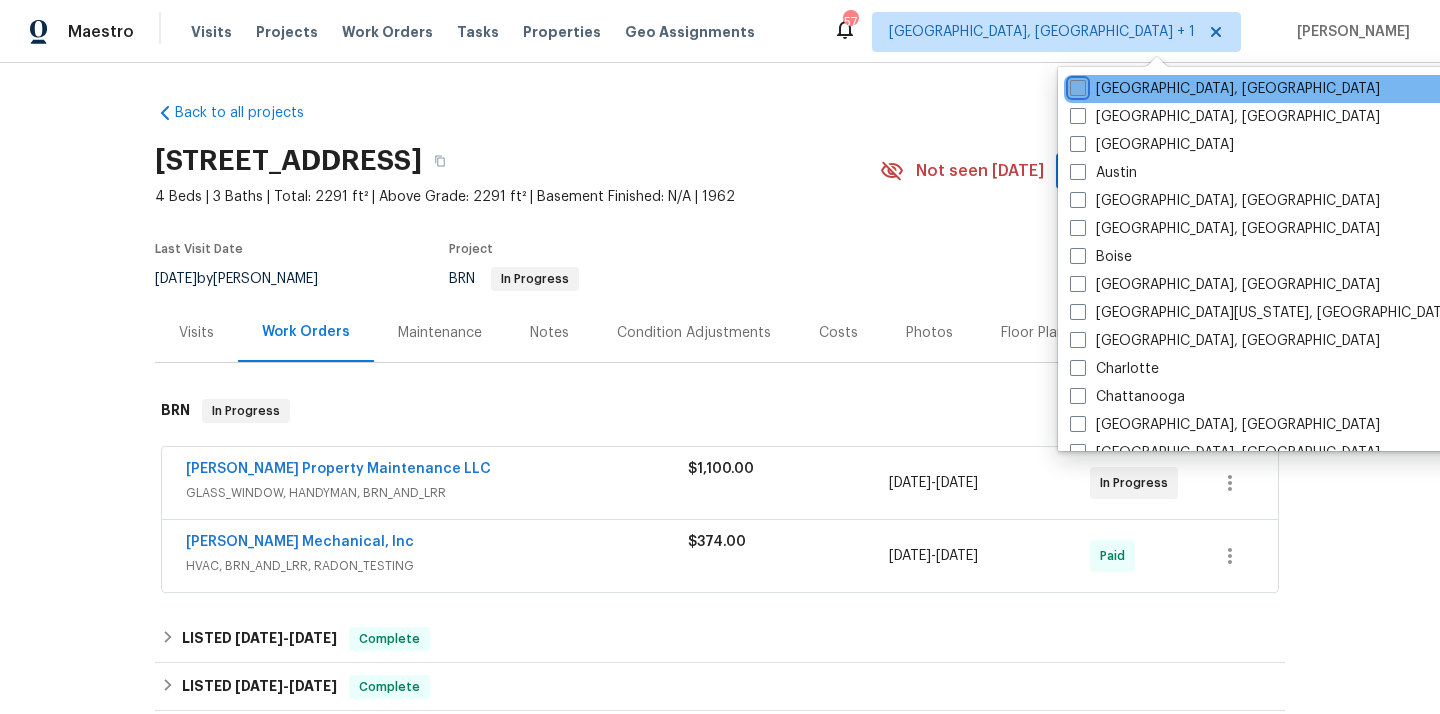 checkbox on "false" 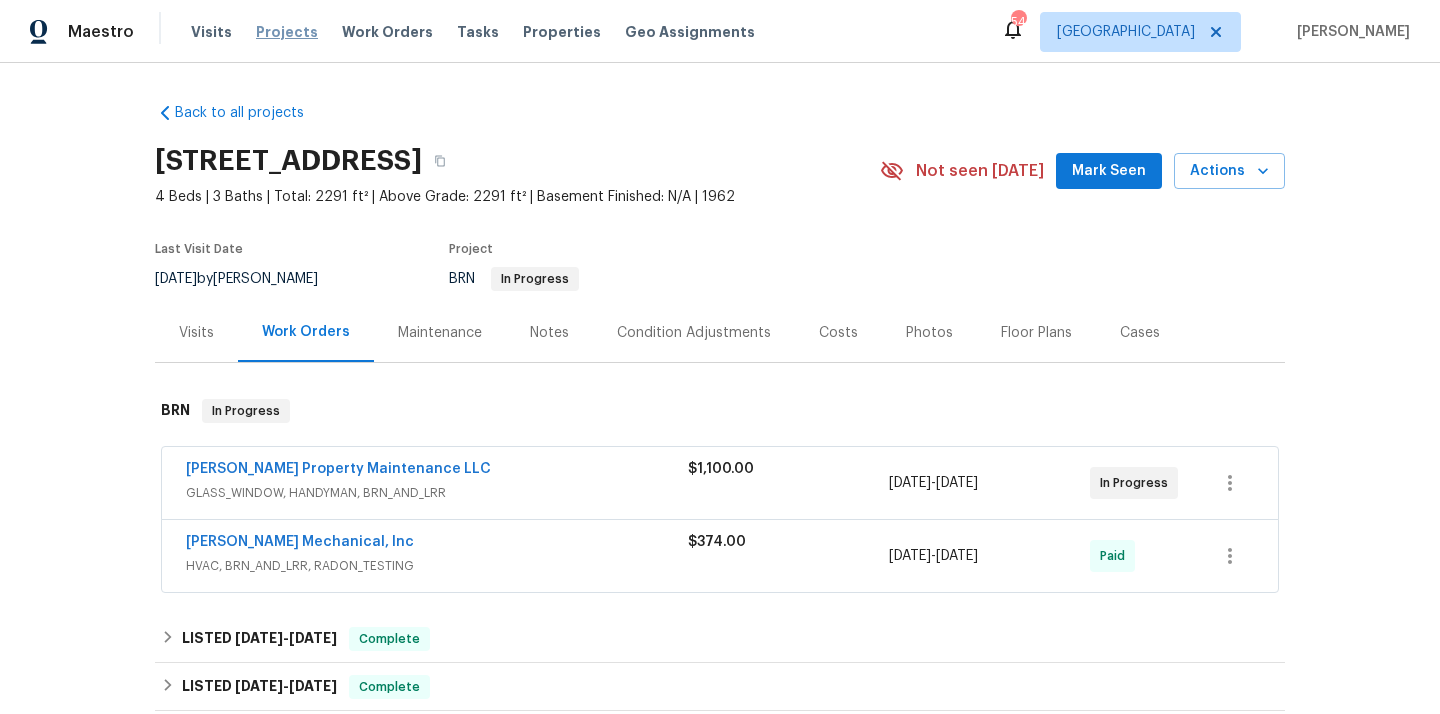 click on "Projects" at bounding box center (287, 32) 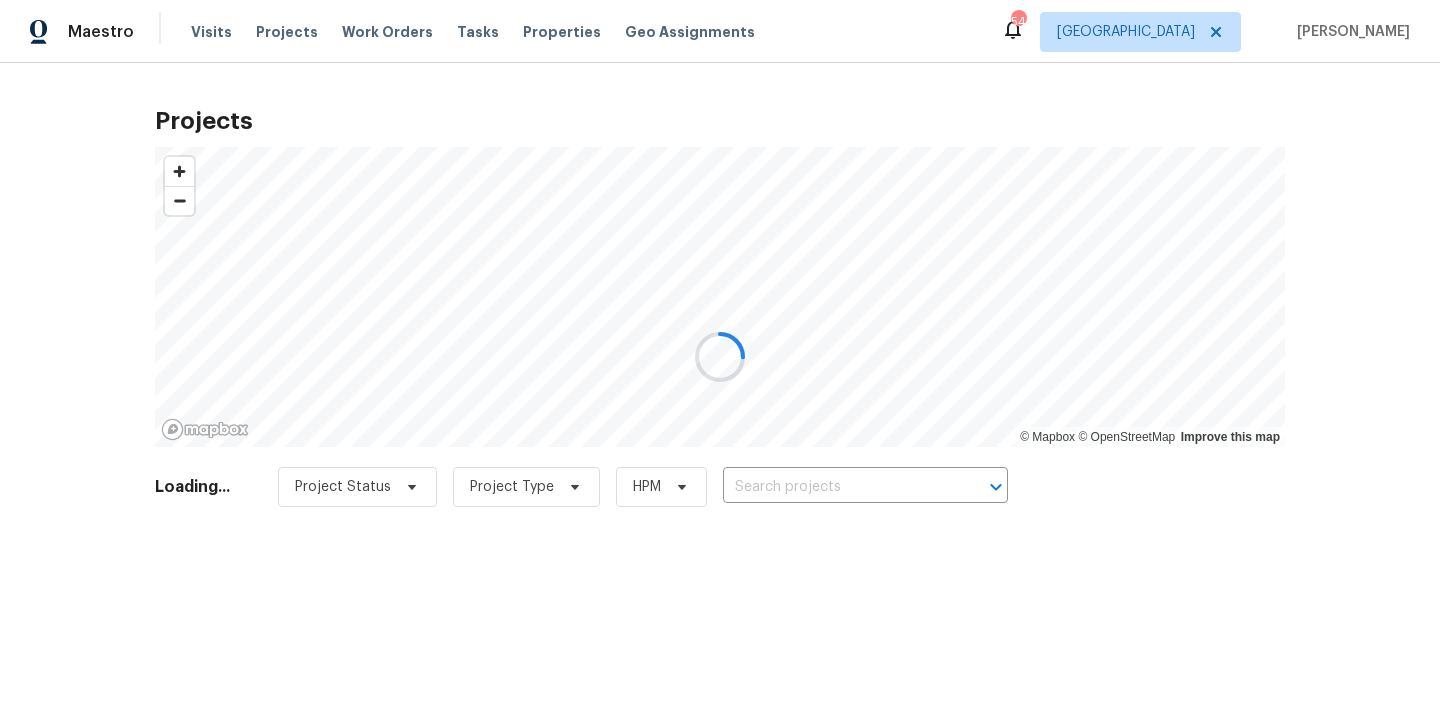 click at bounding box center [720, 357] 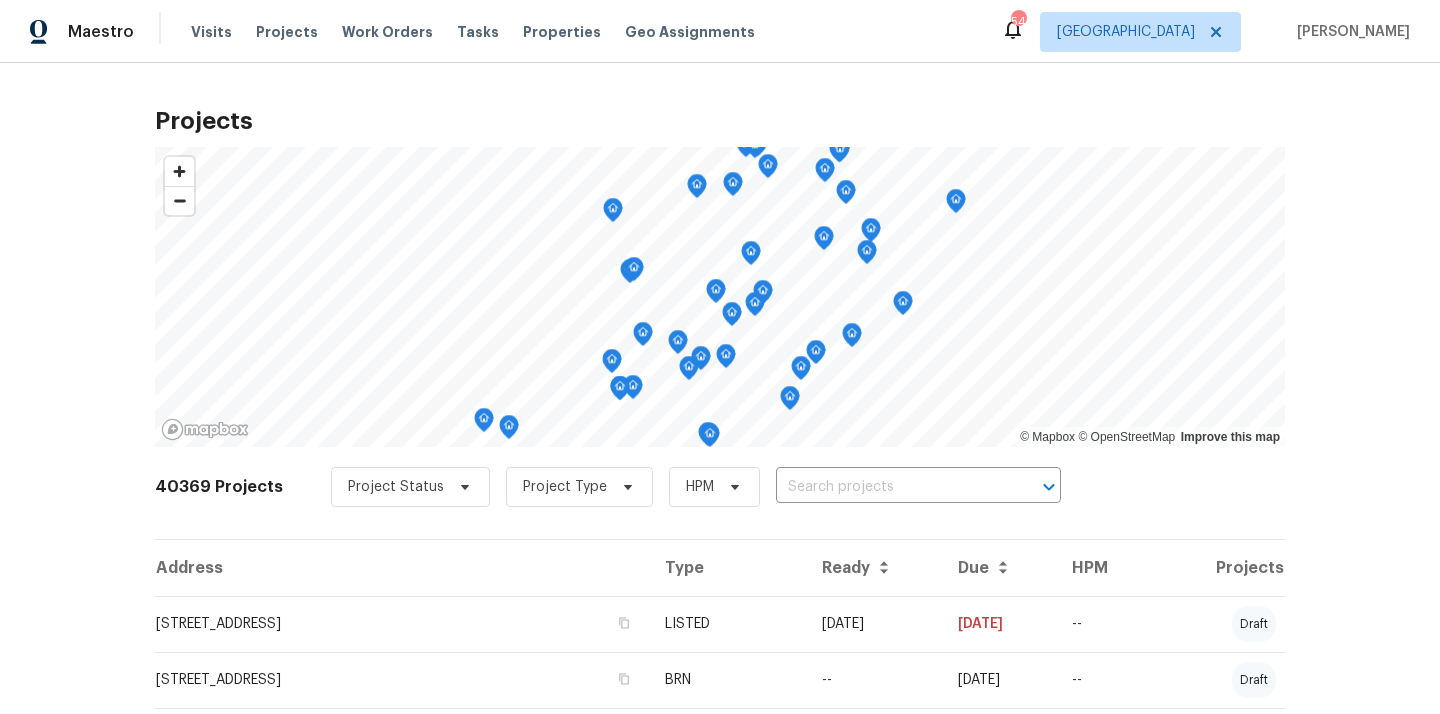click at bounding box center (890, 487) 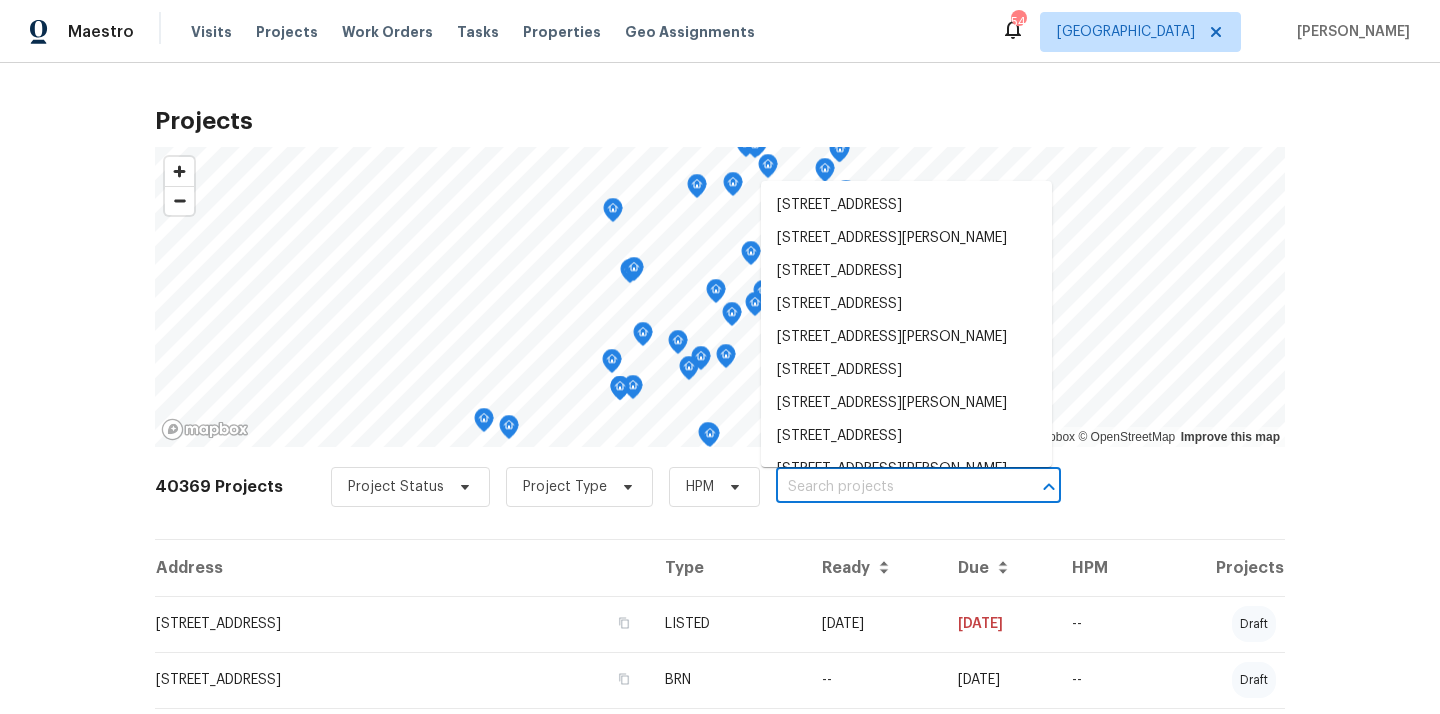 paste on "2305 Rockhill Rd, McKinney, TX 75072" 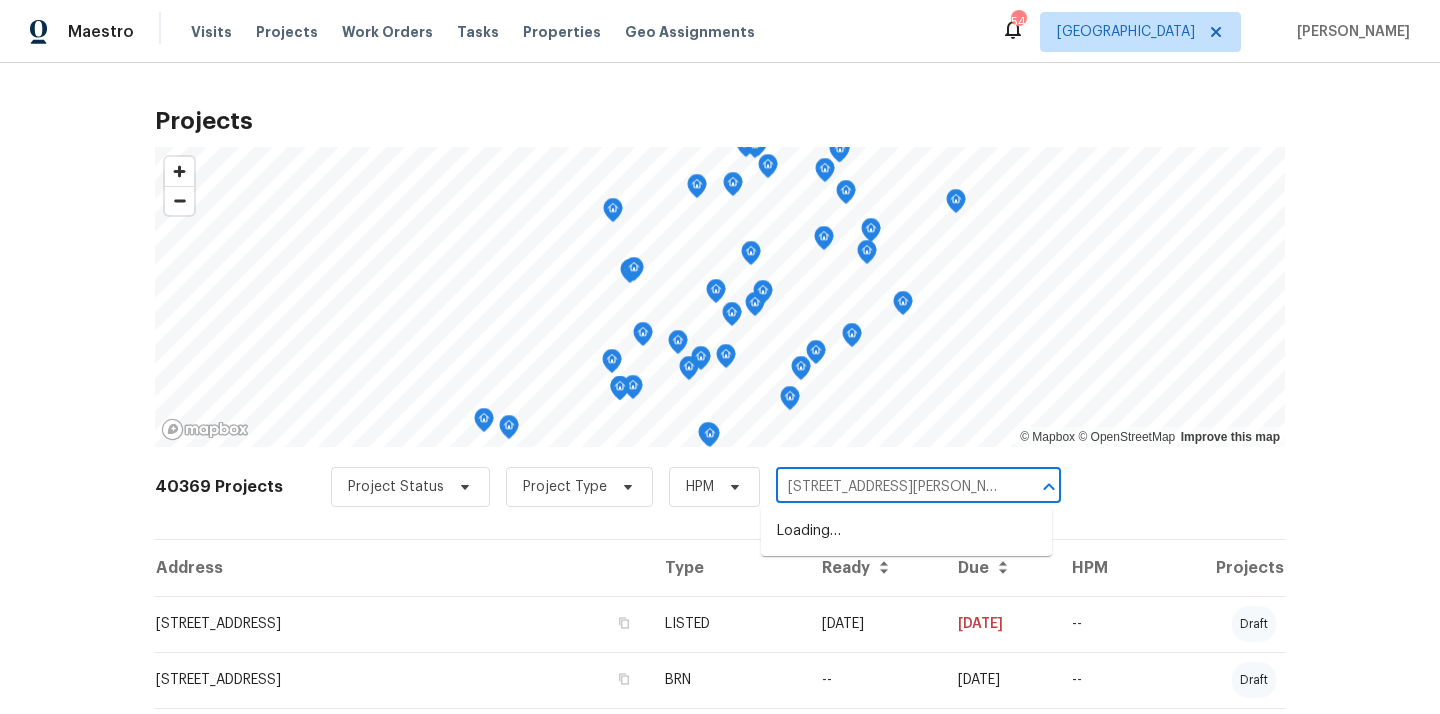 scroll, scrollTop: 0, scrollLeft: 26, axis: horizontal 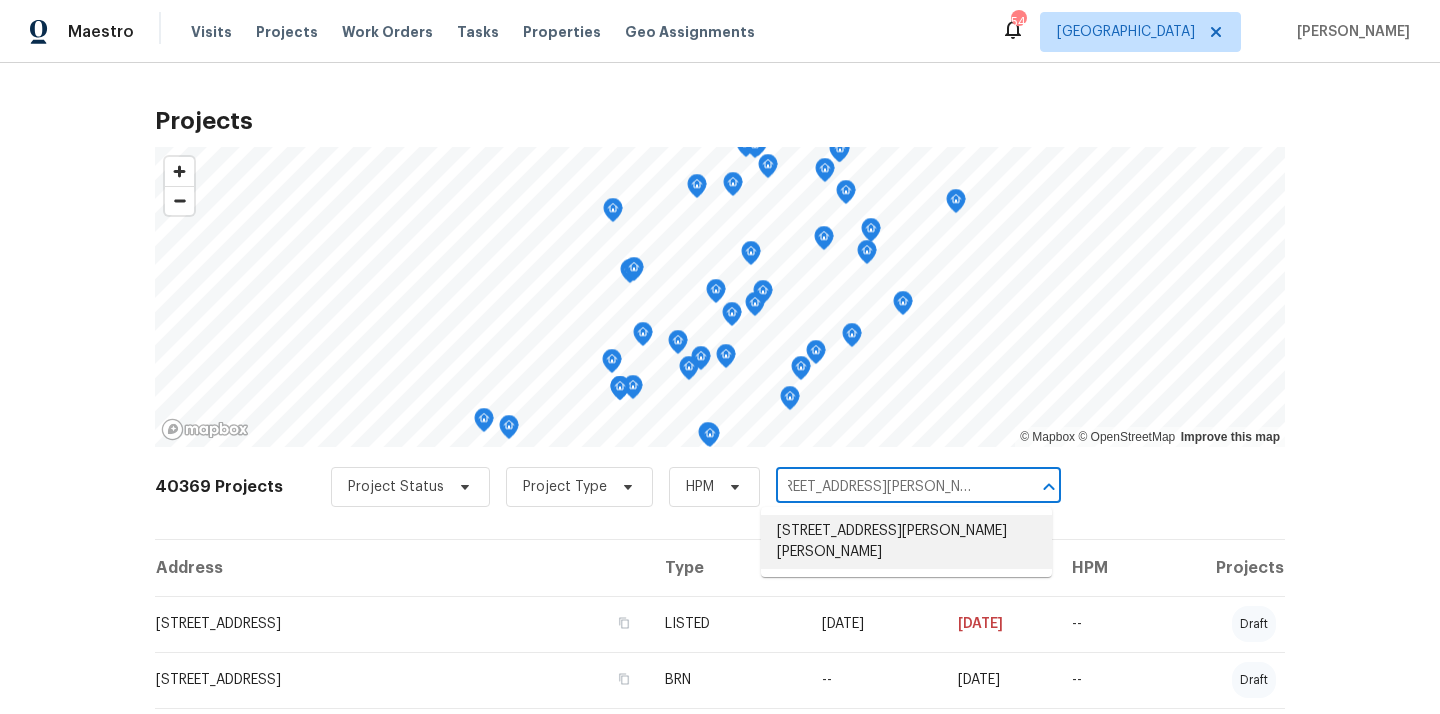 click on "2305 Rockhill Rd, McKinney, TX 75072" at bounding box center (906, 542) 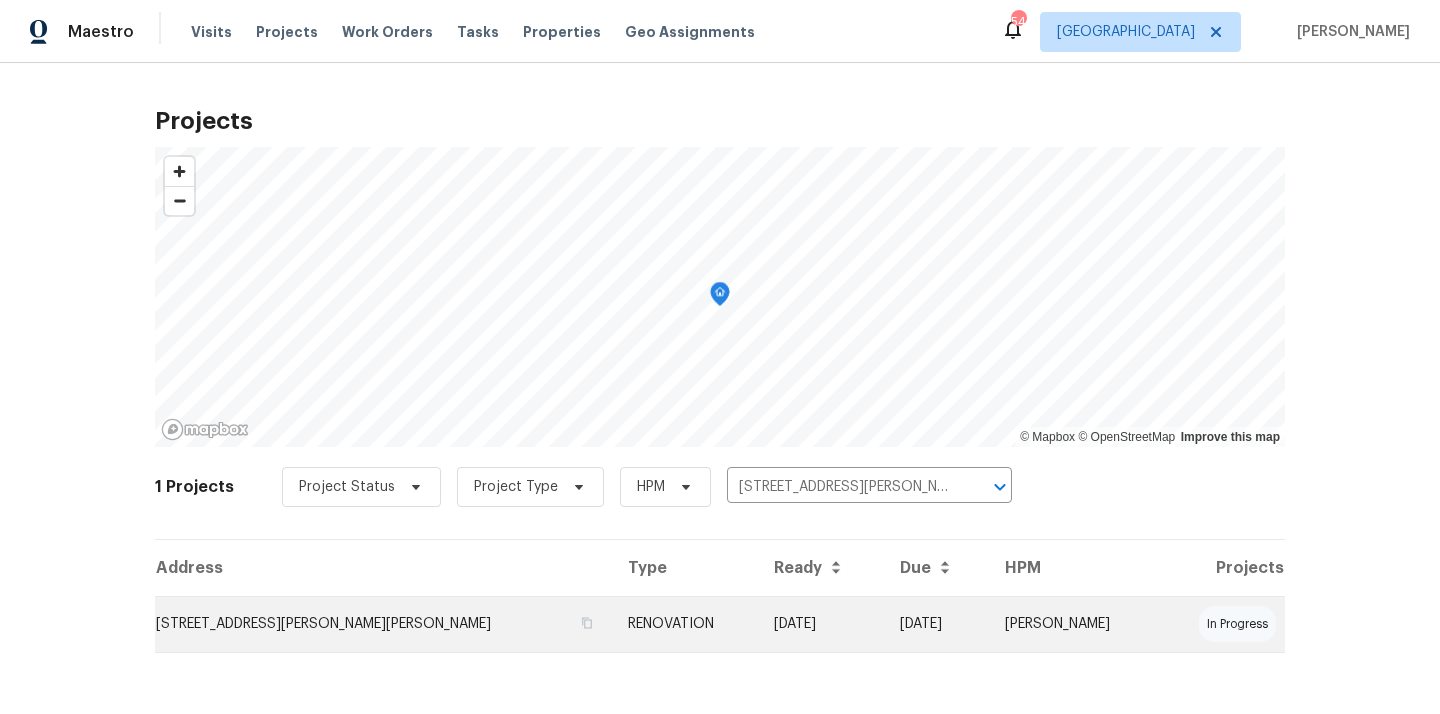 click on "06/30/25" at bounding box center (821, 624) 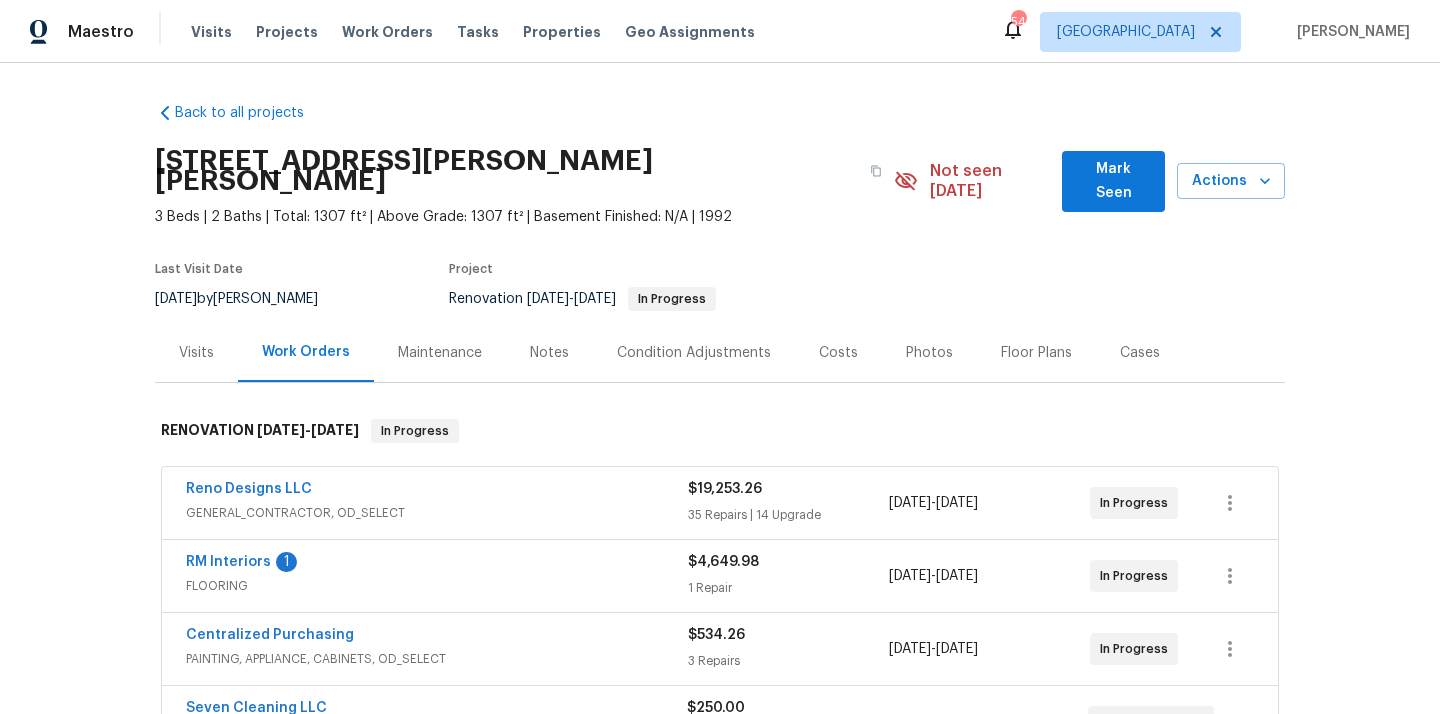 click on "2305 Rockhill Rd, McKinney, TX 75072" at bounding box center (506, 171) 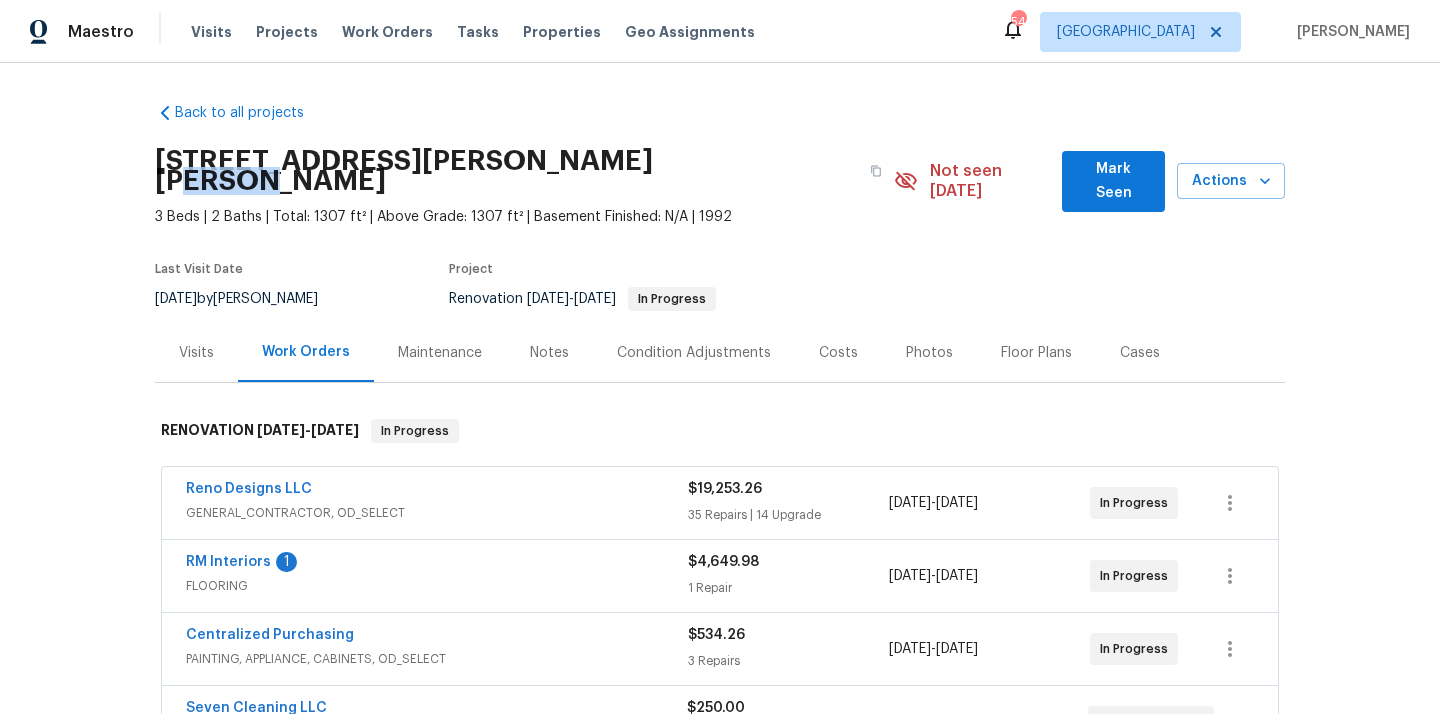 click on "2305 Rockhill Rd, McKinney, TX 75072" at bounding box center (506, 171) 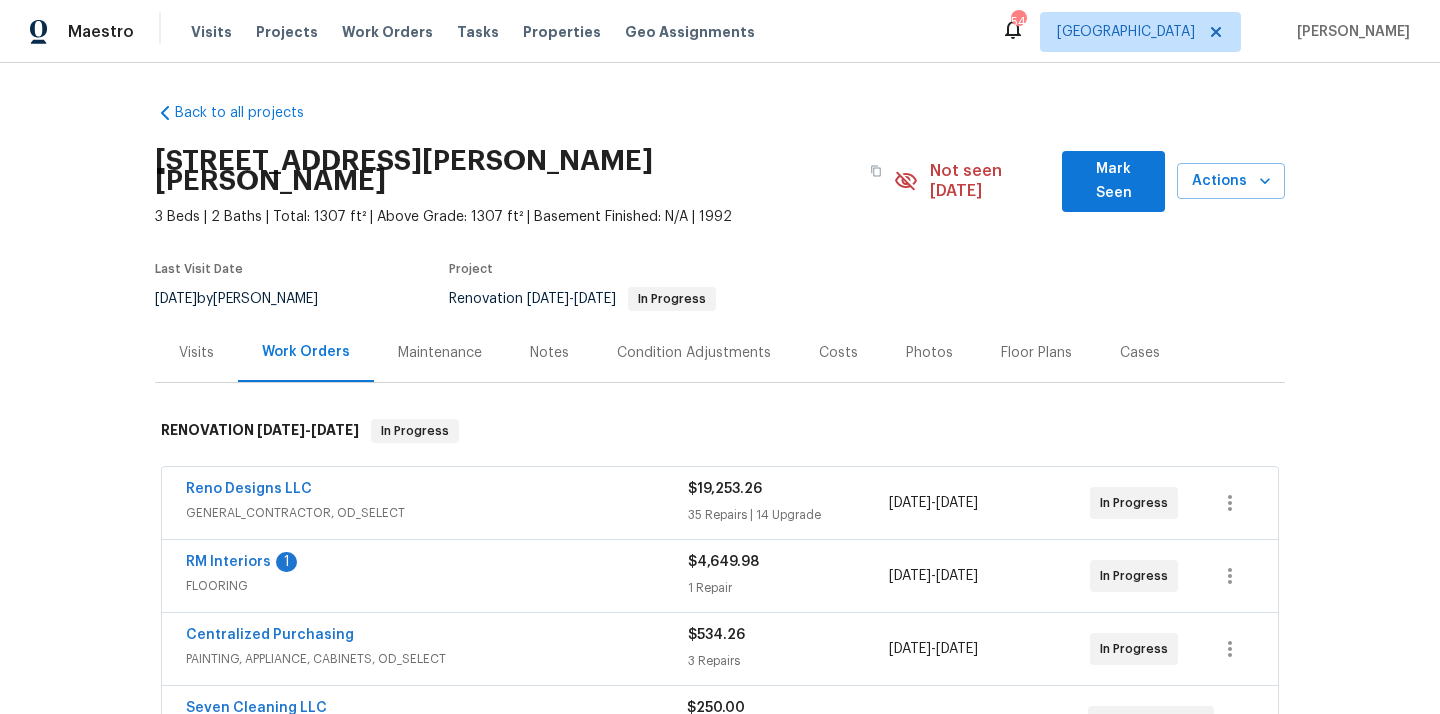 click on "Visits" at bounding box center [196, 353] 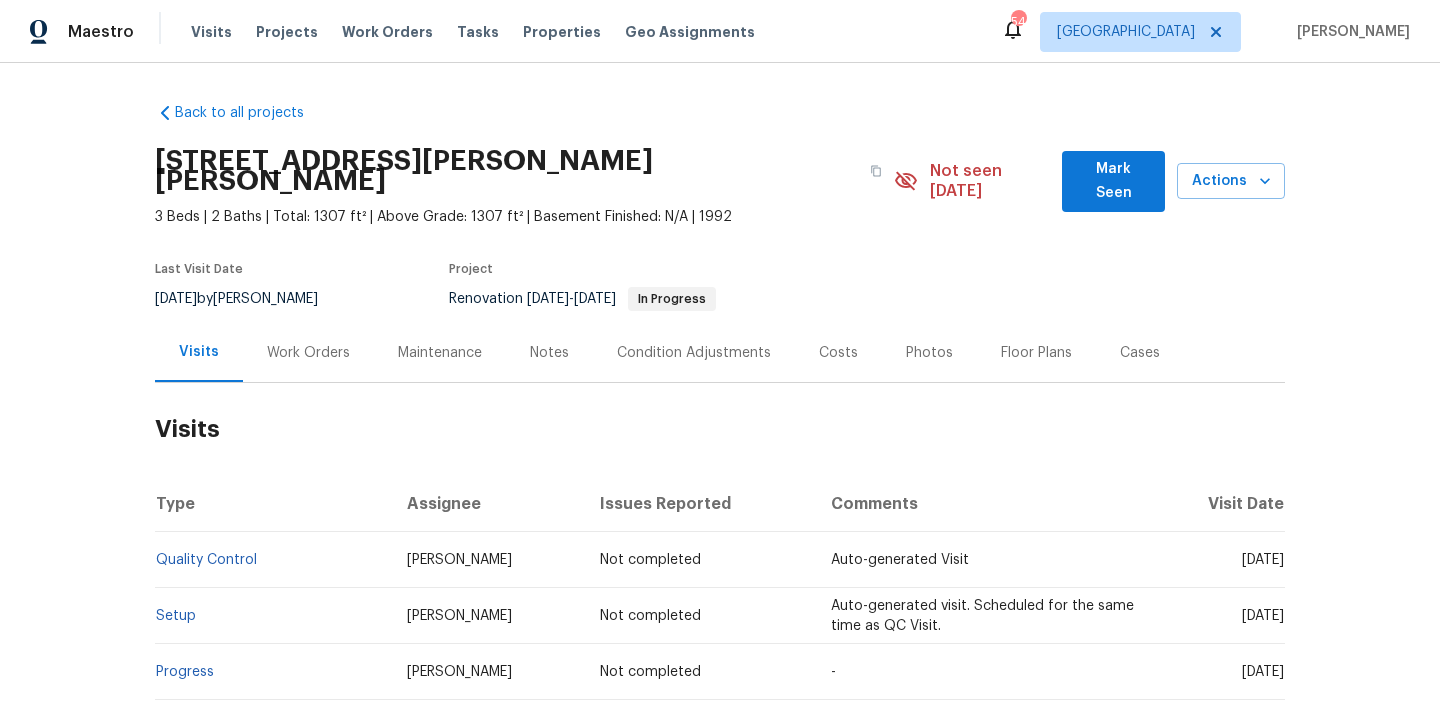 click on "Work Orders" at bounding box center (308, 353) 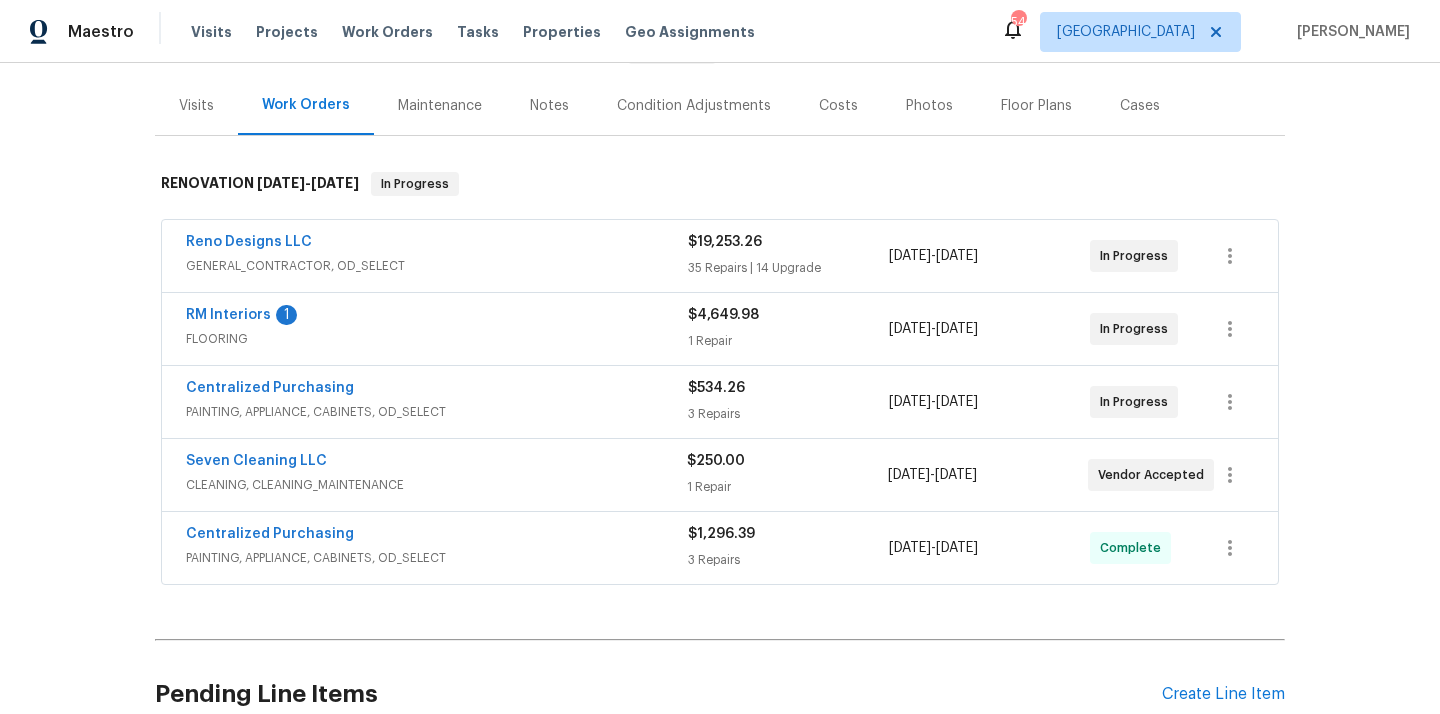 scroll, scrollTop: 246, scrollLeft: 0, axis: vertical 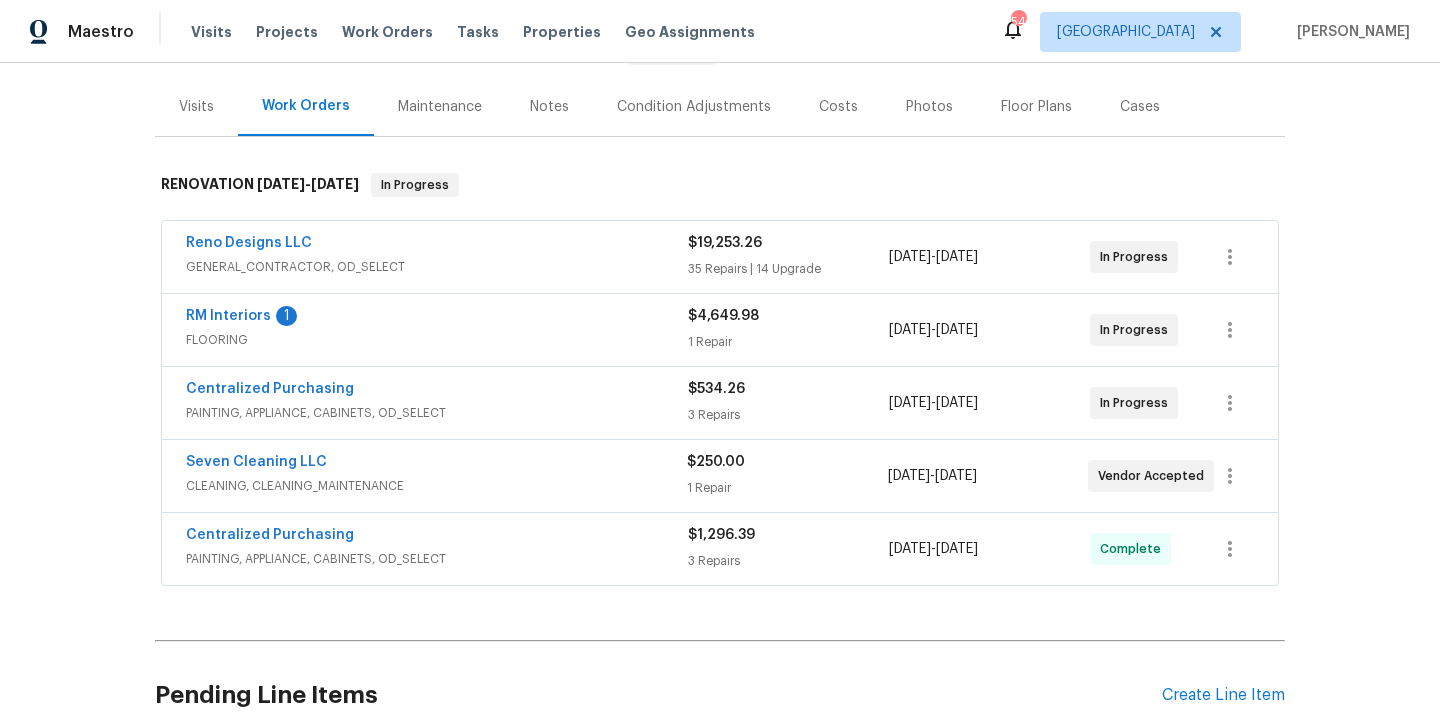 click on "Visits" at bounding box center [196, 106] 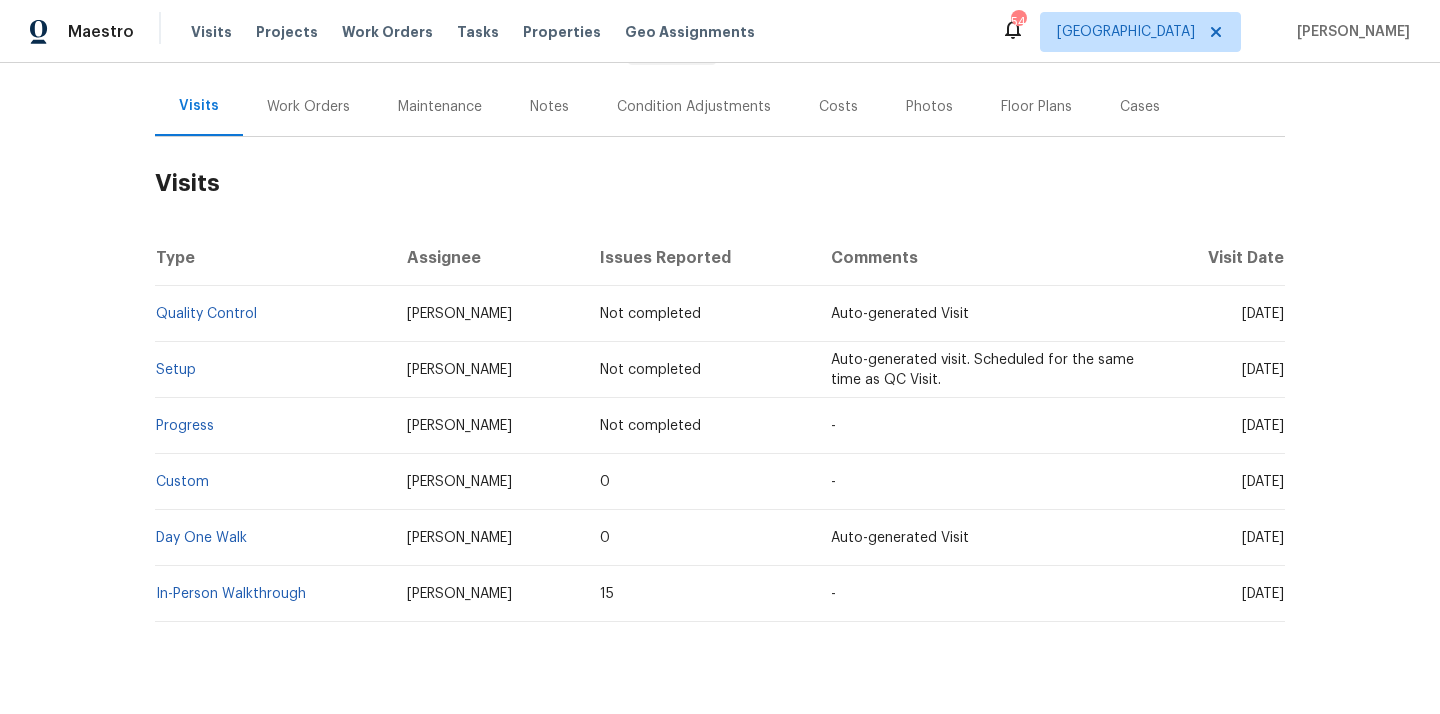 scroll, scrollTop: 245, scrollLeft: 0, axis: vertical 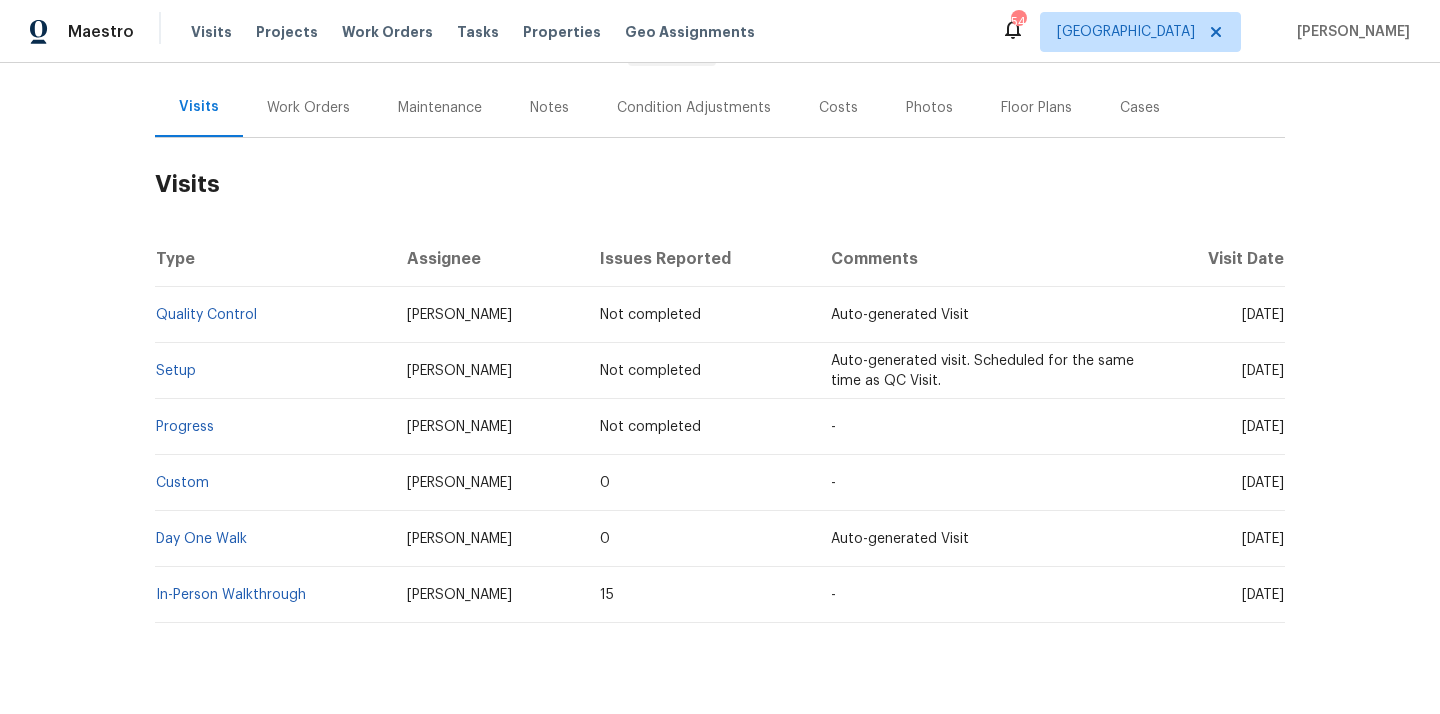 click on "In-Person Walkthrough" at bounding box center (273, 595) 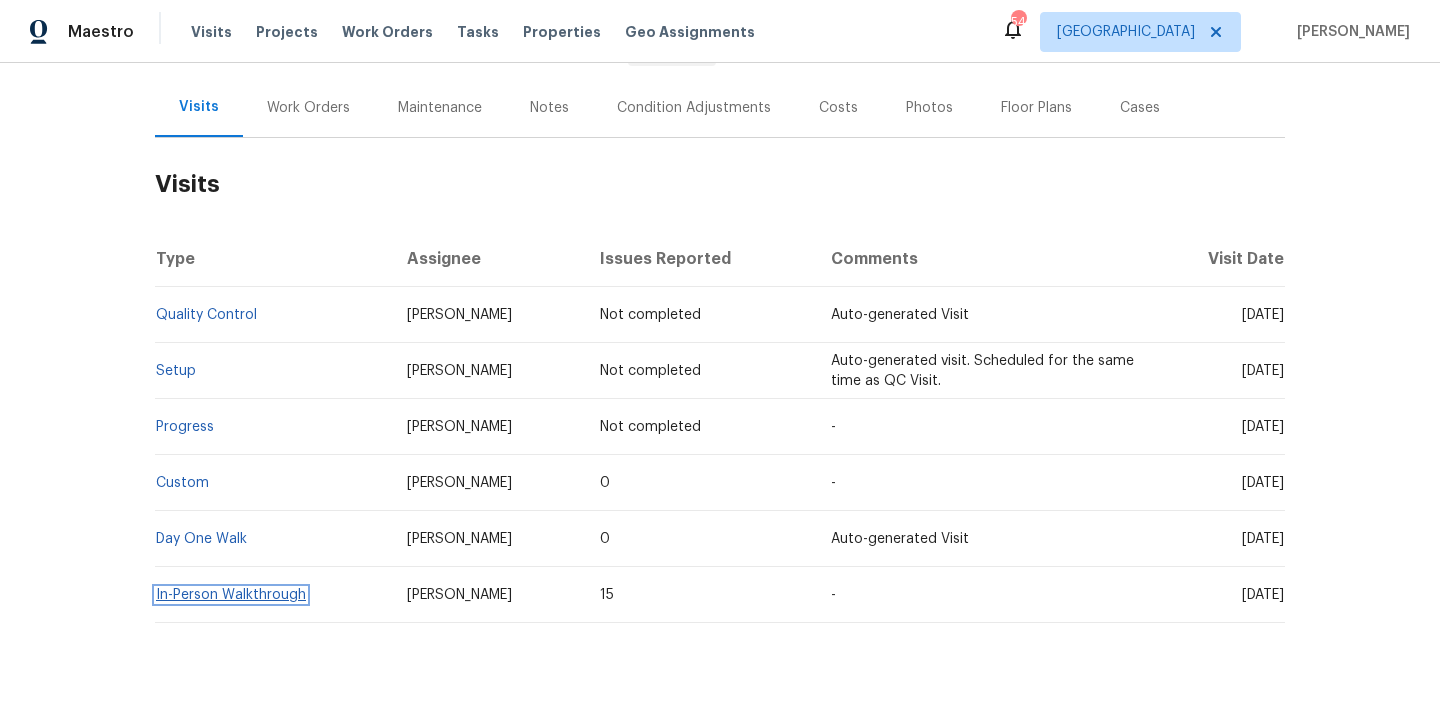click on "In-Person Walkthrough" at bounding box center (231, 595) 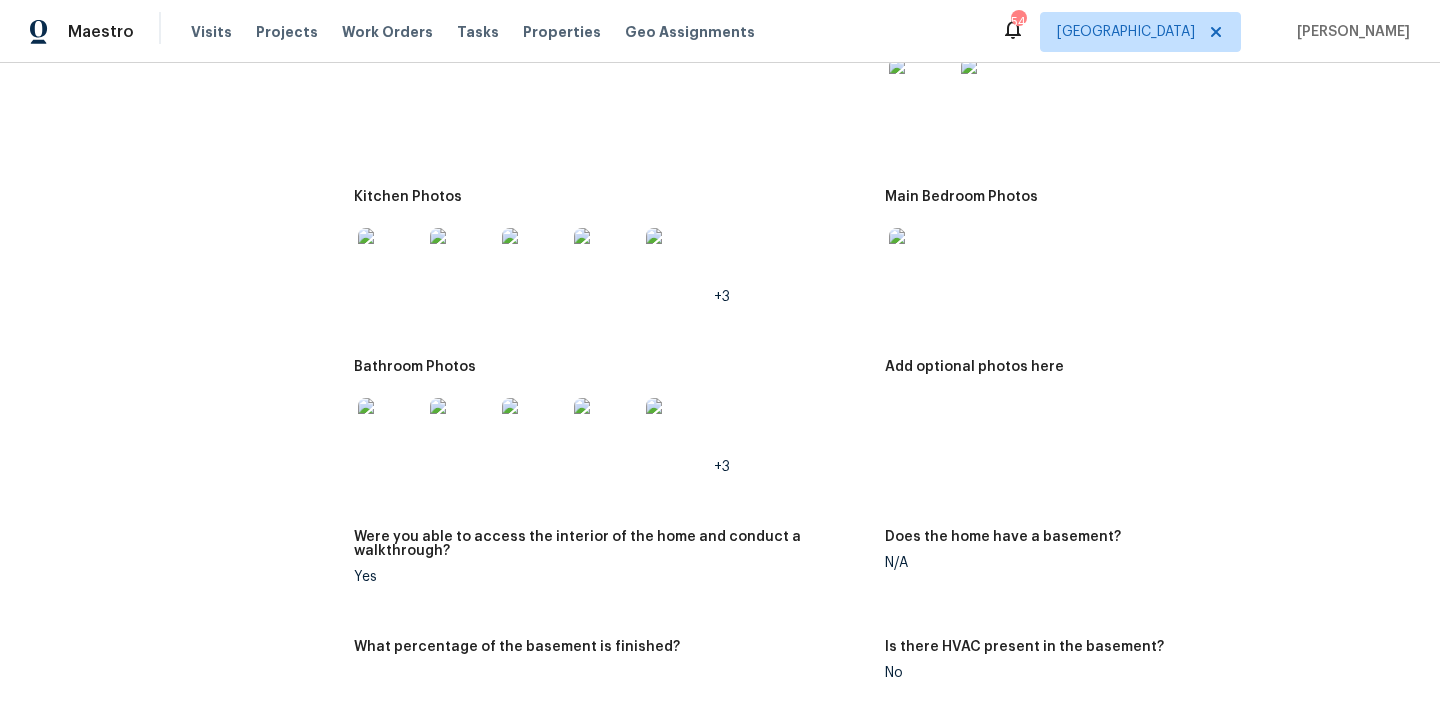 scroll, scrollTop: 2218, scrollLeft: 0, axis: vertical 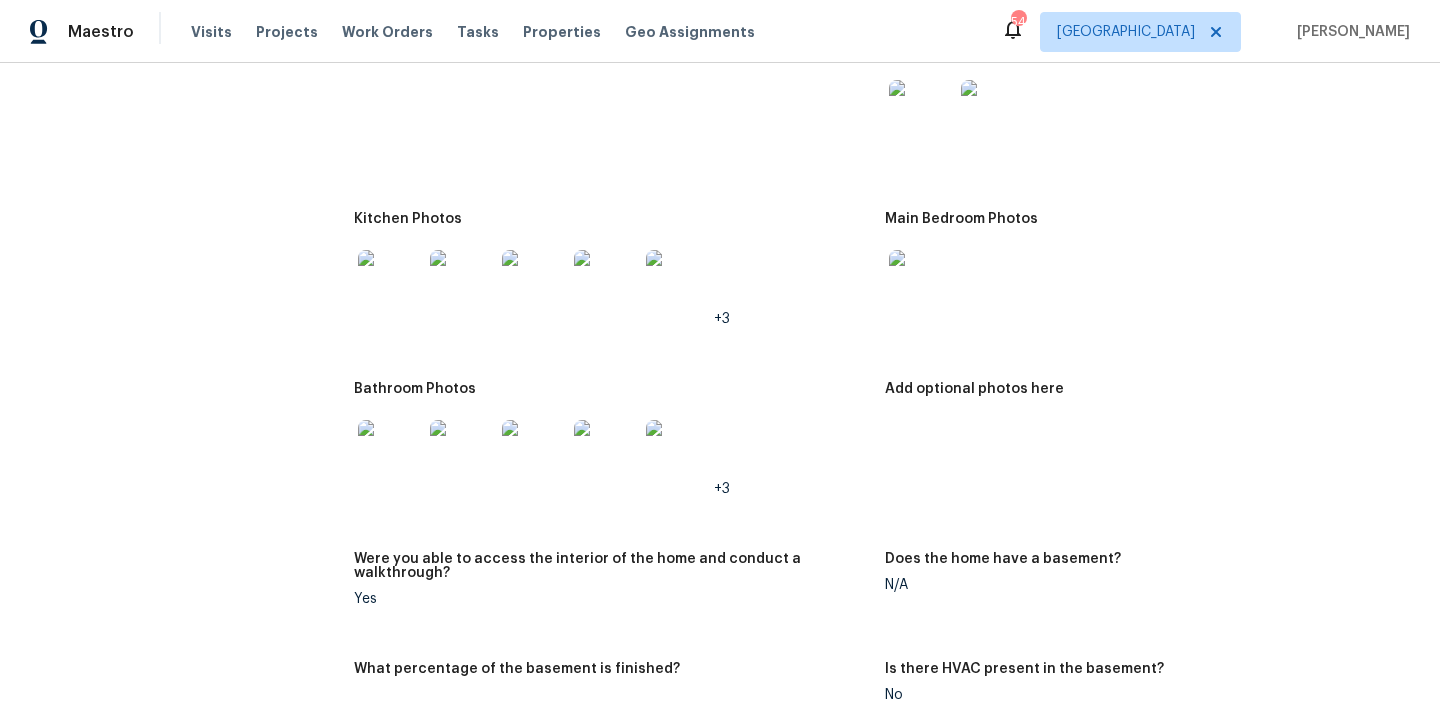 click at bounding box center [390, 282] 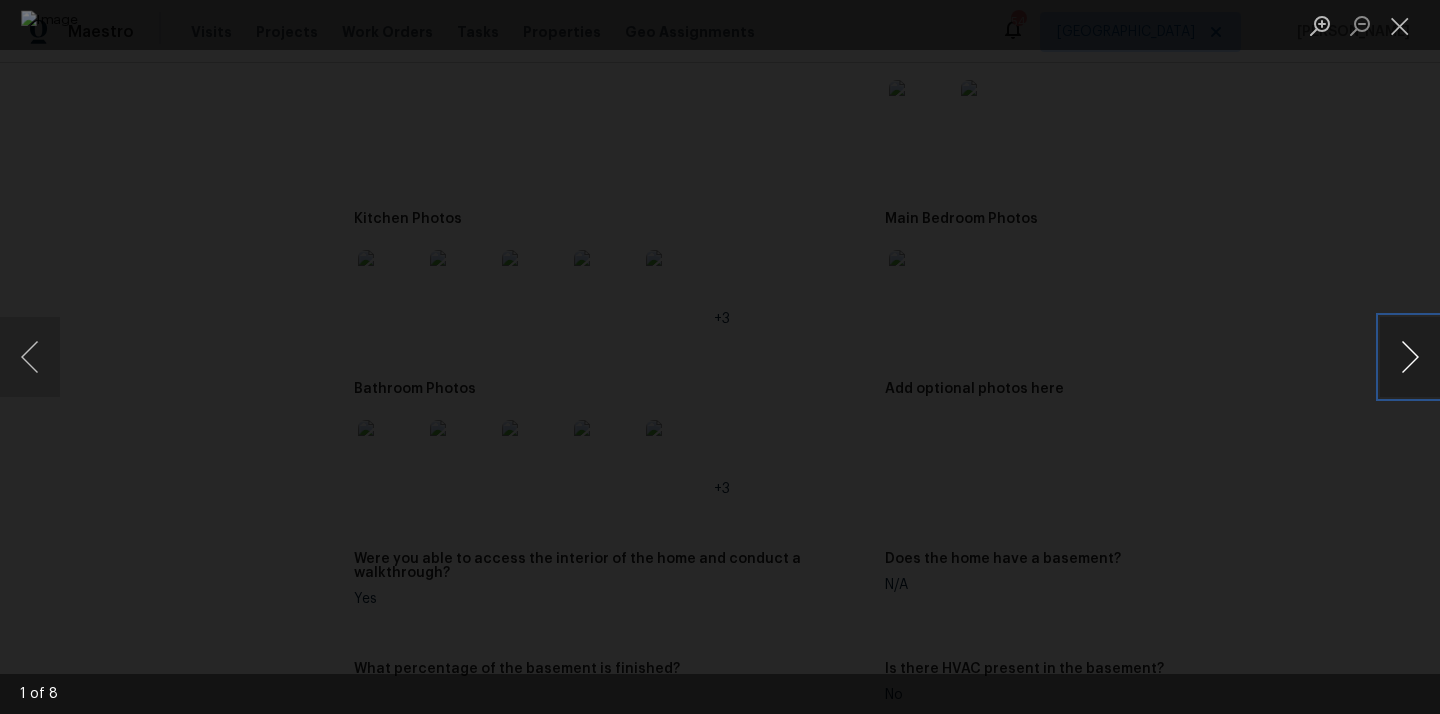 click at bounding box center (1410, 357) 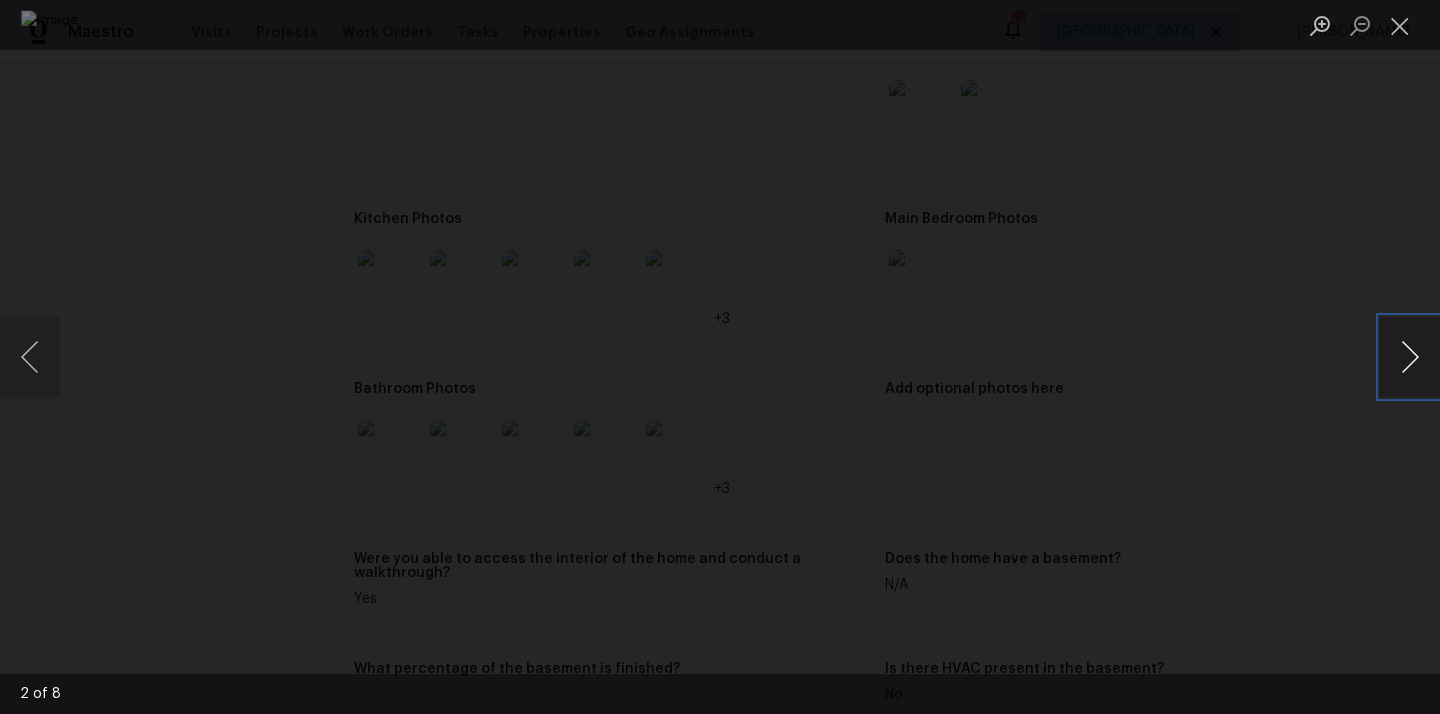 click at bounding box center [1410, 357] 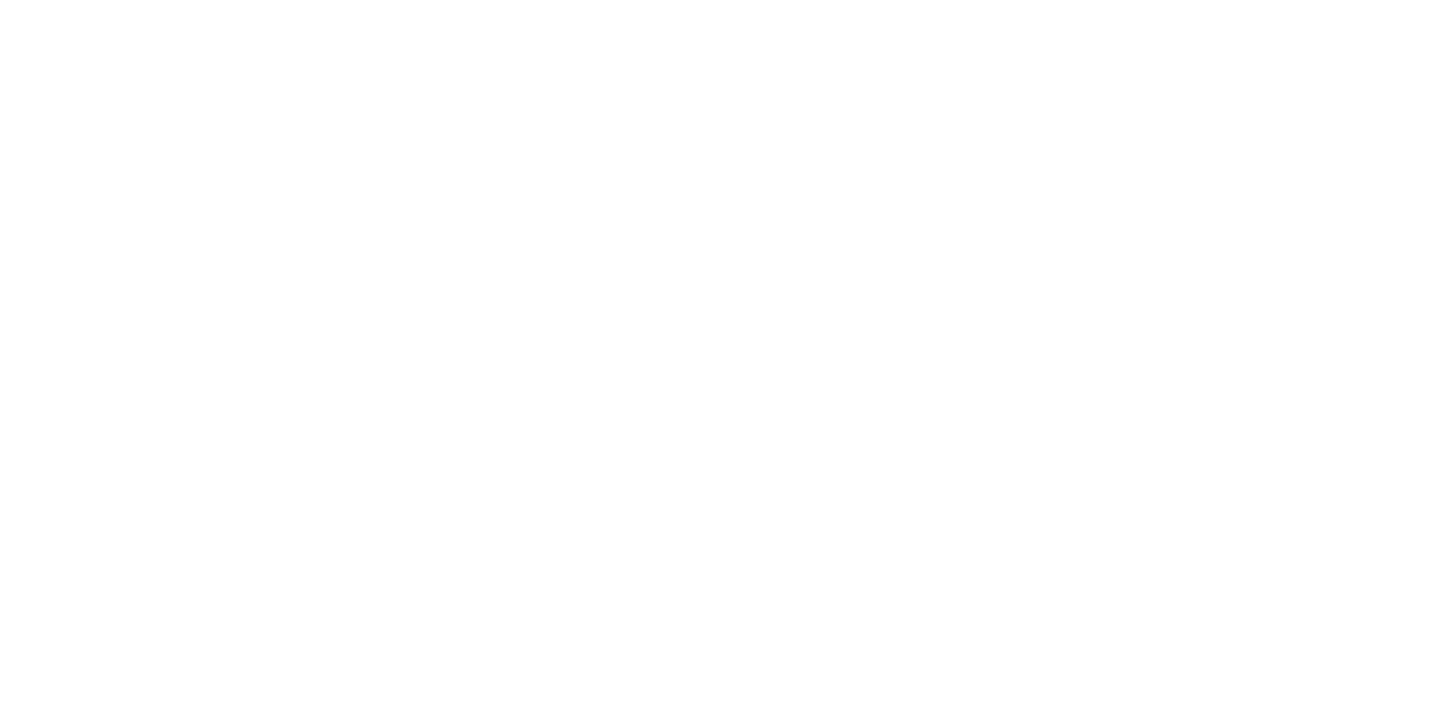 scroll, scrollTop: 0, scrollLeft: 0, axis: both 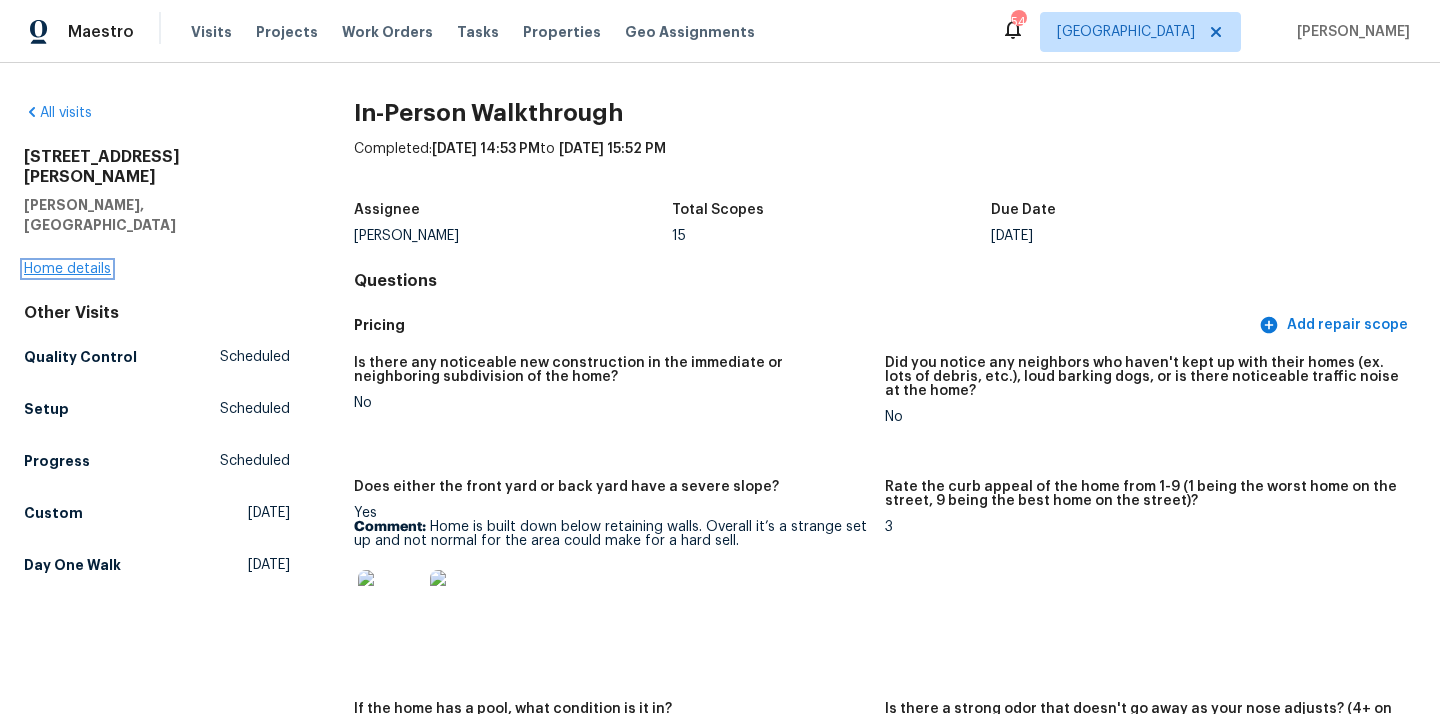 click on "Home details" at bounding box center (67, 269) 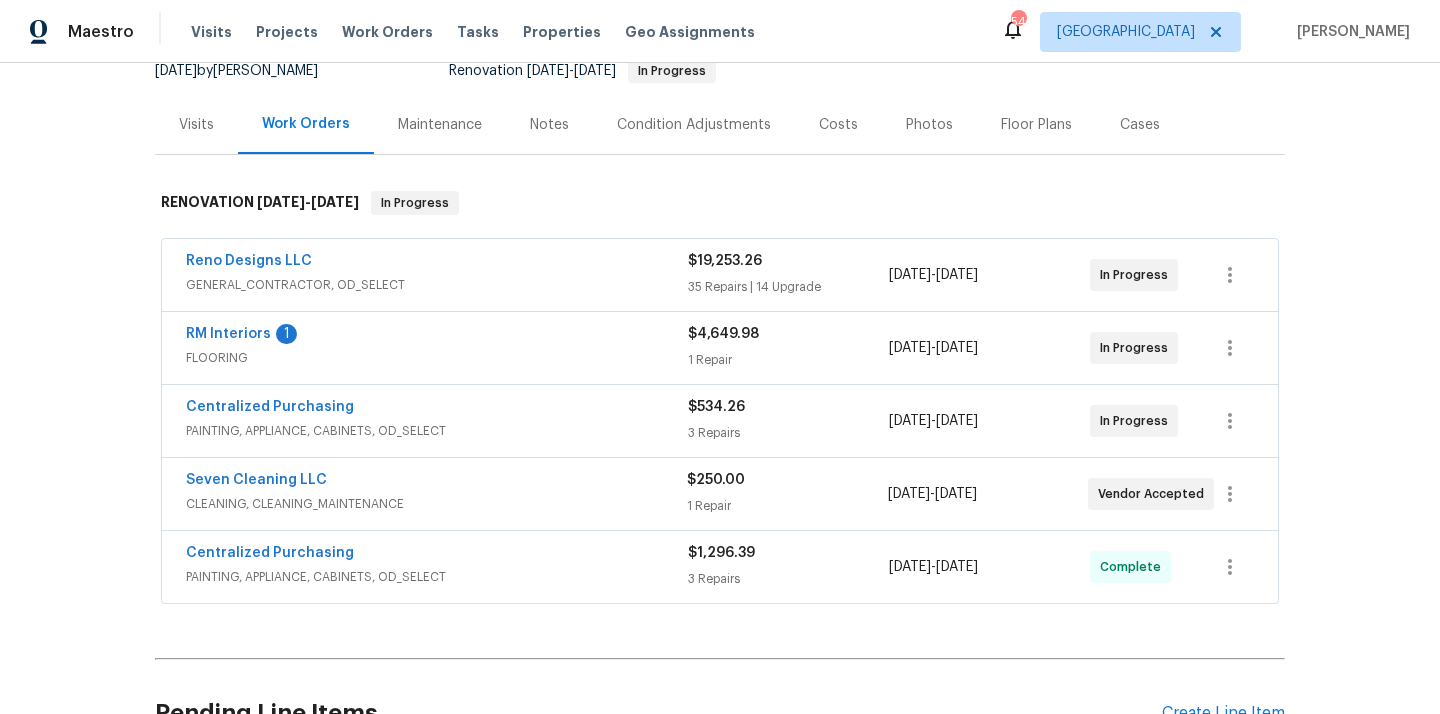 scroll, scrollTop: 238, scrollLeft: 0, axis: vertical 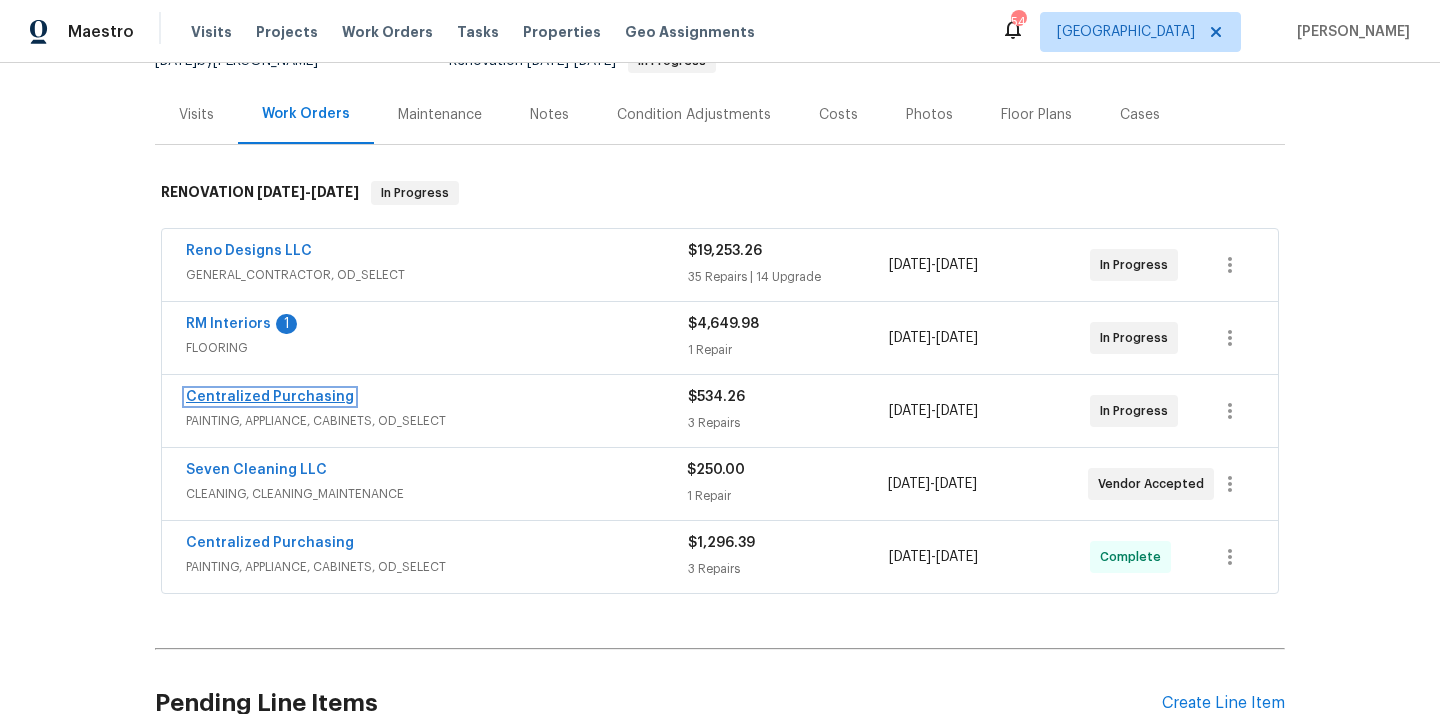 click on "Centralized Purchasing" at bounding box center [270, 397] 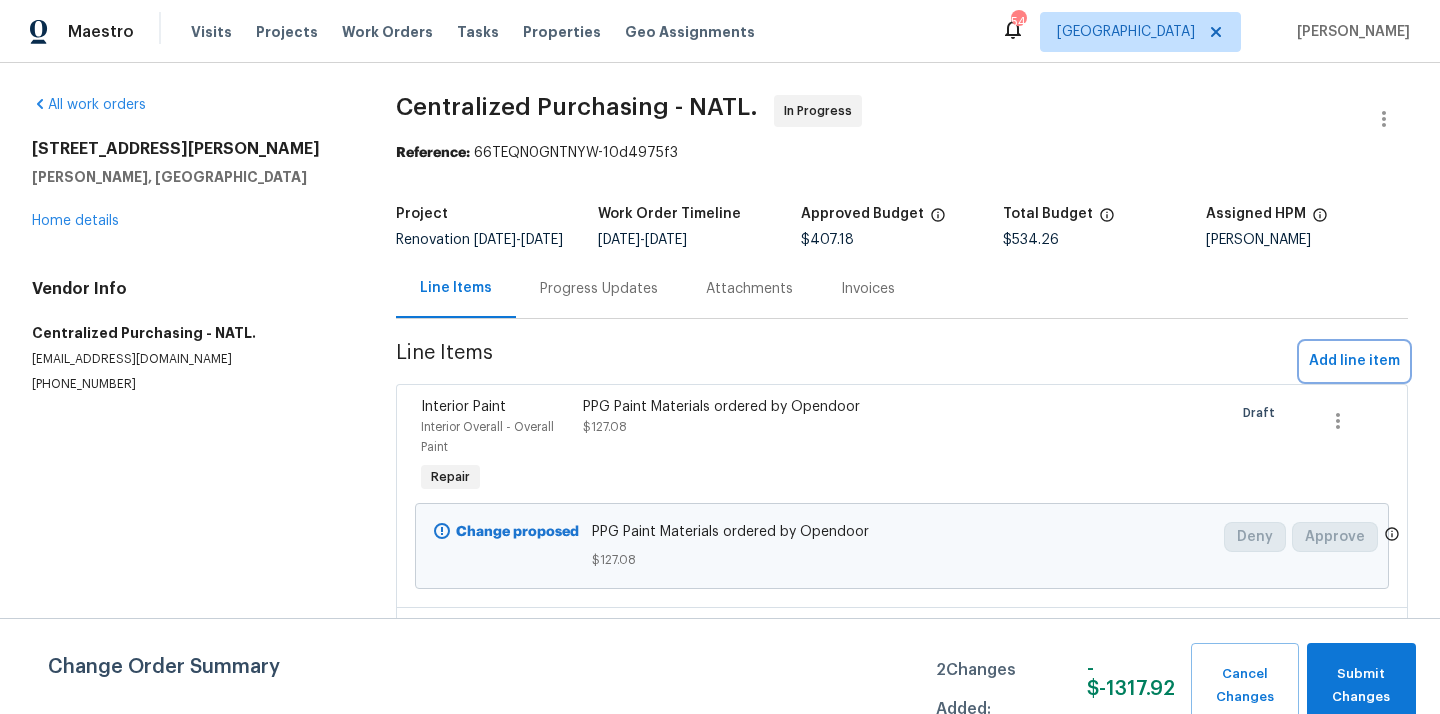 click on "Add line item" at bounding box center [1354, 361] 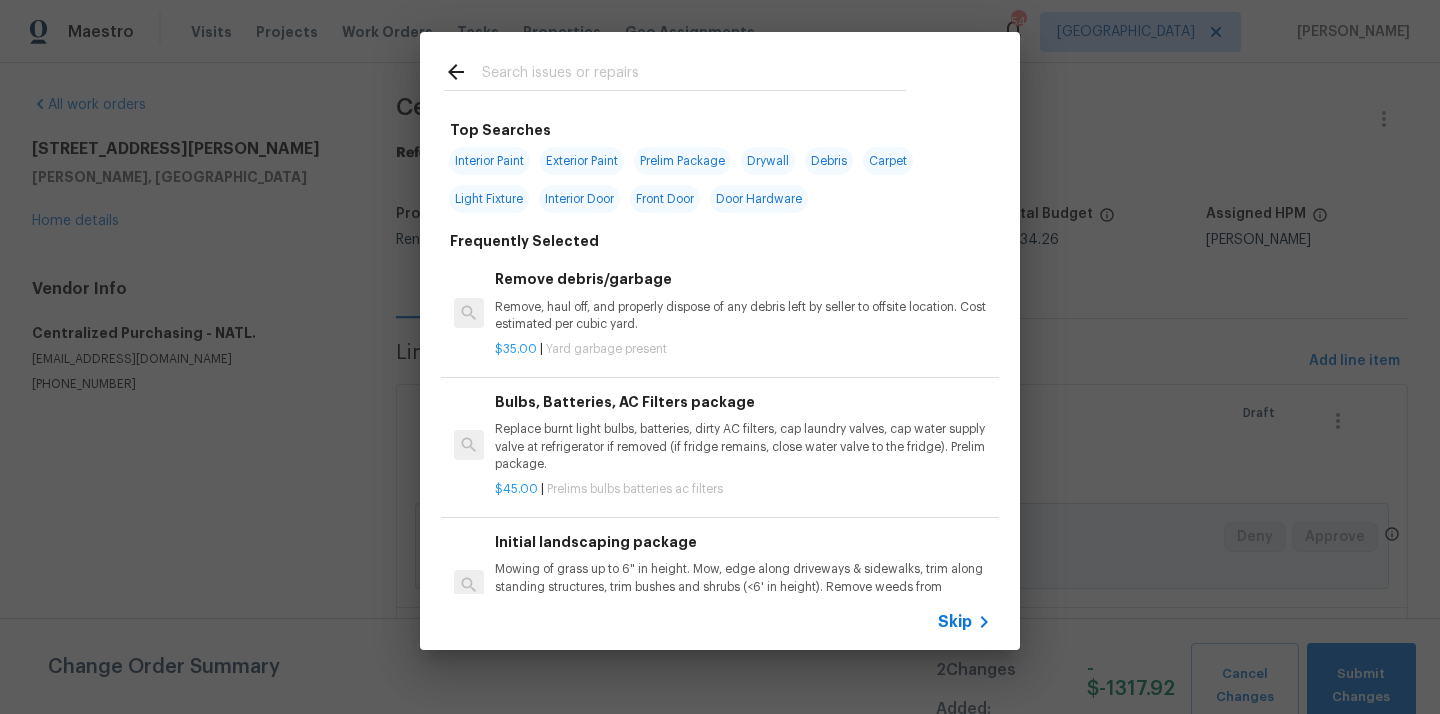 click at bounding box center [694, 75] 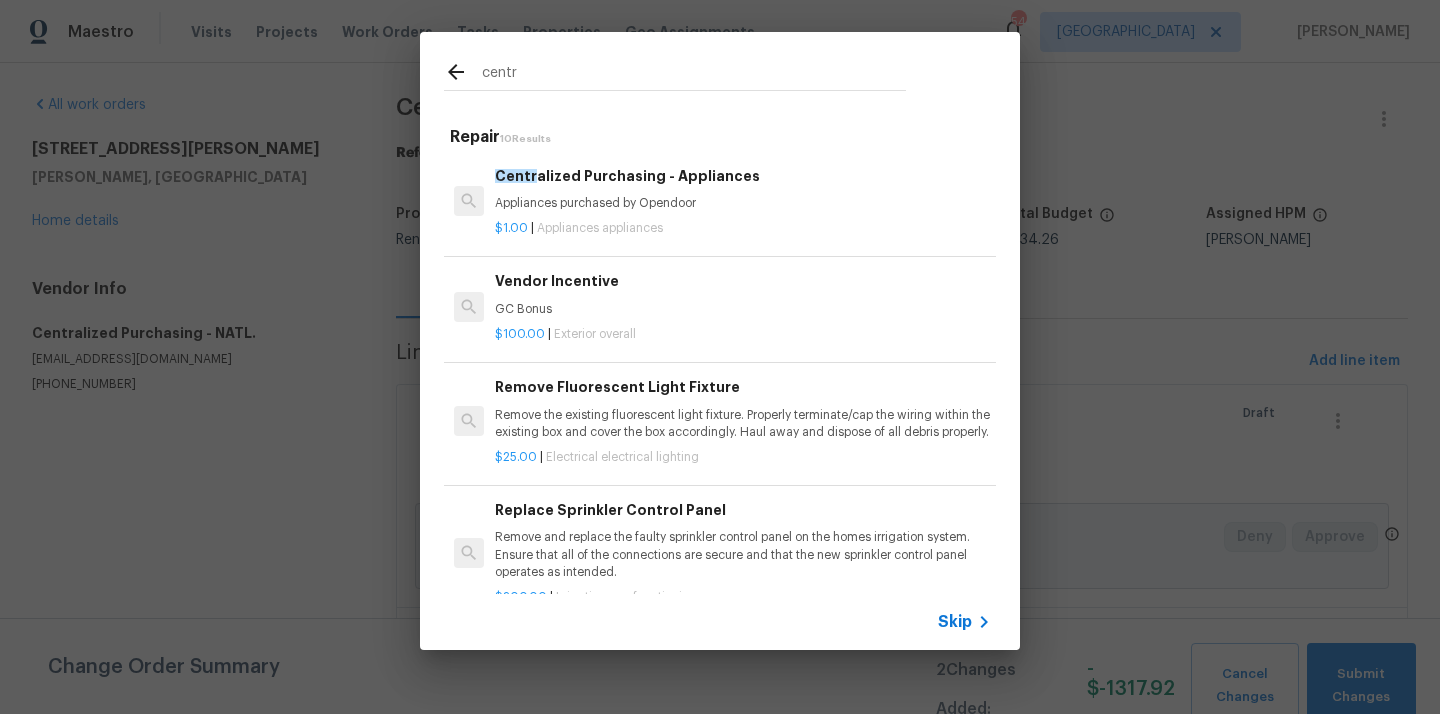 type on "centr" 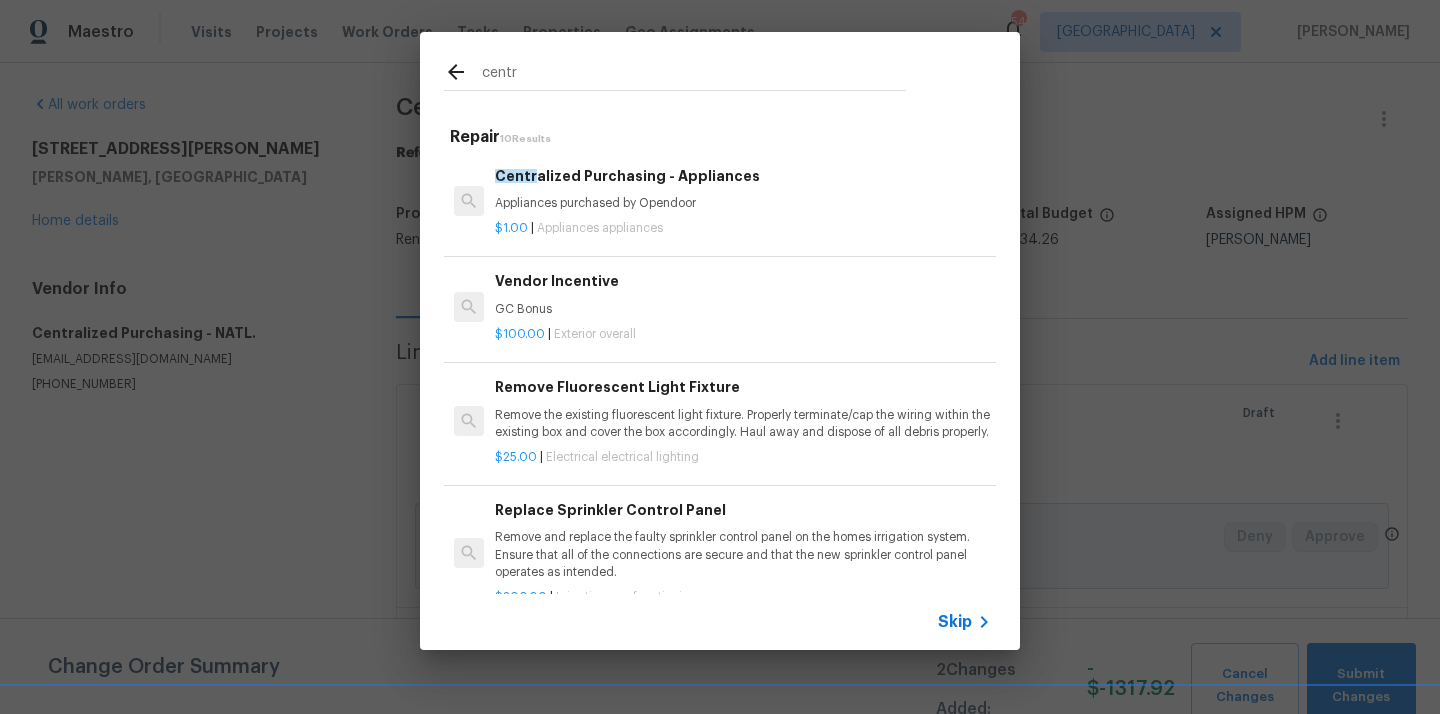 click on "Appliances purchased by Opendoor" at bounding box center [743, 203] 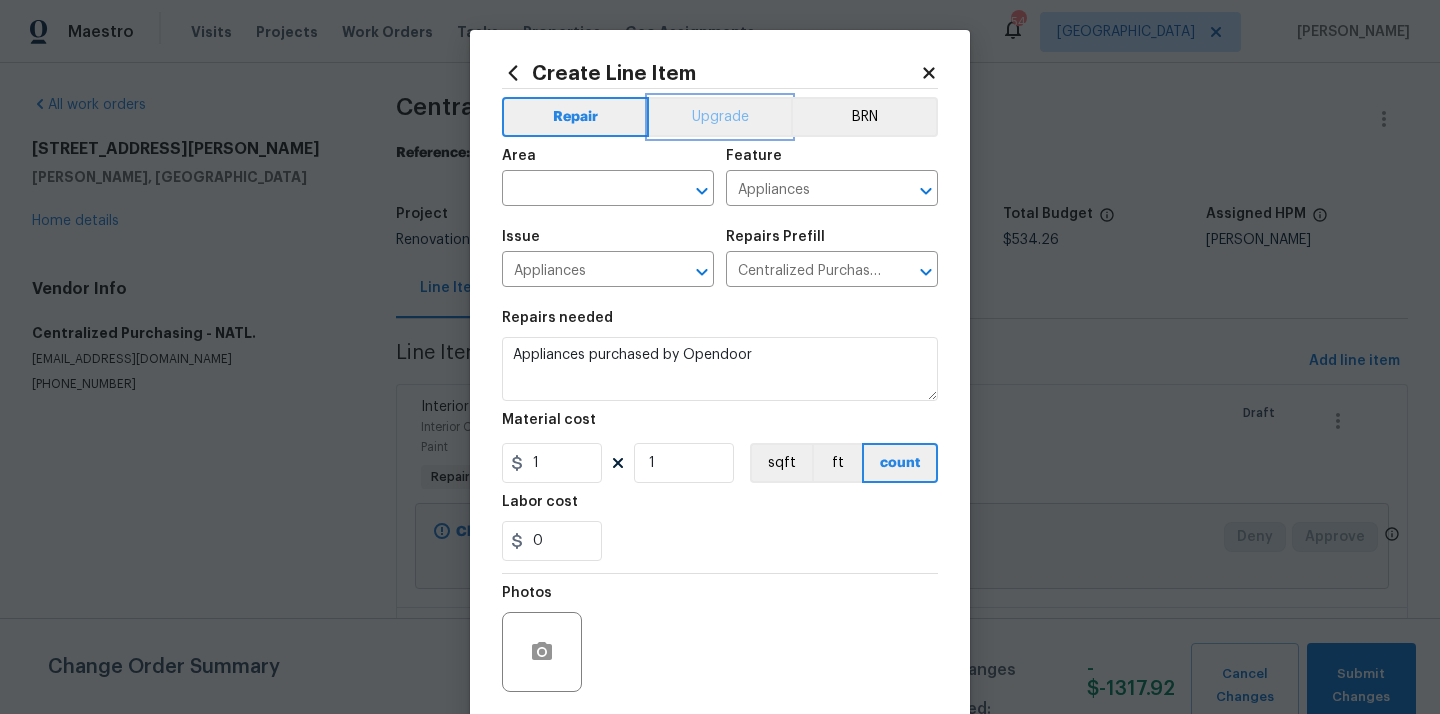 click on "Upgrade" at bounding box center (720, 117) 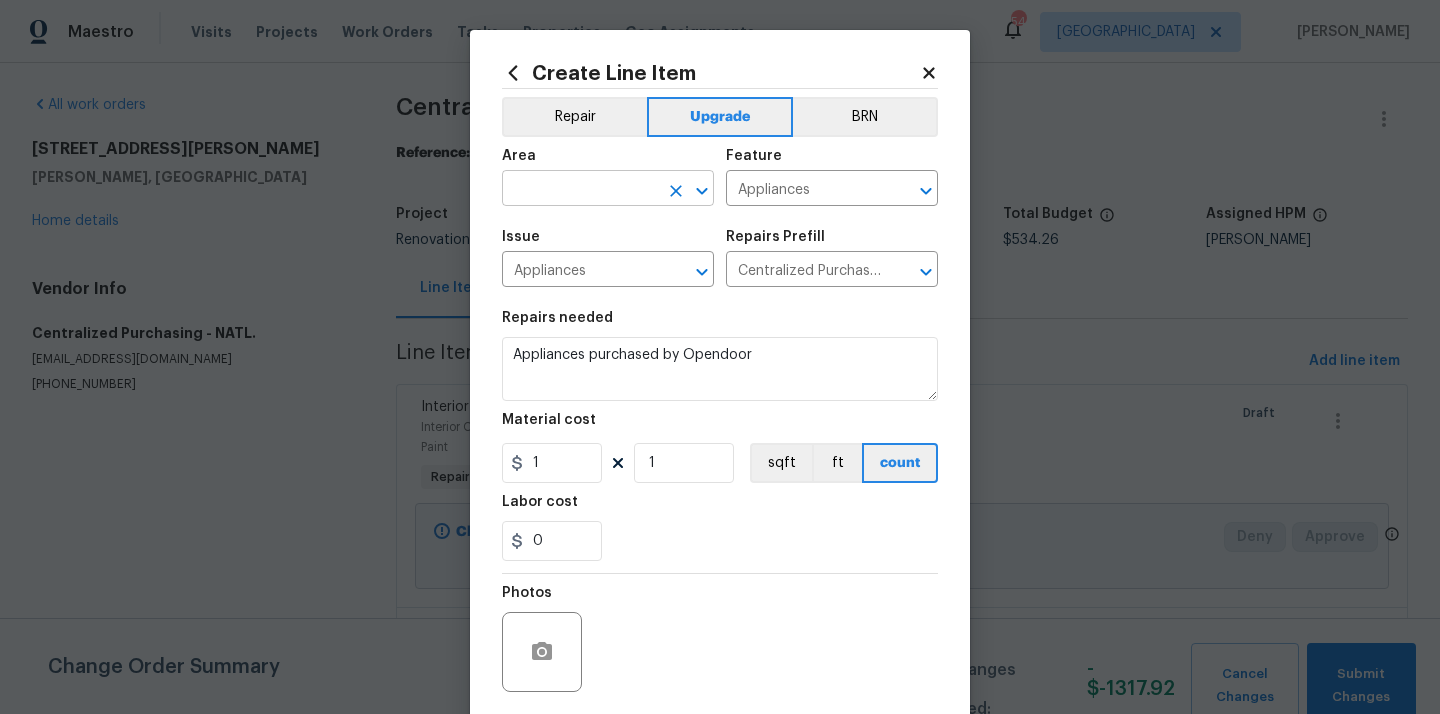 click at bounding box center [580, 190] 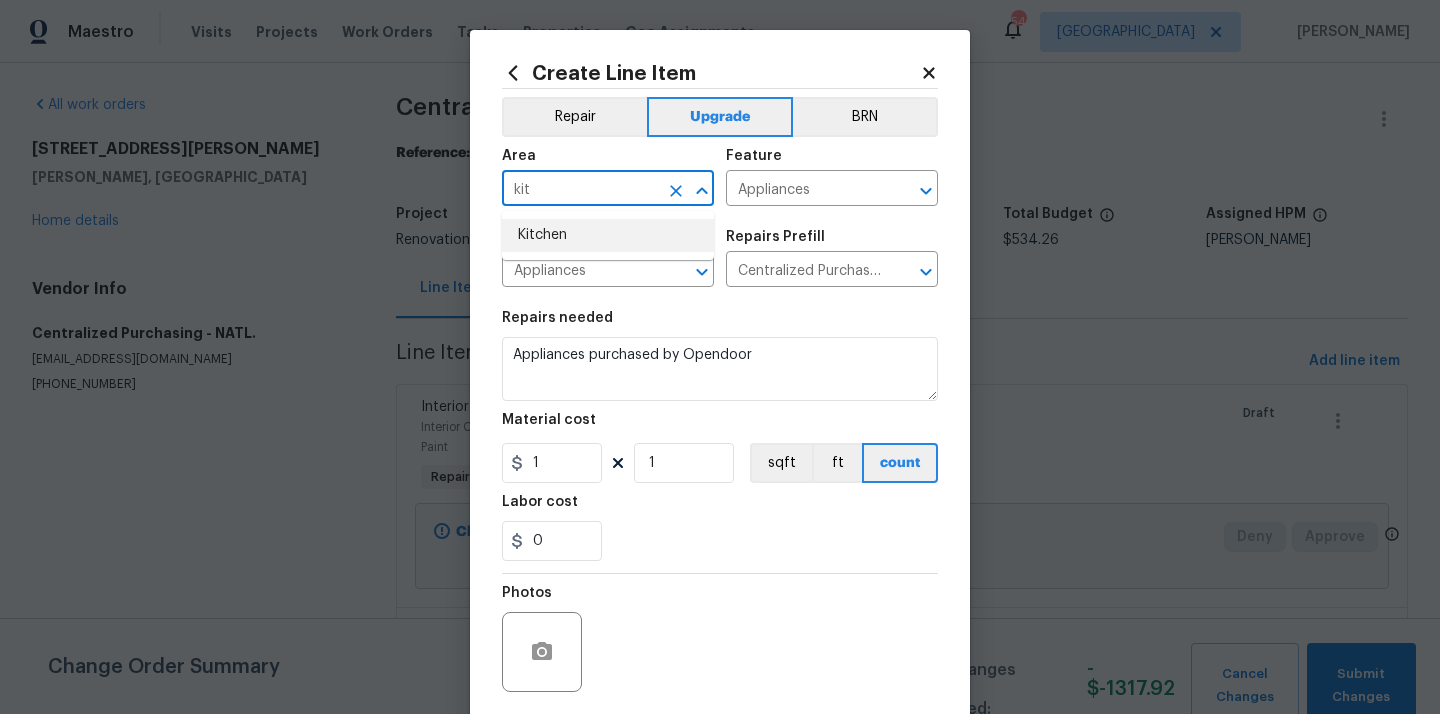 click on "Kitchen" at bounding box center [608, 235] 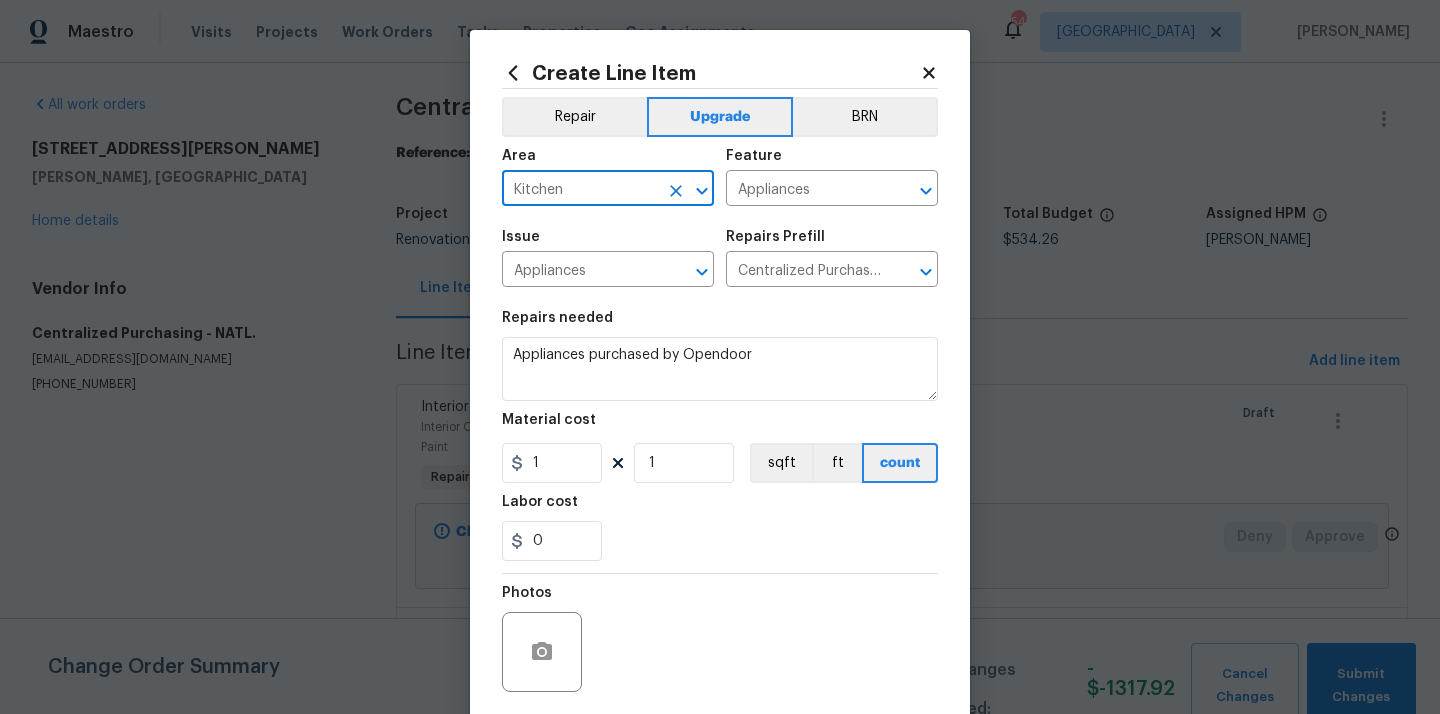 type on "Kitchen" 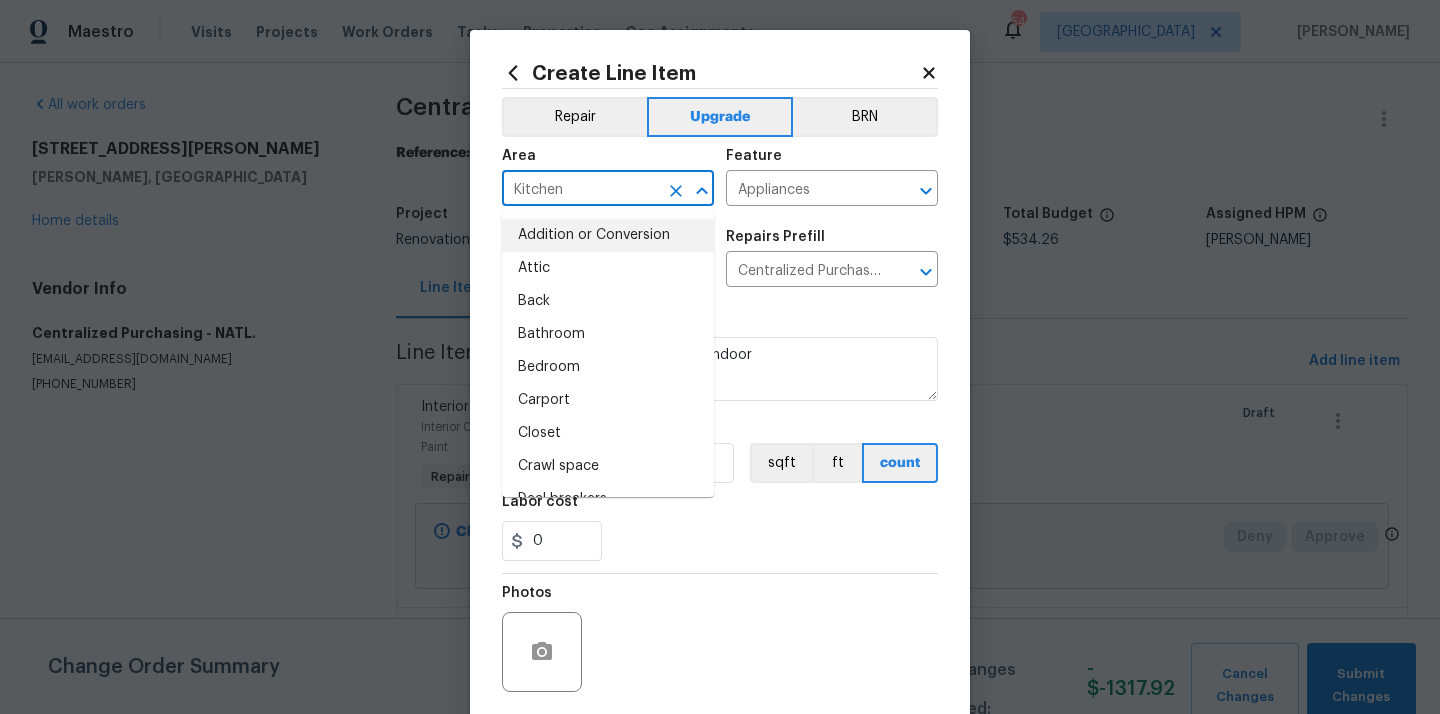click on "Repairs needed" at bounding box center [720, 324] 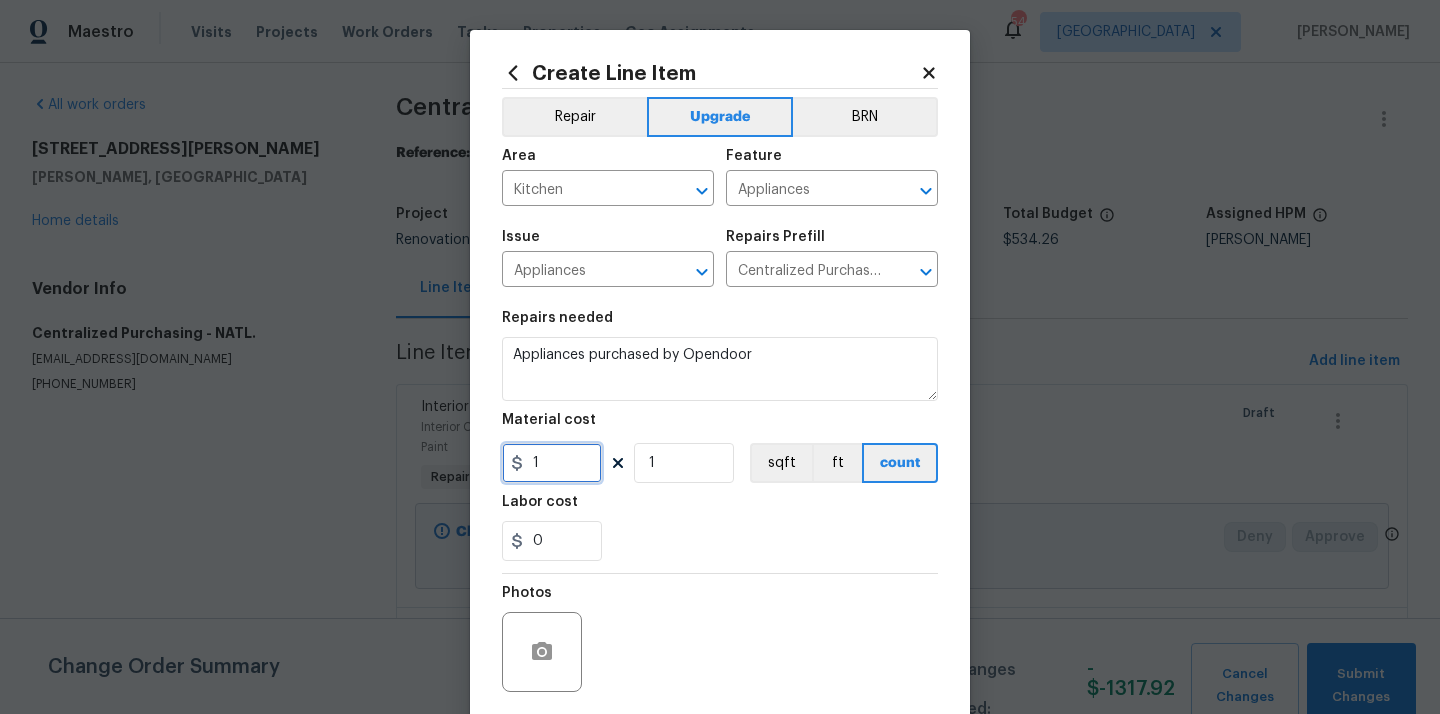 drag, startPoint x: 566, startPoint y: 457, endPoint x: 481, endPoint y: 457, distance: 85 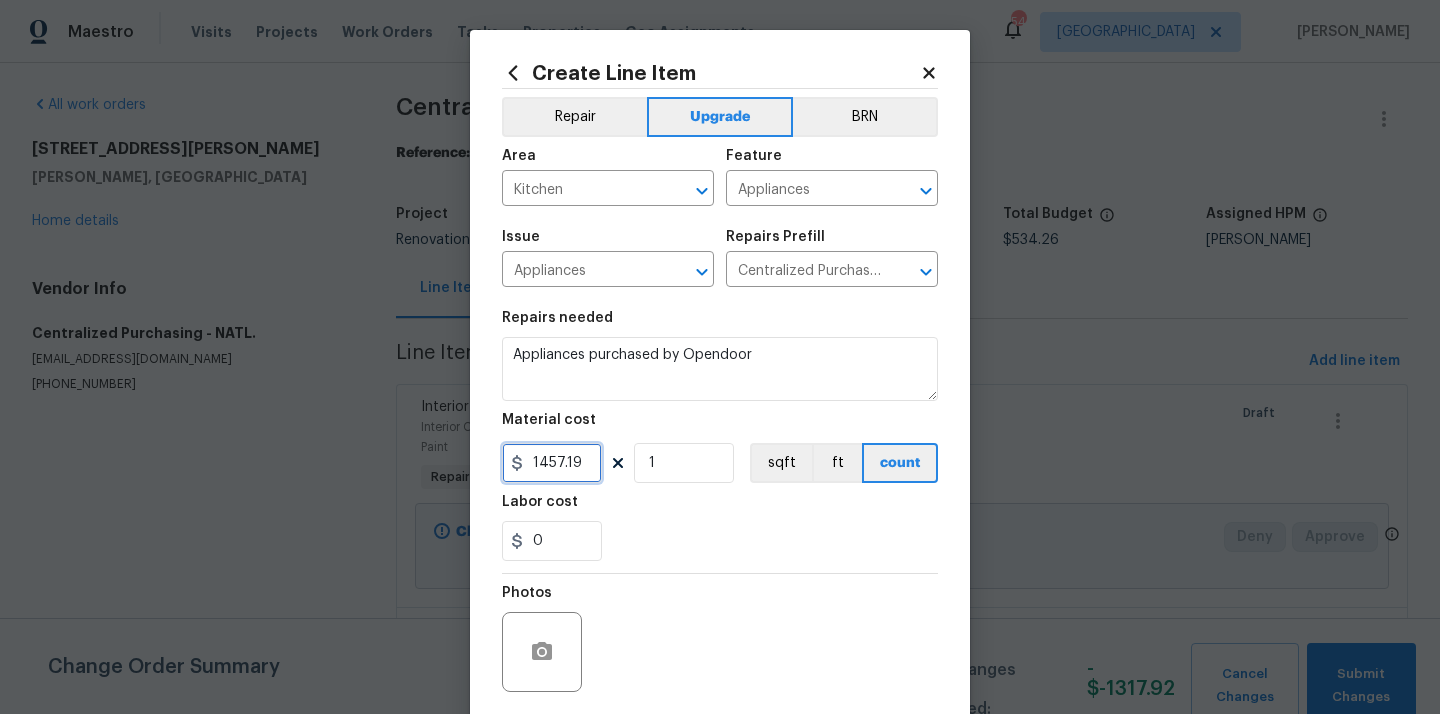 type on "1457.19" 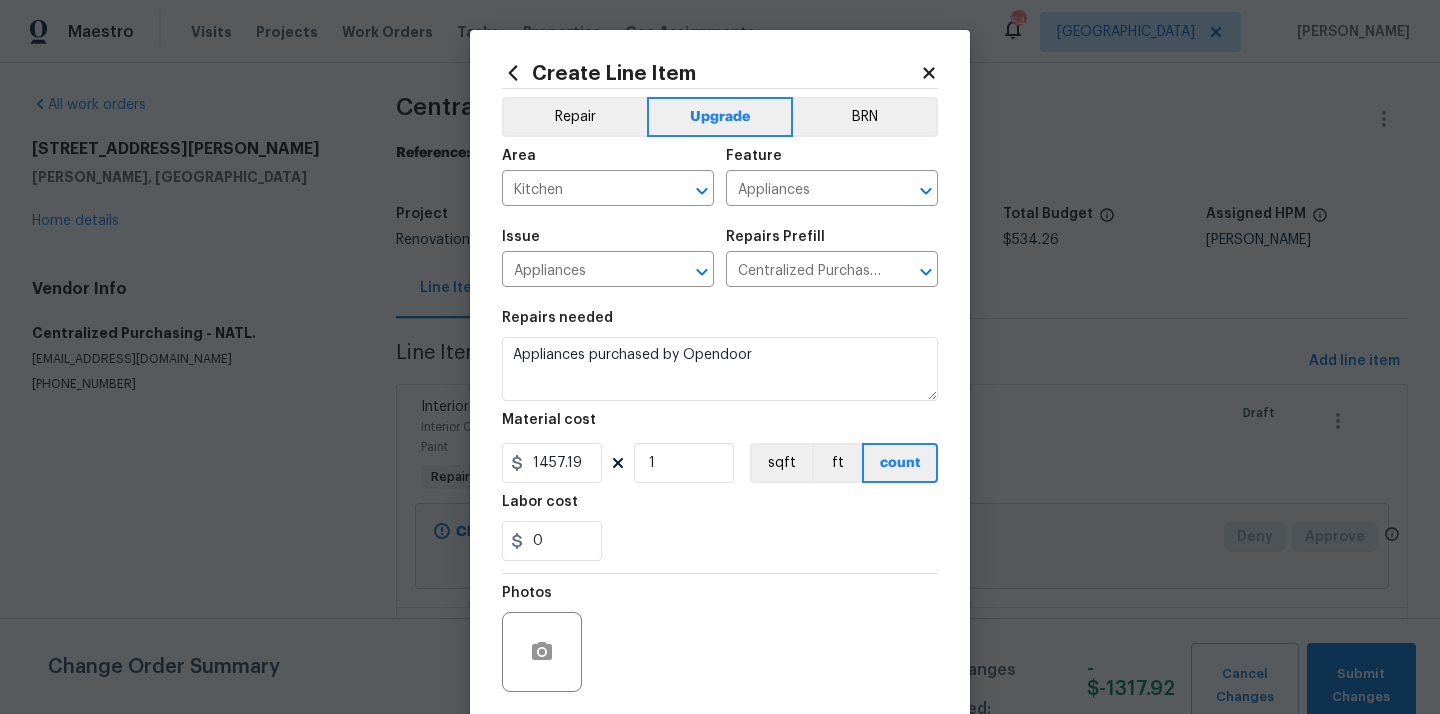 click on "0" at bounding box center [720, 541] 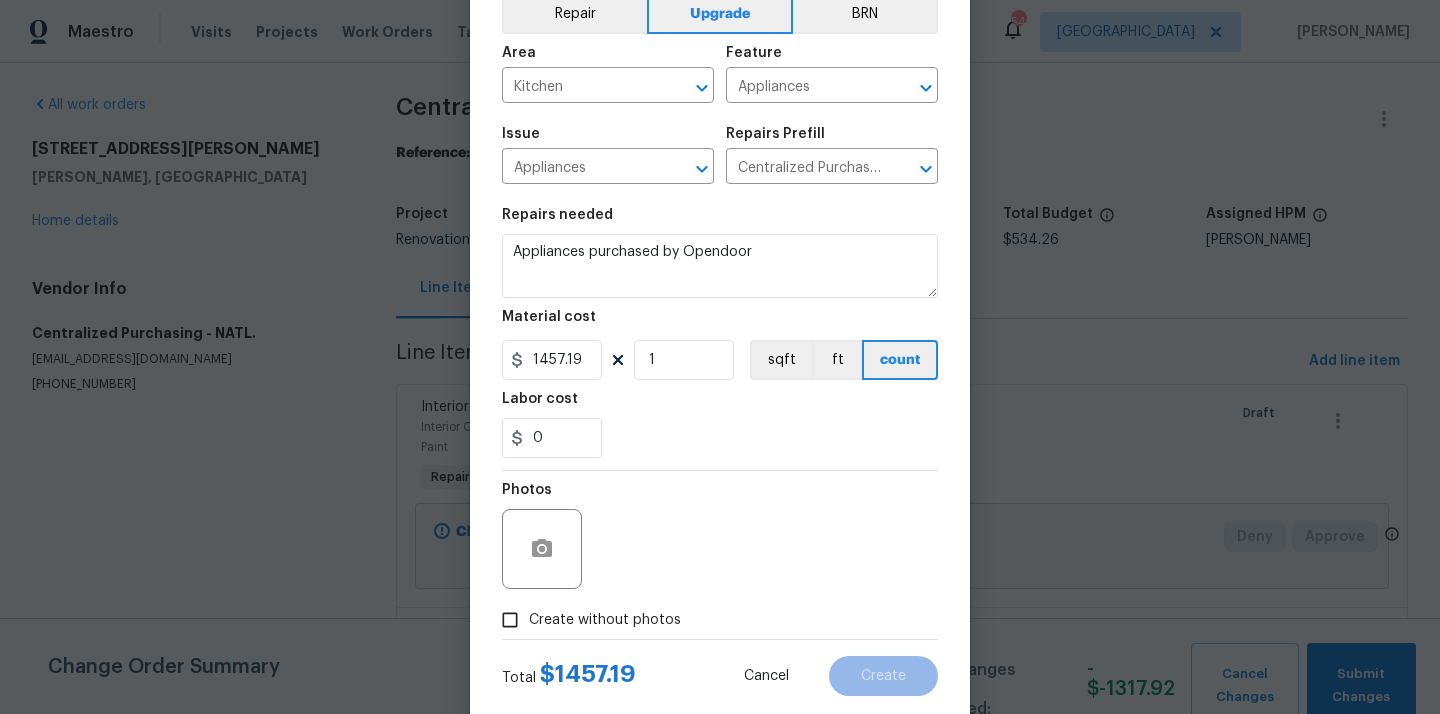 scroll, scrollTop: 148, scrollLeft: 0, axis: vertical 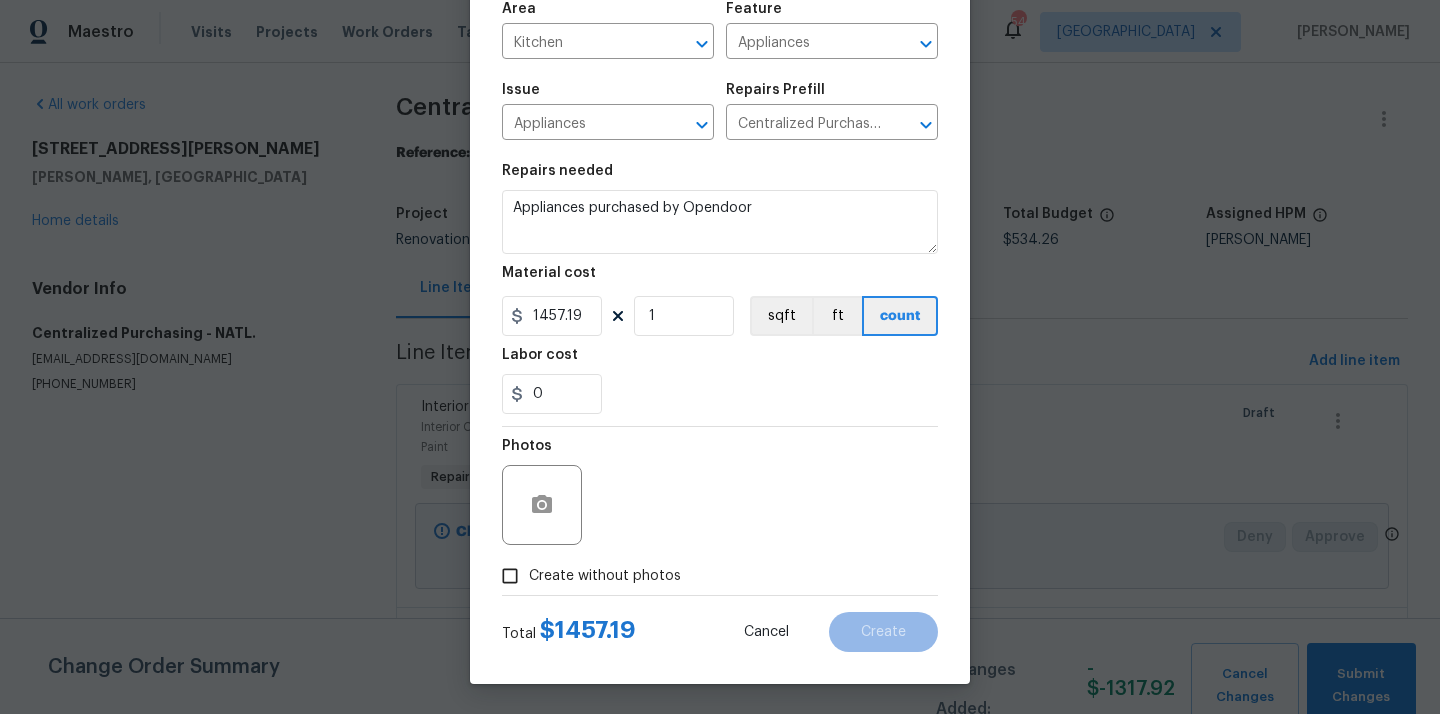 click on "Create without photos" at bounding box center (605, 576) 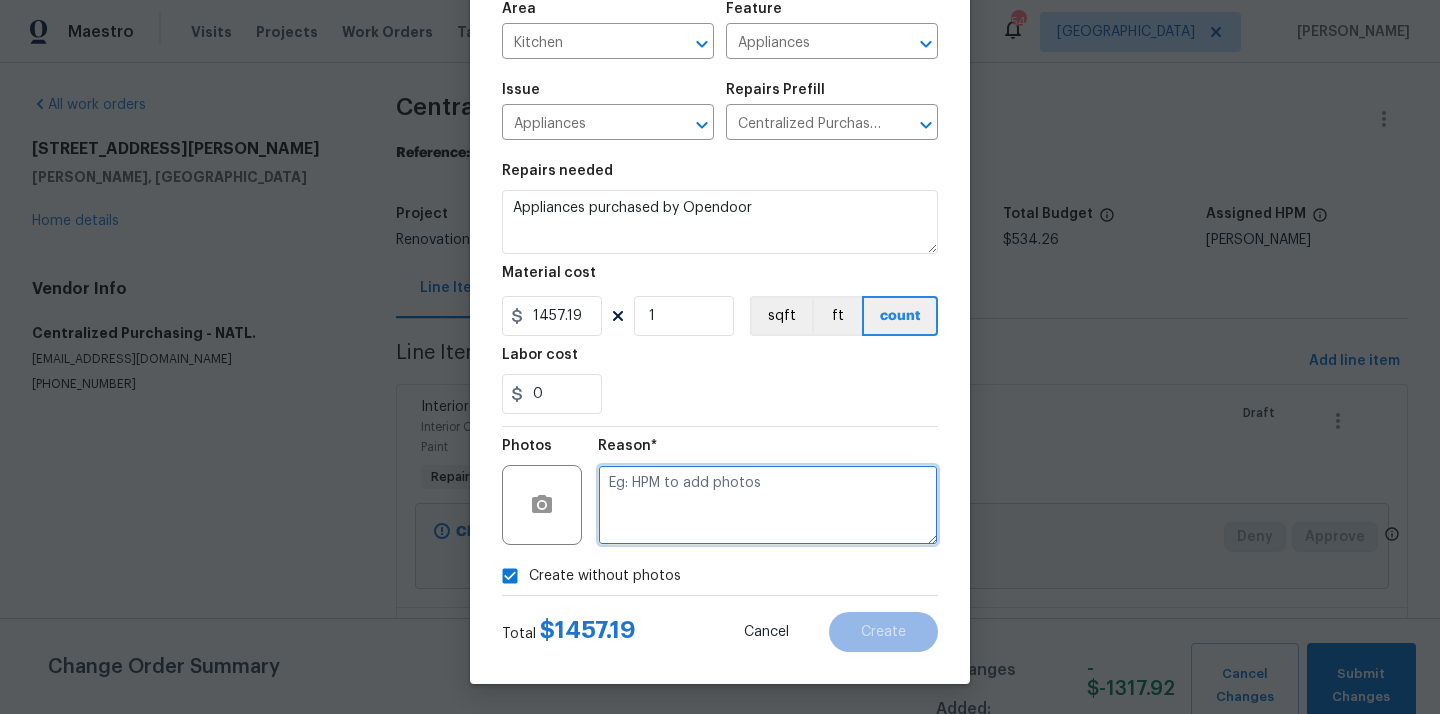 click at bounding box center (768, 505) 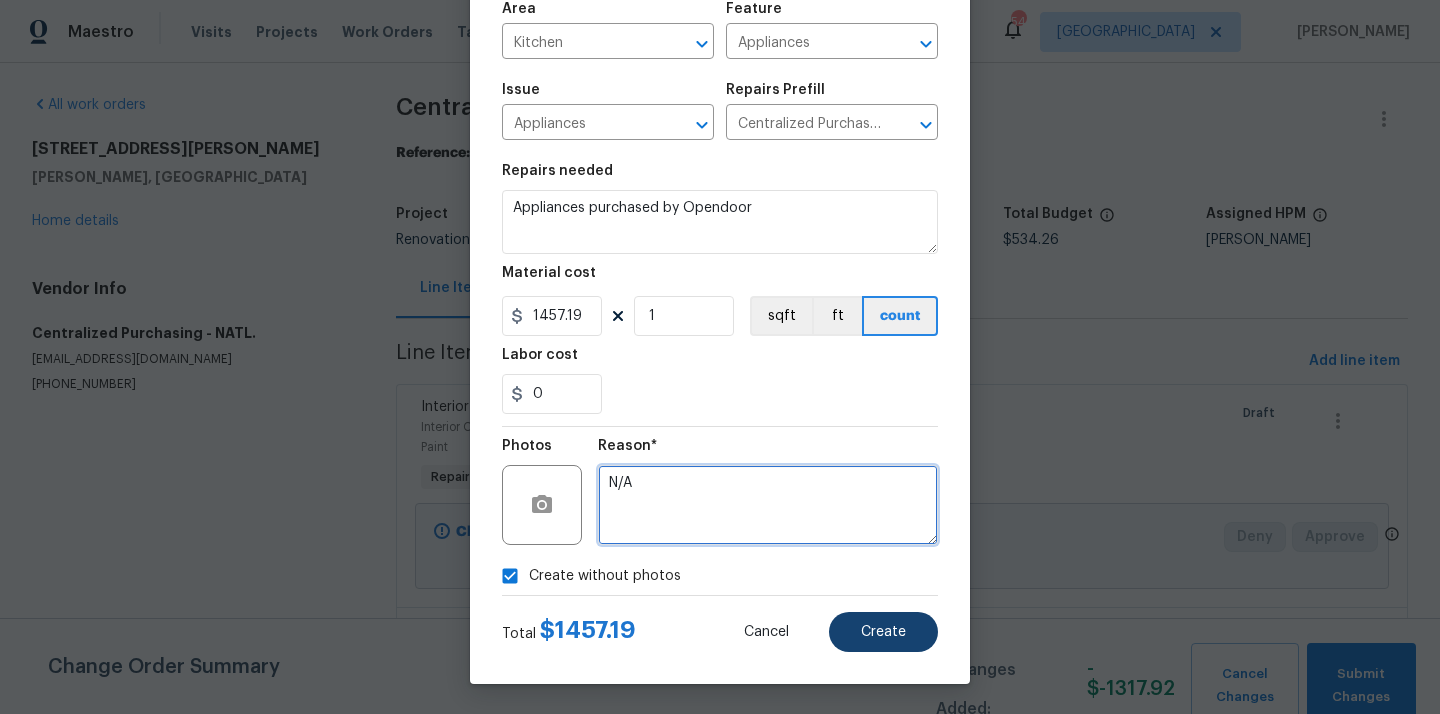 type on "N/A" 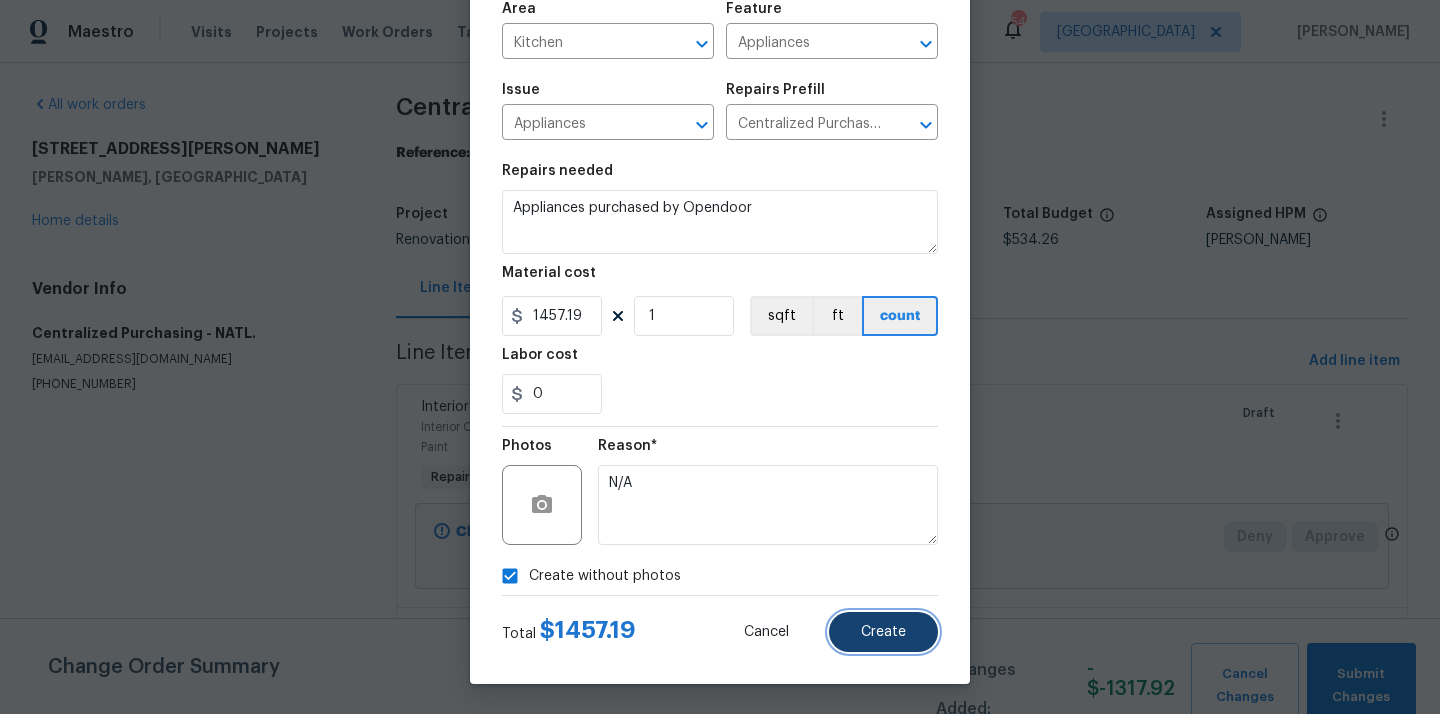 click on "Create" at bounding box center (883, 632) 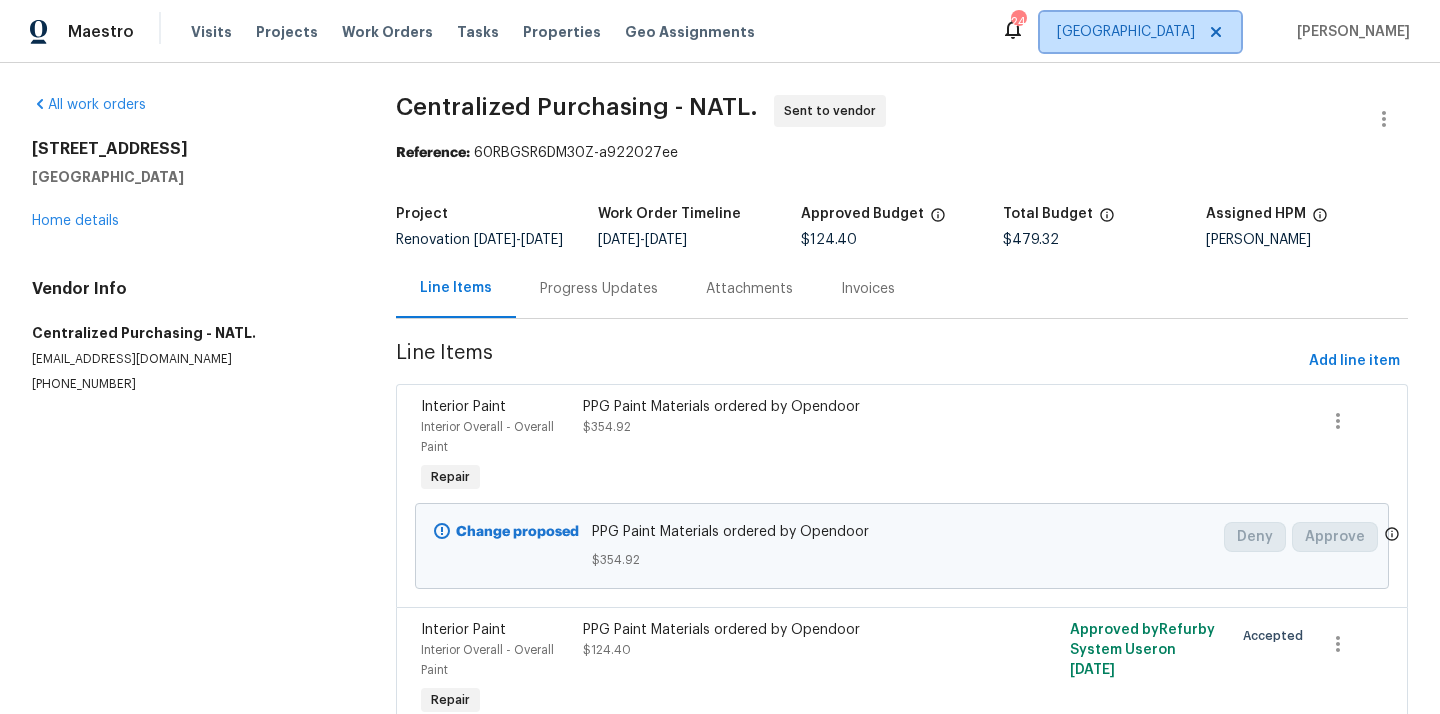 scroll, scrollTop: 0, scrollLeft: 0, axis: both 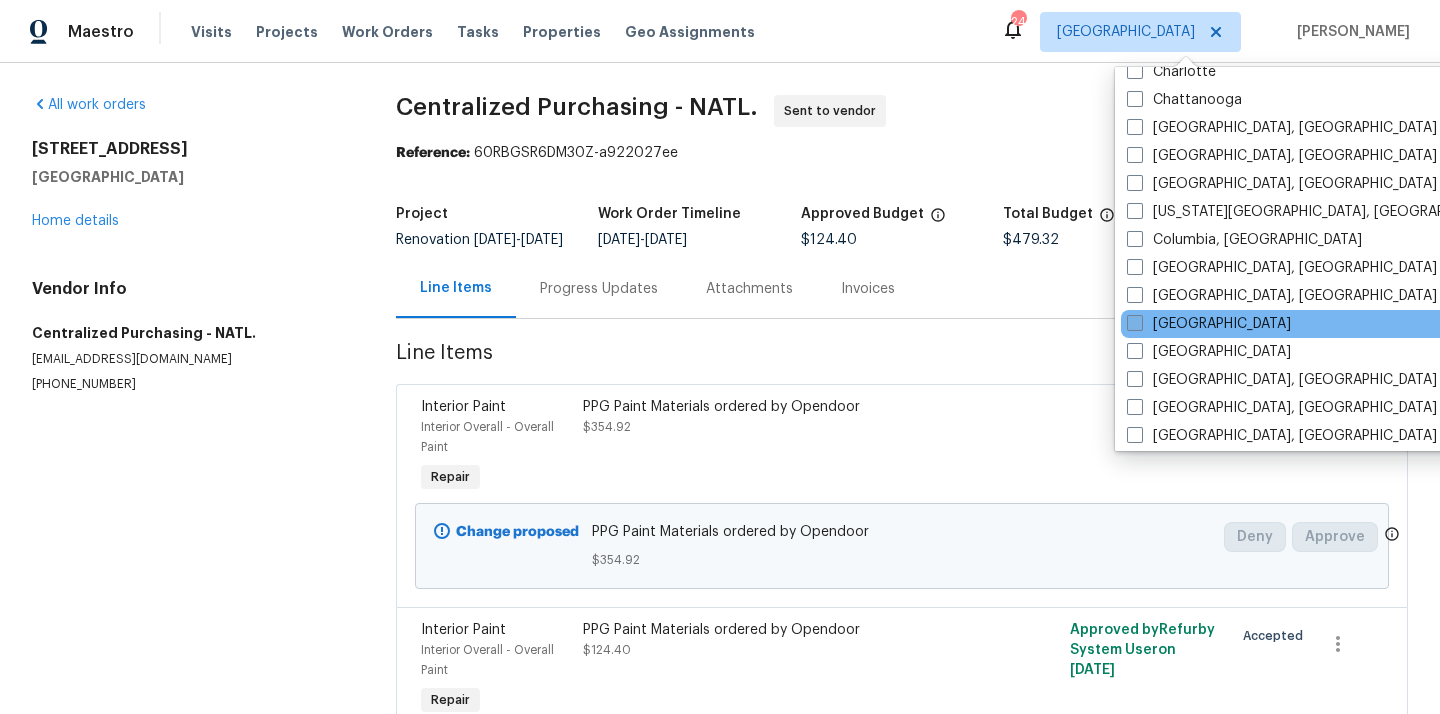 click on "[GEOGRAPHIC_DATA]" at bounding box center [1209, 324] 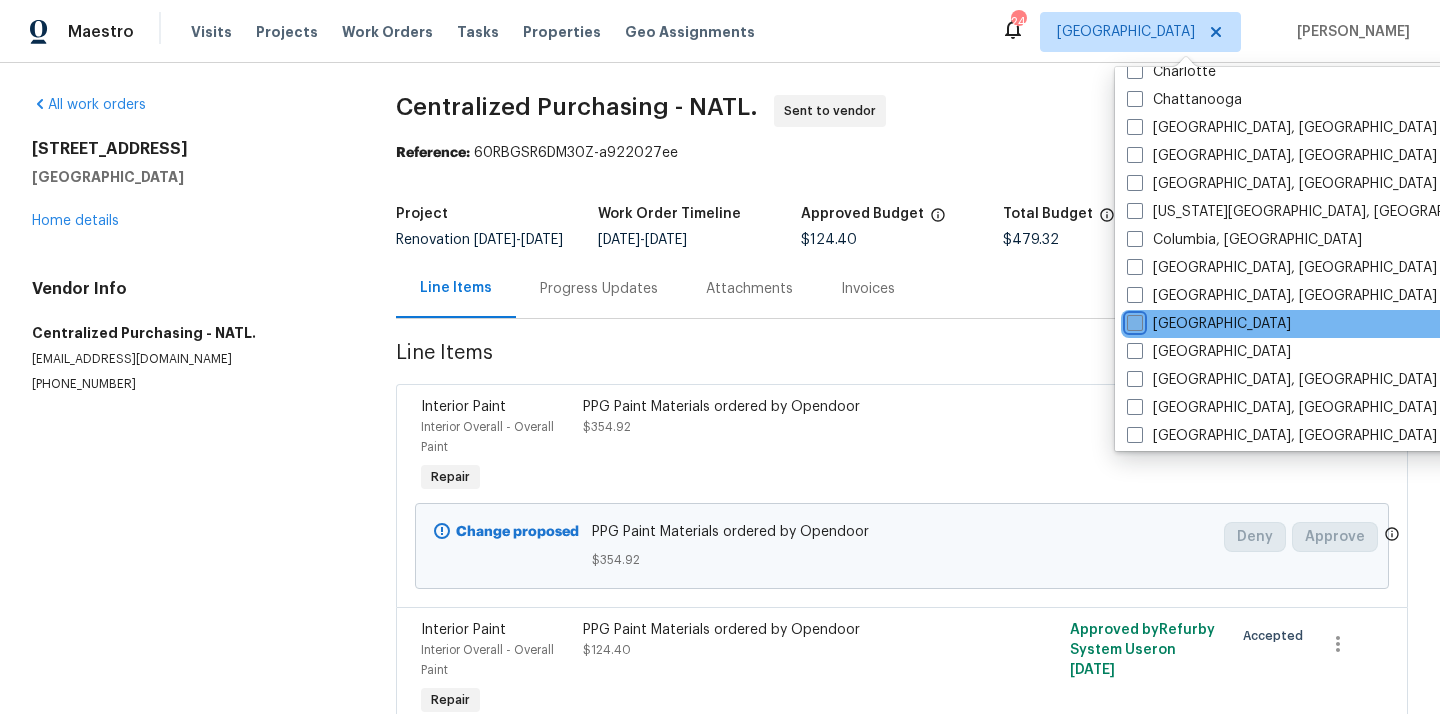 click on "[GEOGRAPHIC_DATA]" at bounding box center [1133, 320] 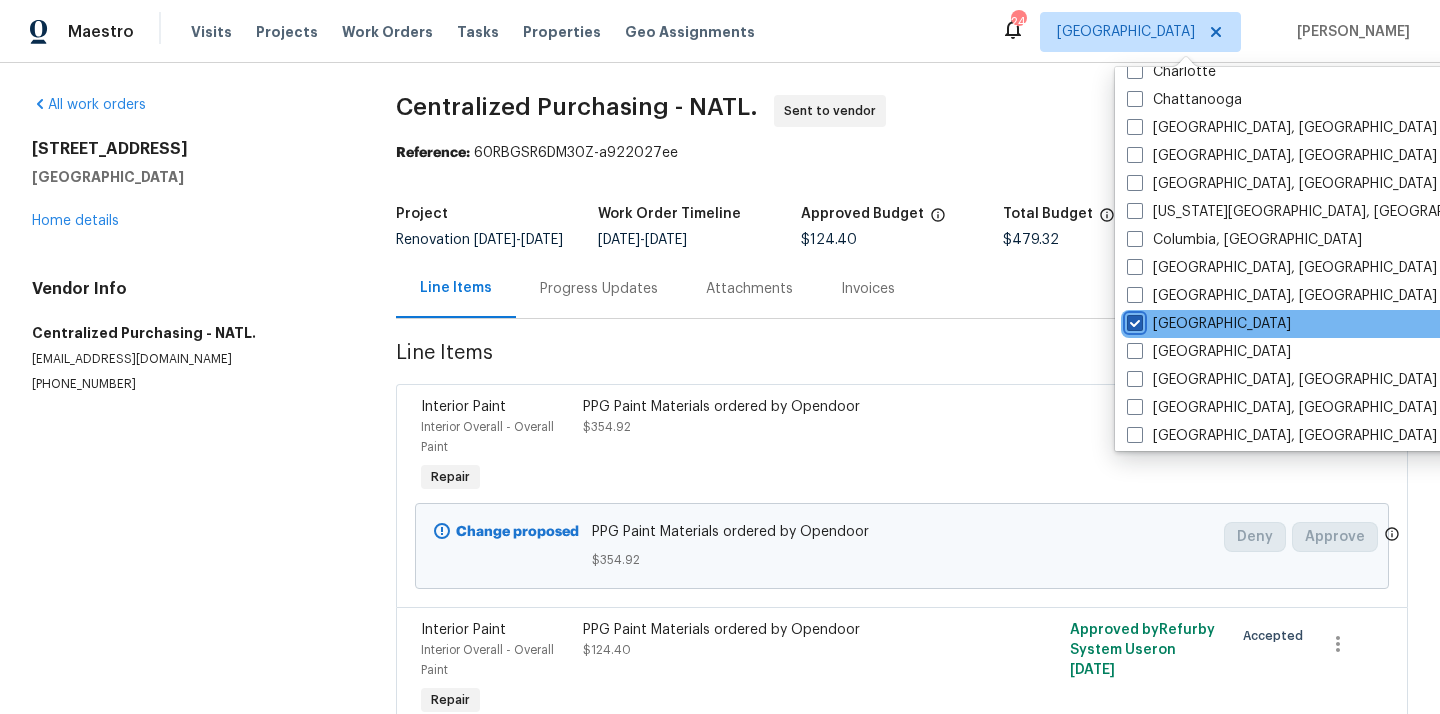 checkbox on "true" 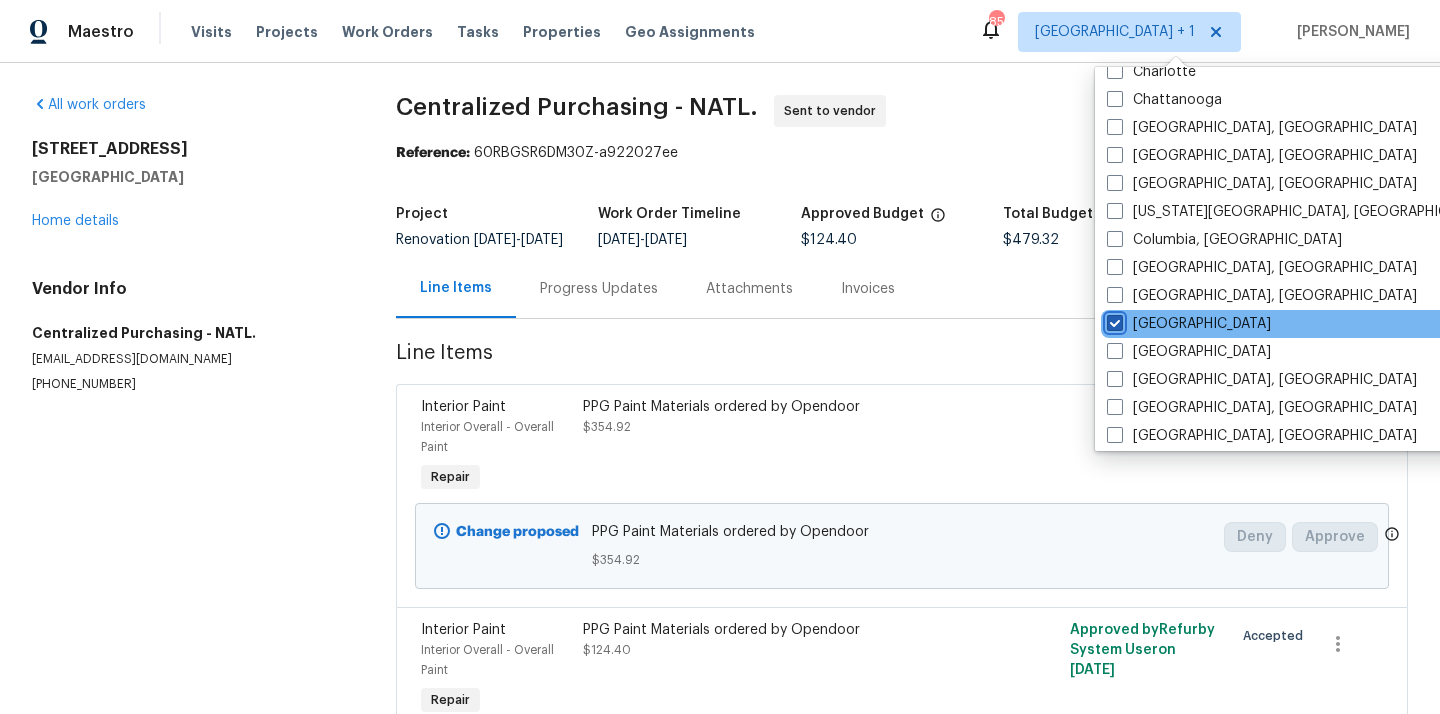 scroll, scrollTop: 0, scrollLeft: 0, axis: both 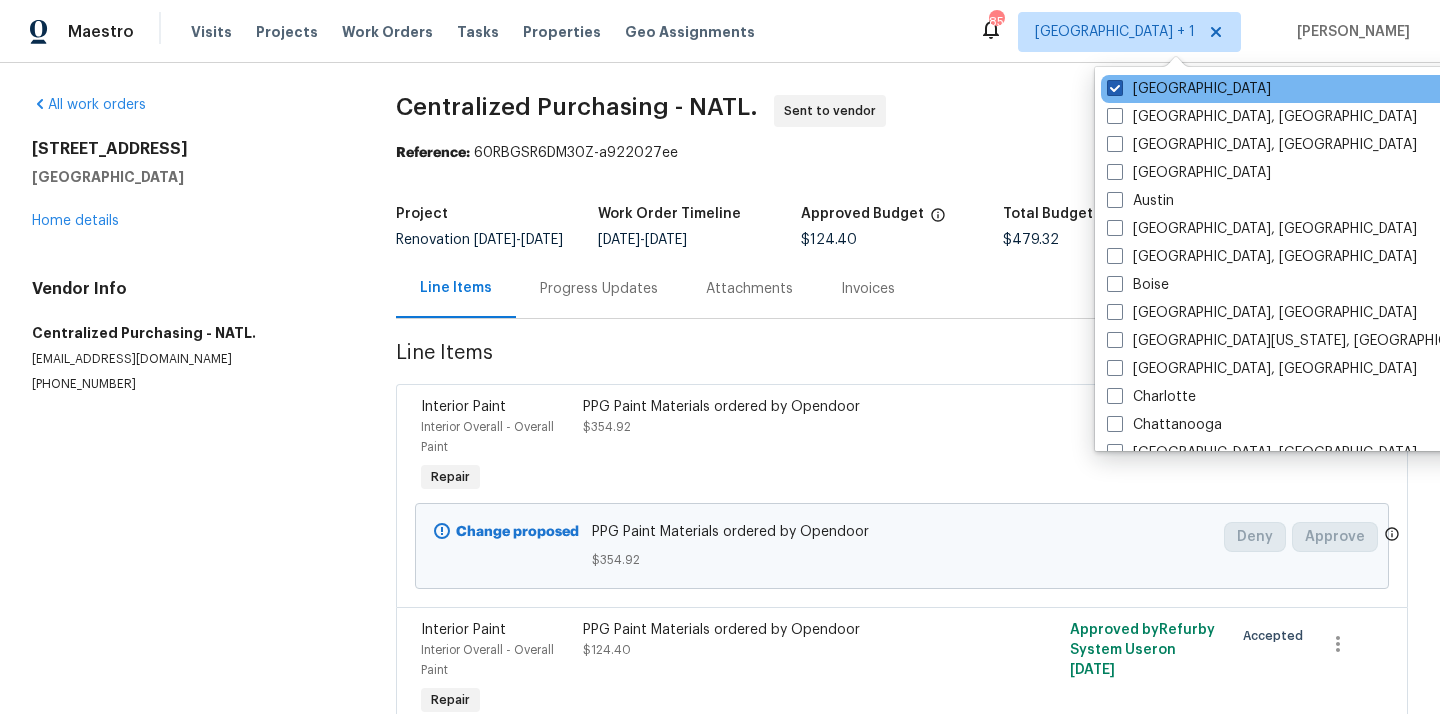 click on "[GEOGRAPHIC_DATA]" at bounding box center [1189, 89] 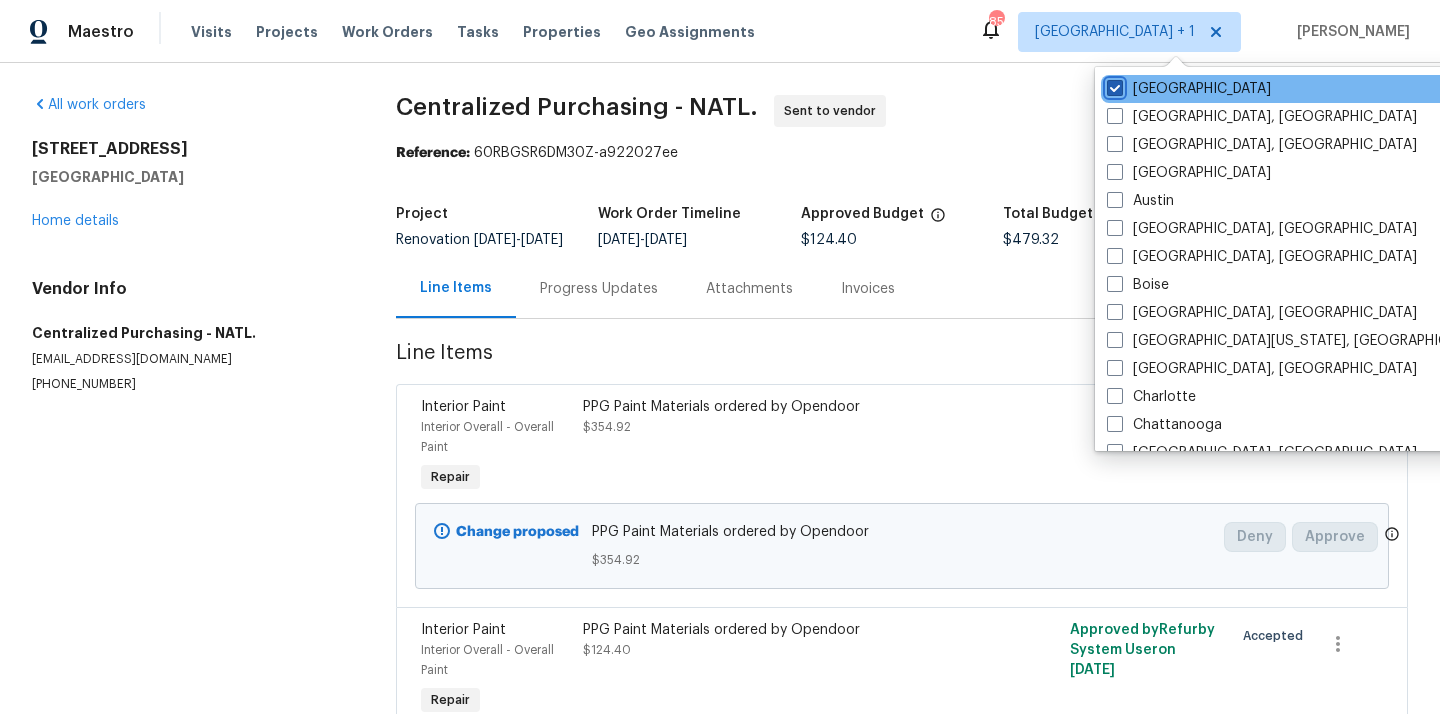click on "[GEOGRAPHIC_DATA]" at bounding box center [1113, 85] 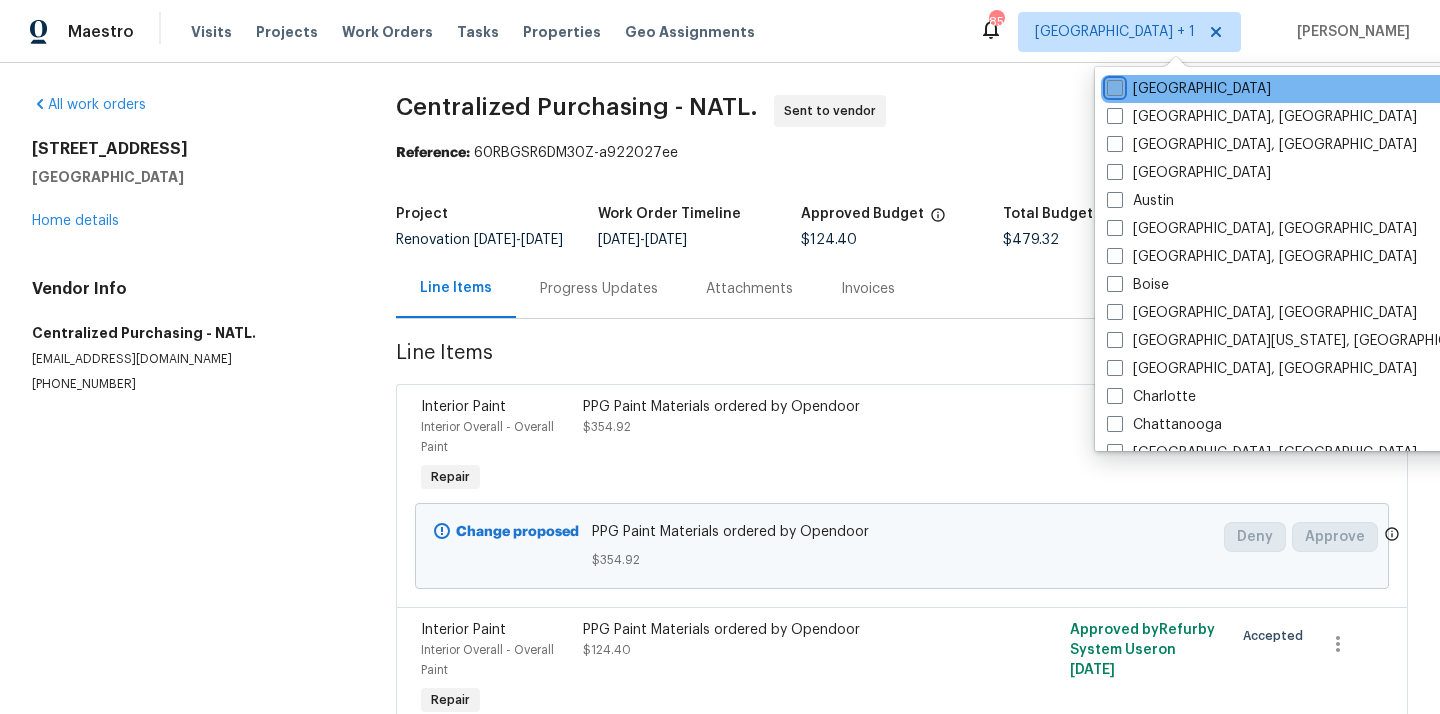 checkbox on "false" 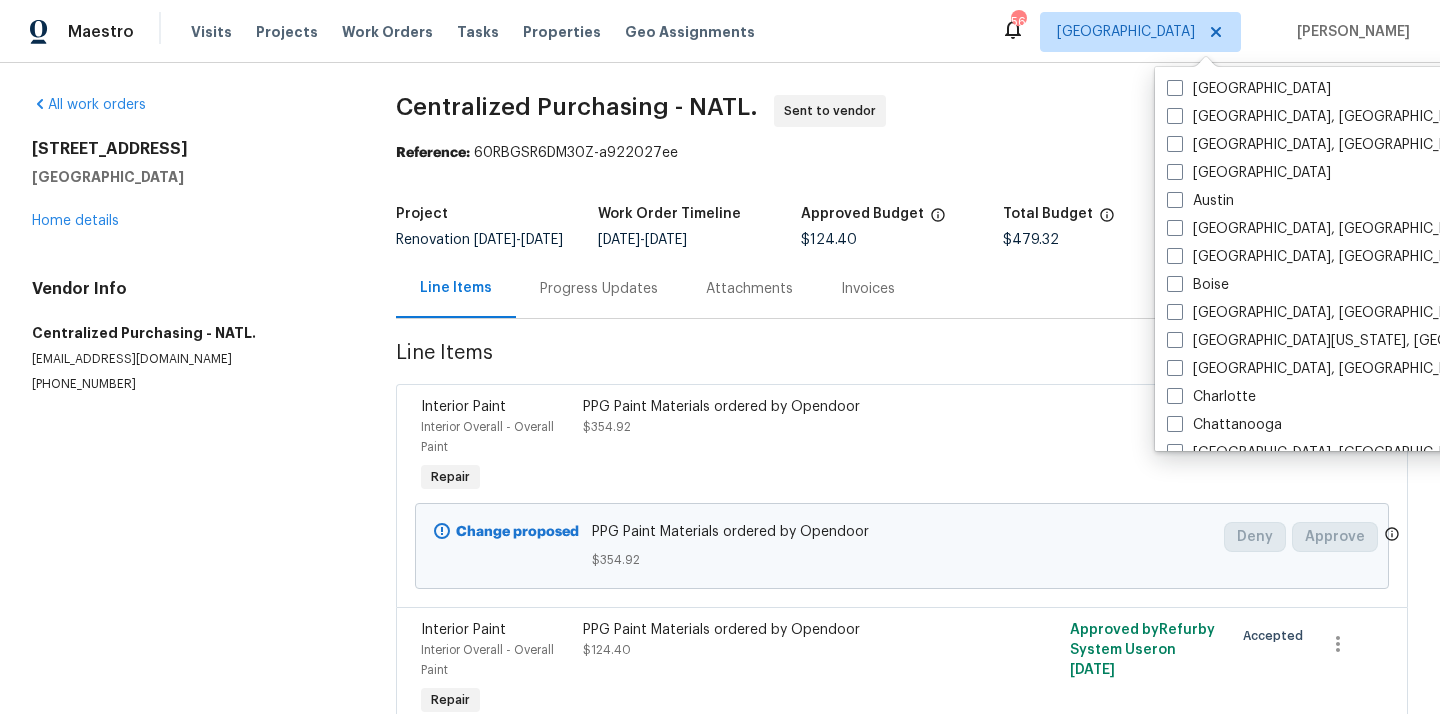 click on "Visits Projects Work Orders Tasks Properties Geo Assignments" at bounding box center [485, 32] 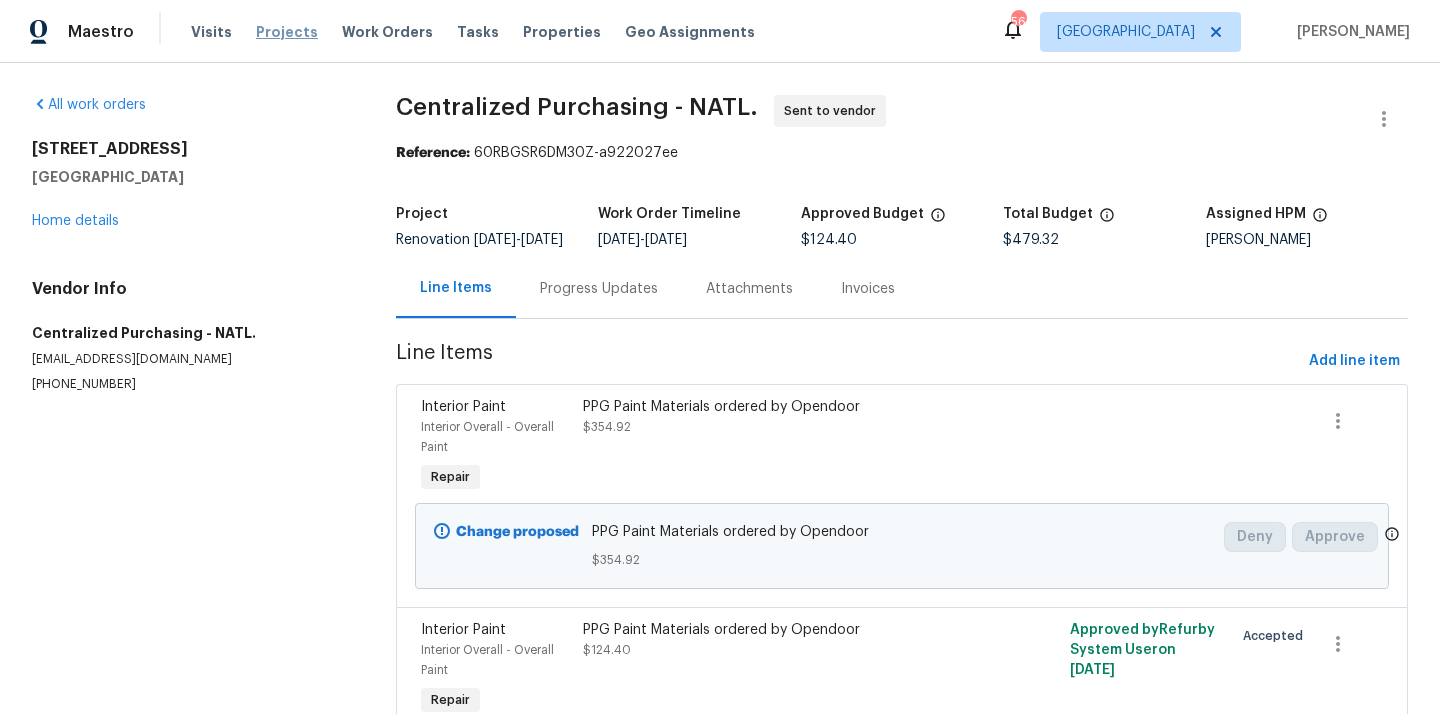 click on "Projects" at bounding box center [287, 32] 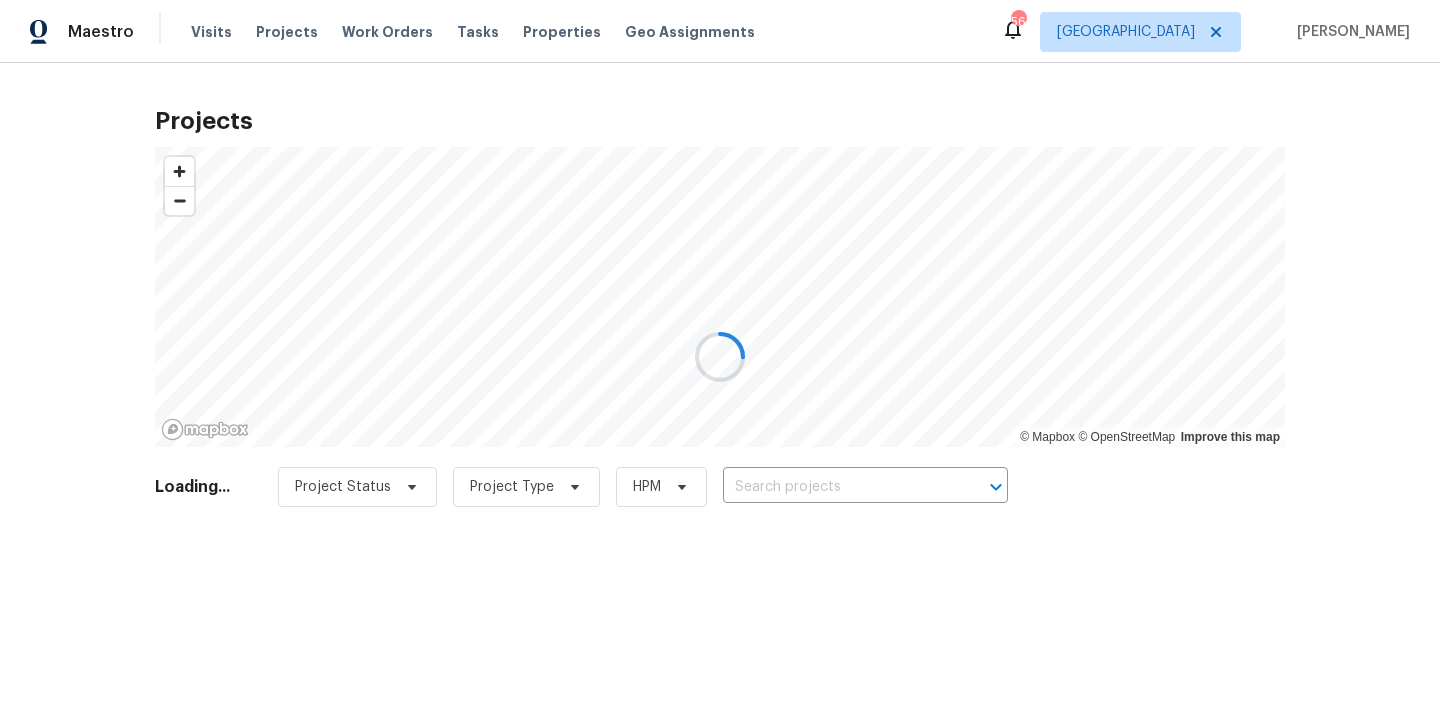 click at bounding box center (720, 357) 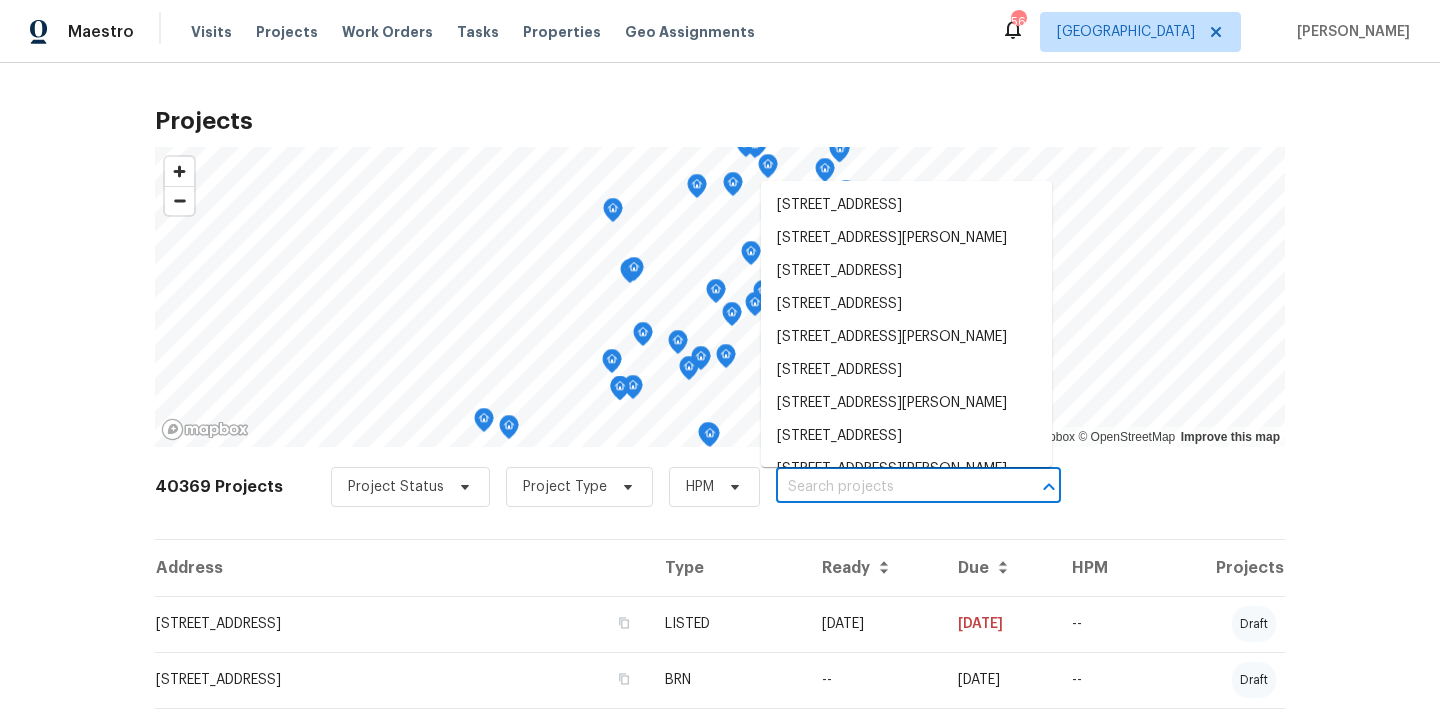 click at bounding box center (890, 487) 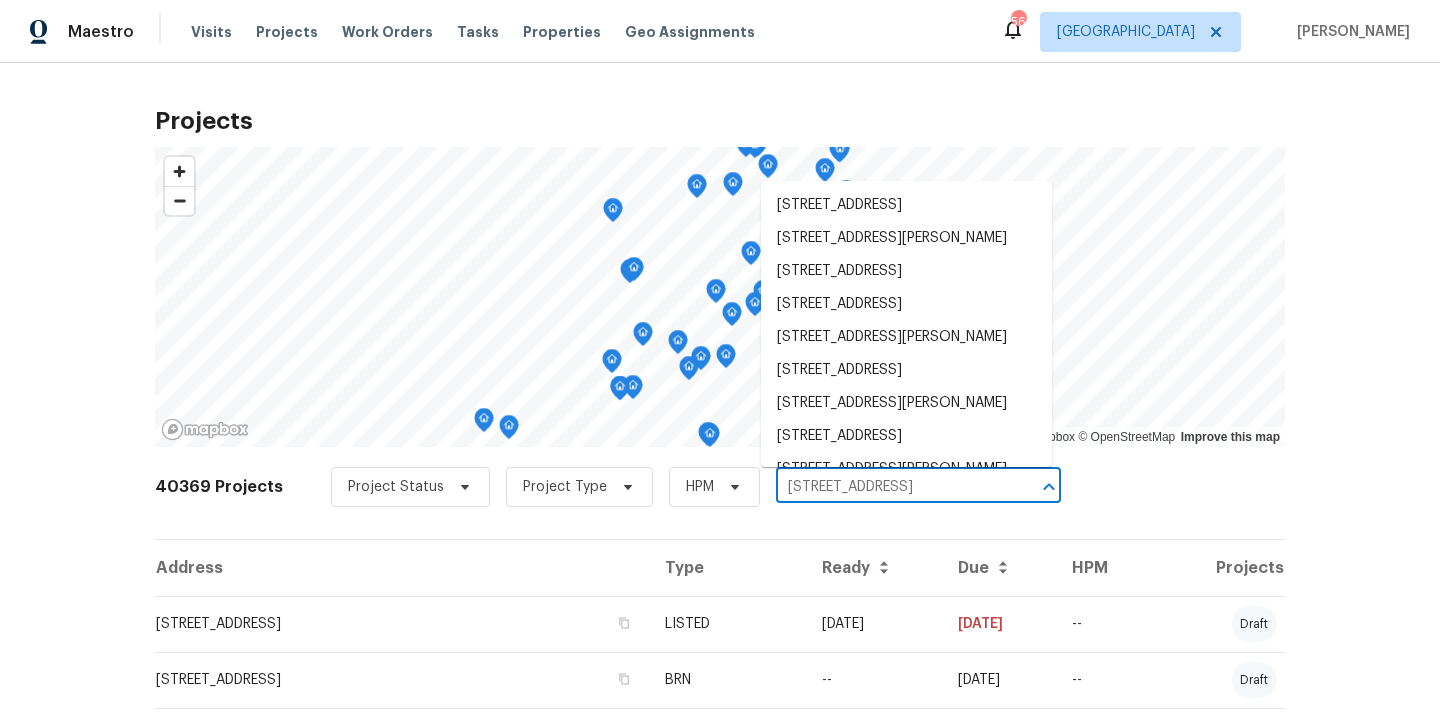 scroll, scrollTop: 0, scrollLeft: 55, axis: horizontal 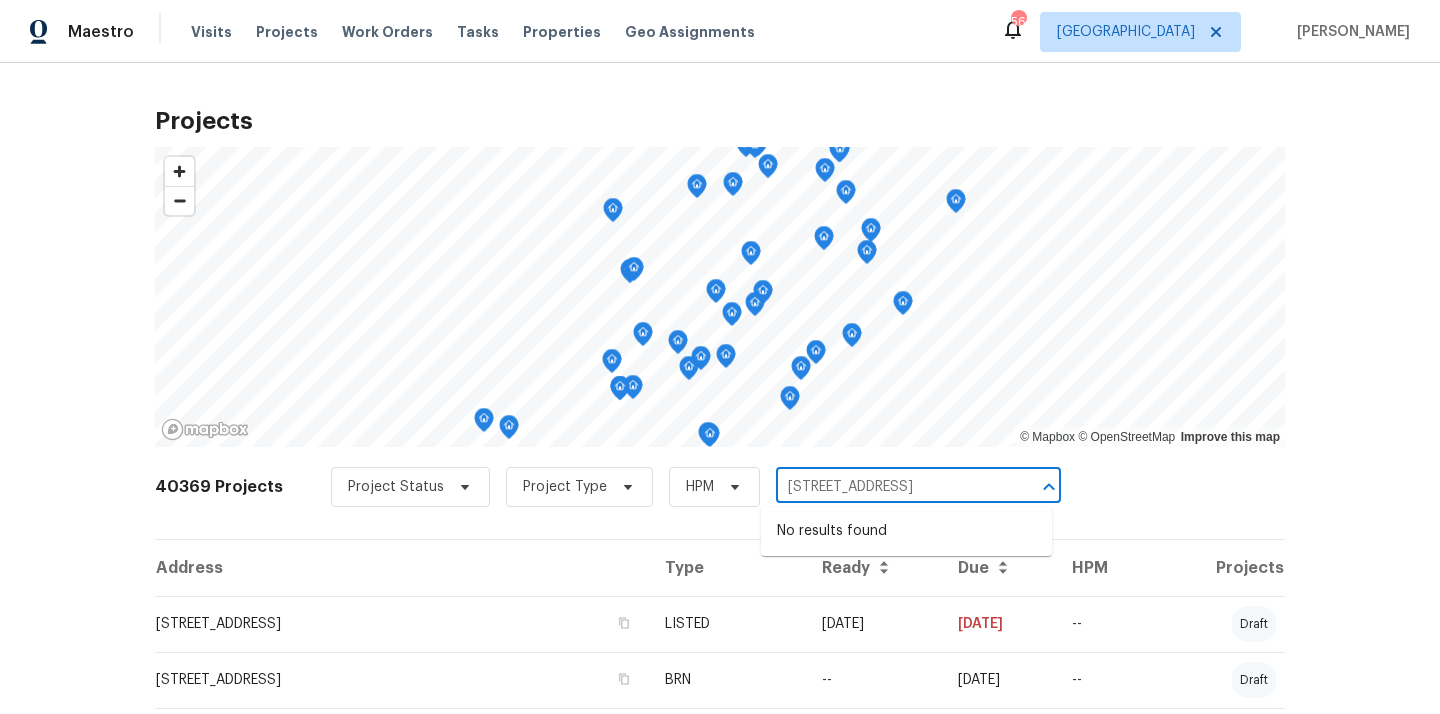 type on "[STREET_ADDRESS]" 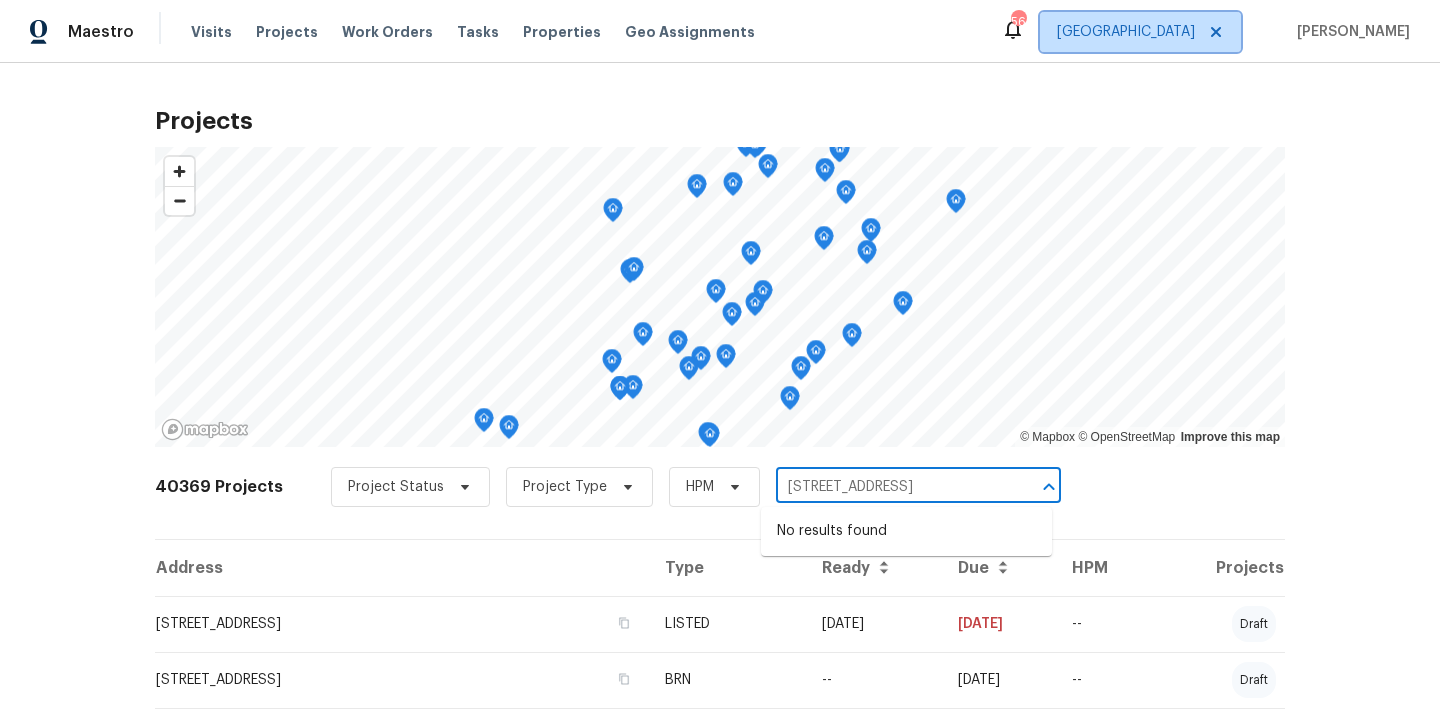 type 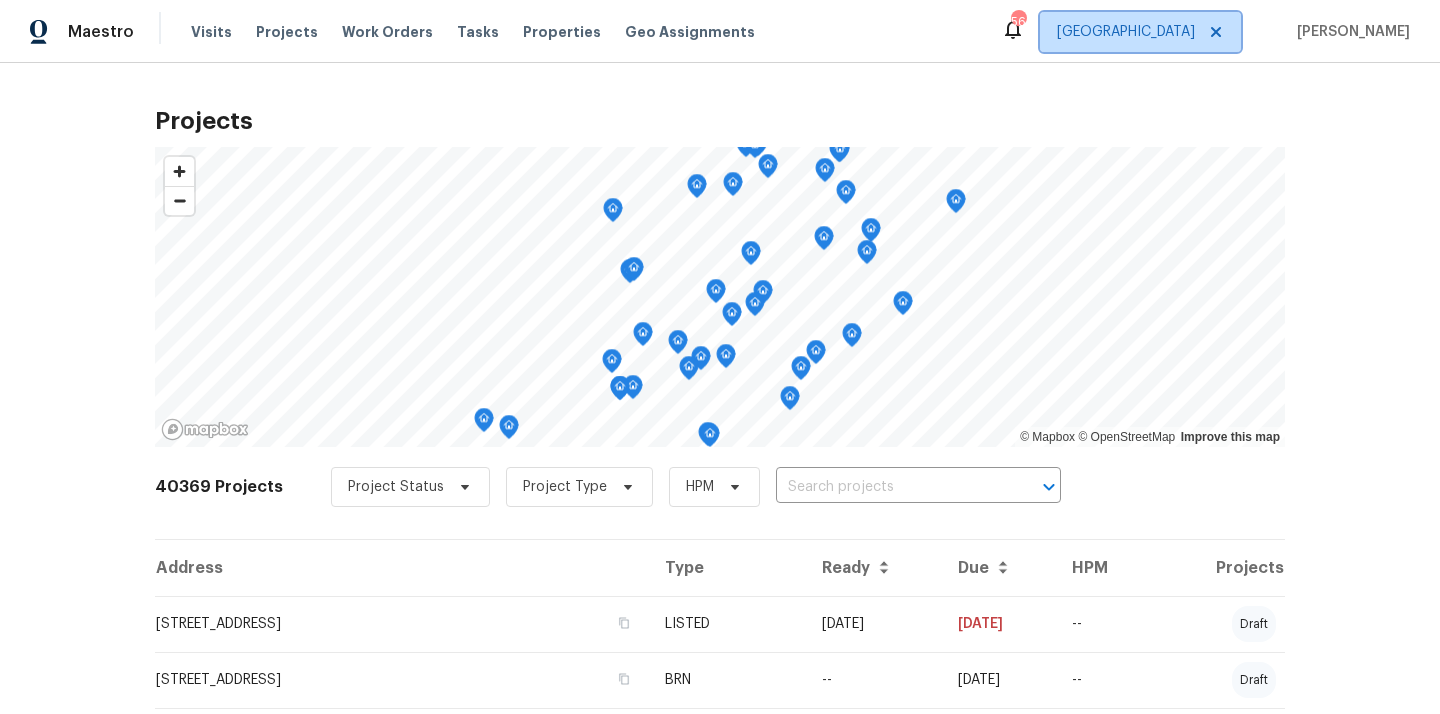 click on "[GEOGRAPHIC_DATA]" at bounding box center (1140, 32) 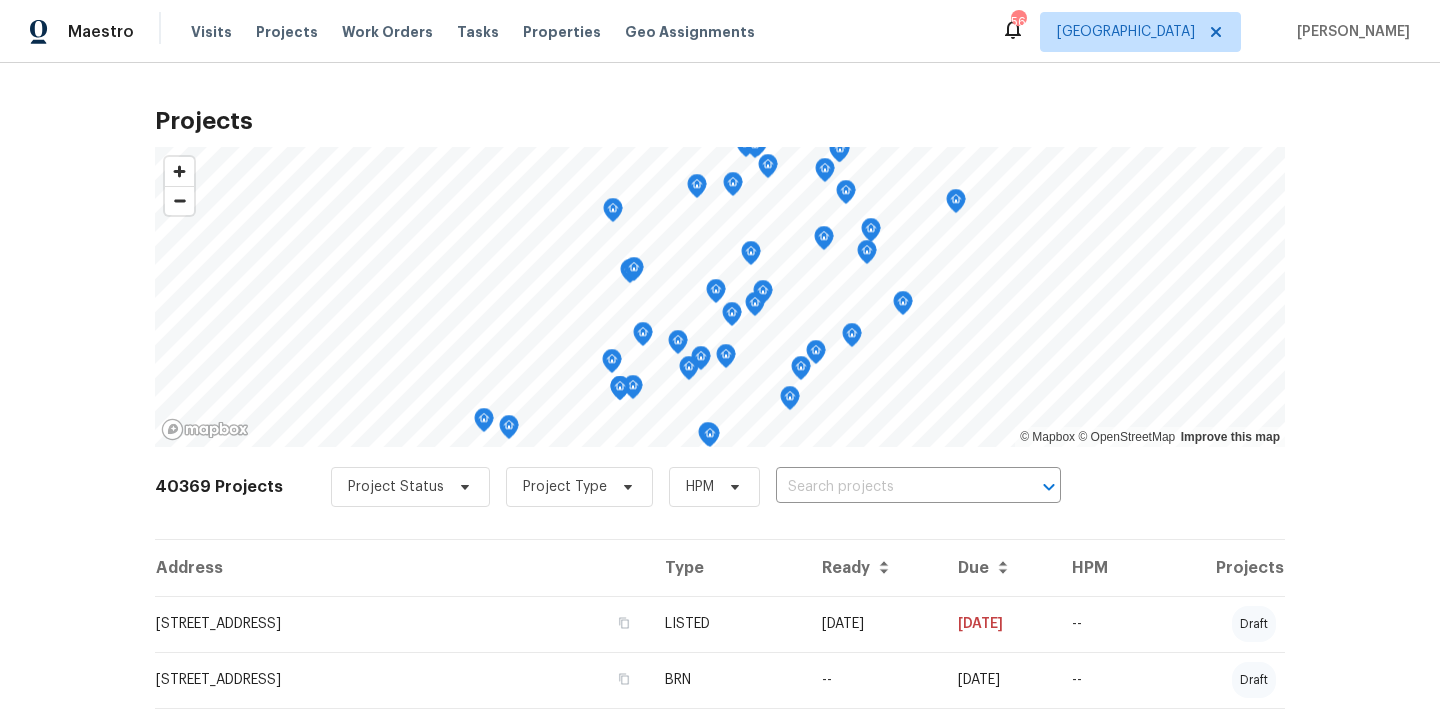 scroll, scrollTop: 0, scrollLeft: 0, axis: both 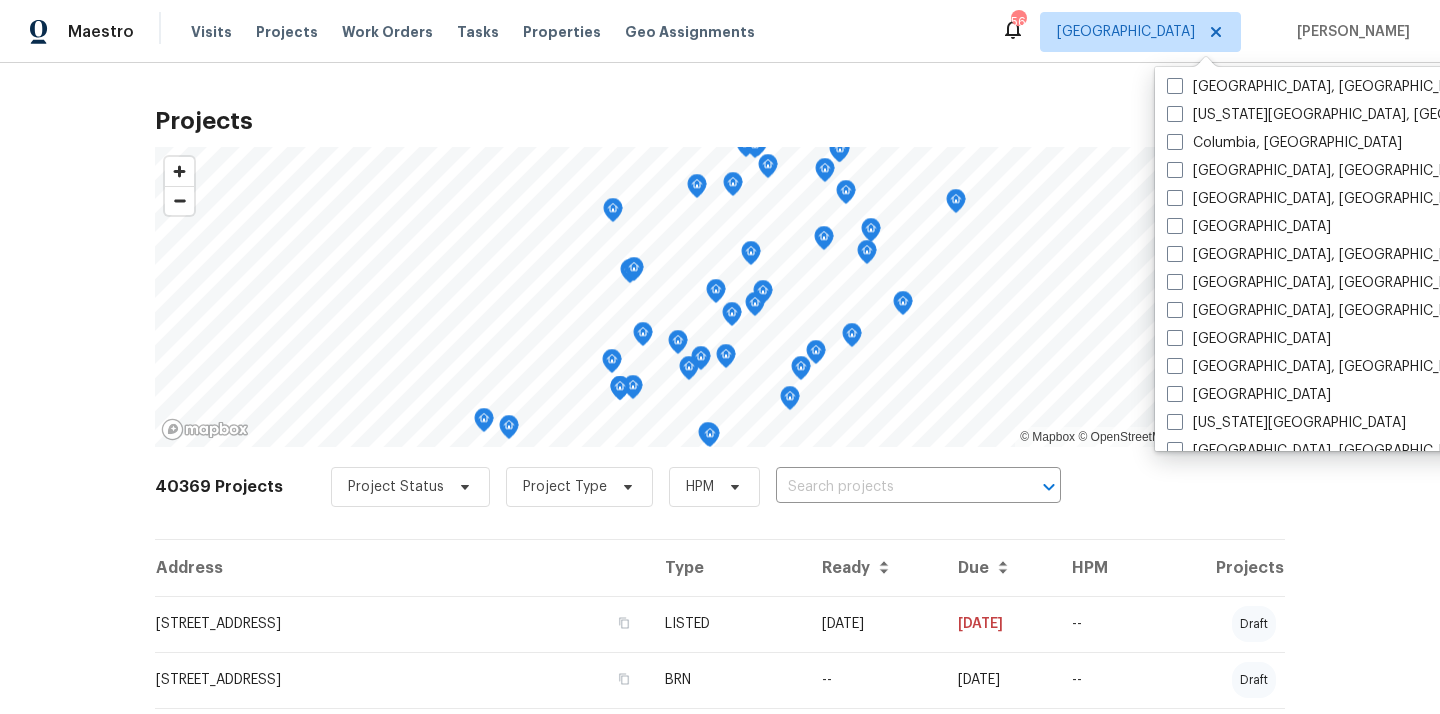 click on "[GEOGRAPHIC_DATA]" at bounding box center (1249, 339) 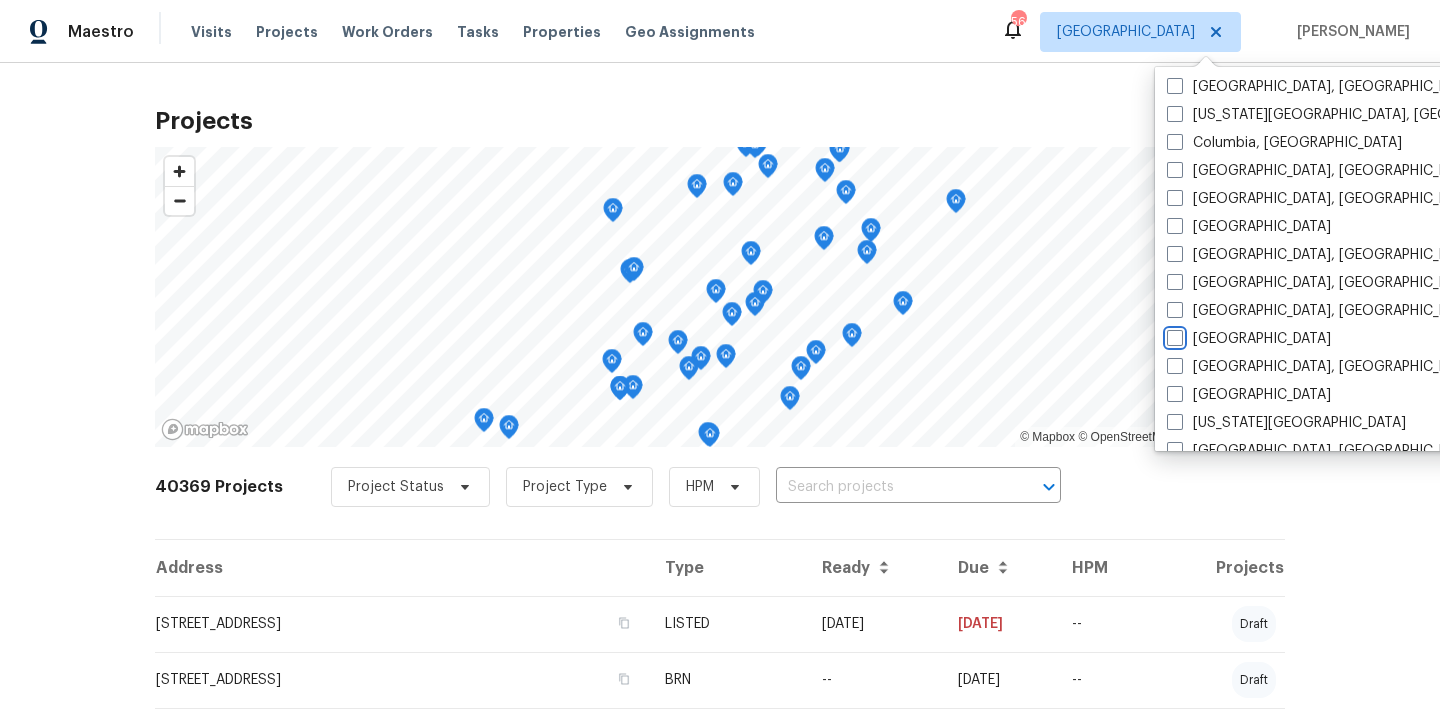 click on "[GEOGRAPHIC_DATA]" at bounding box center [1173, 335] 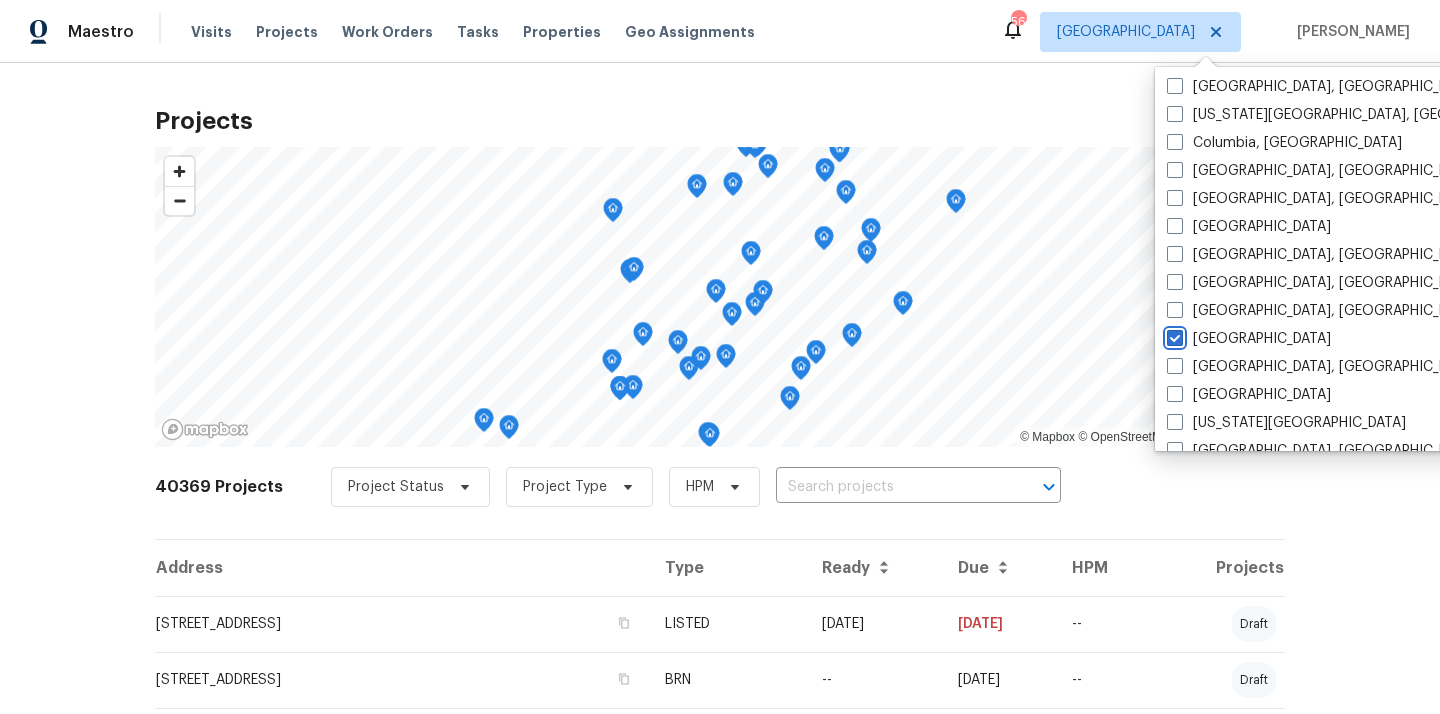 checkbox on "true" 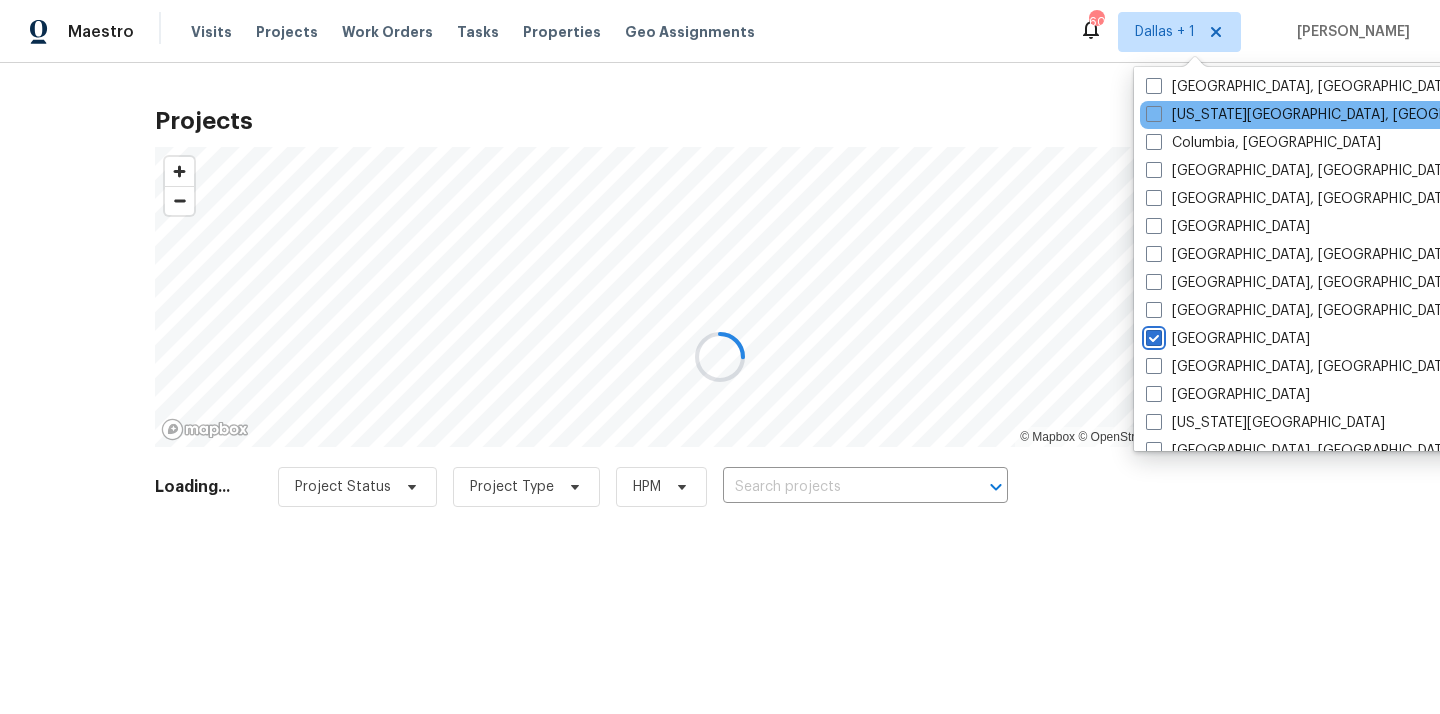 scroll, scrollTop: 0, scrollLeft: 0, axis: both 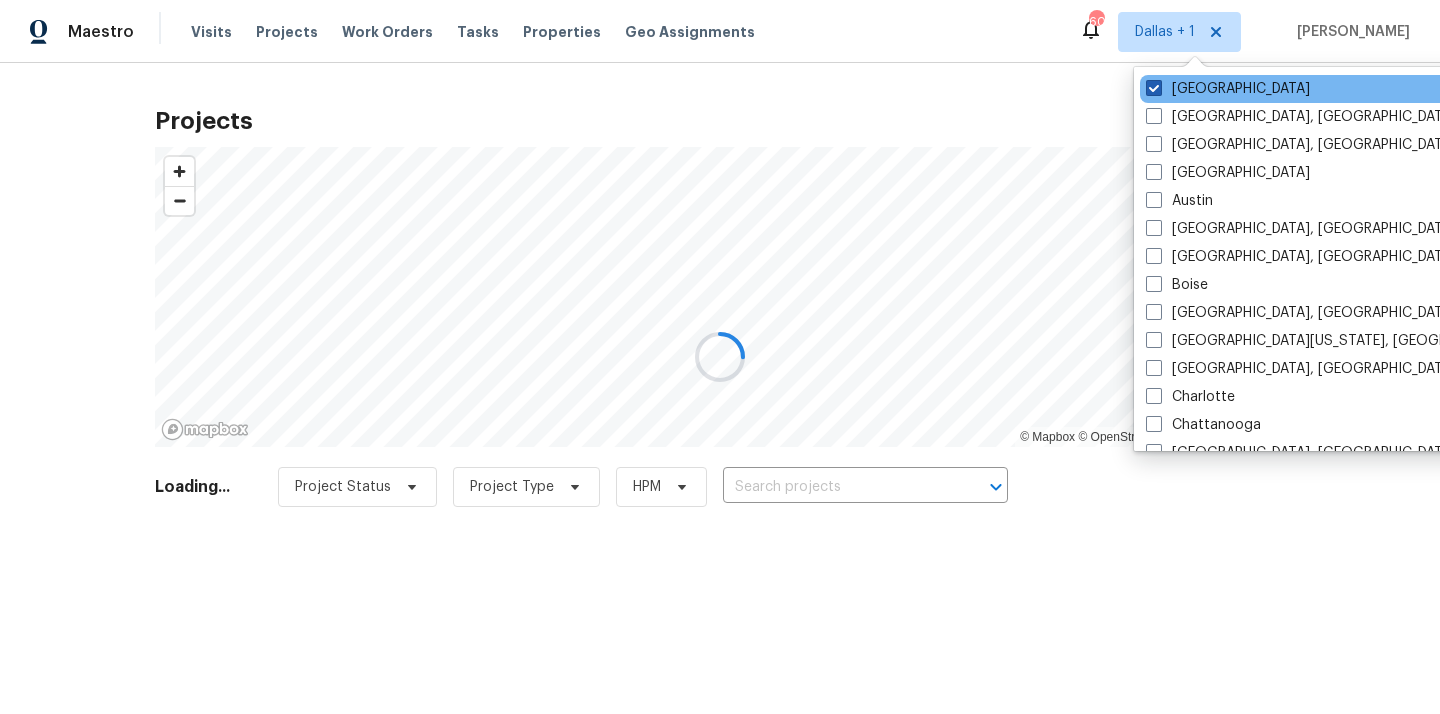 click on "[GEOGRAPHIC_DATA]" at bounding box center (1228, 89) 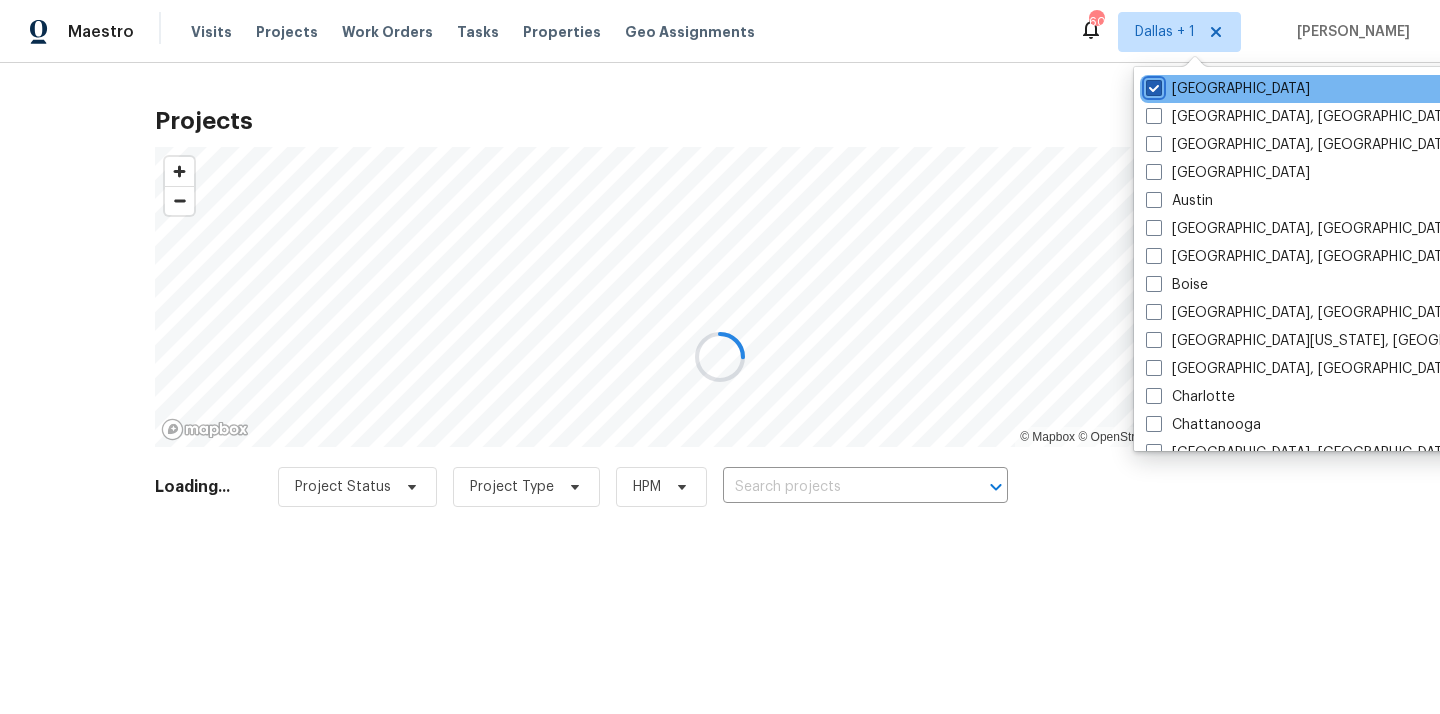 click on "[GEOGRAPHIC_DATA]" at bounding box center [1152, 85] 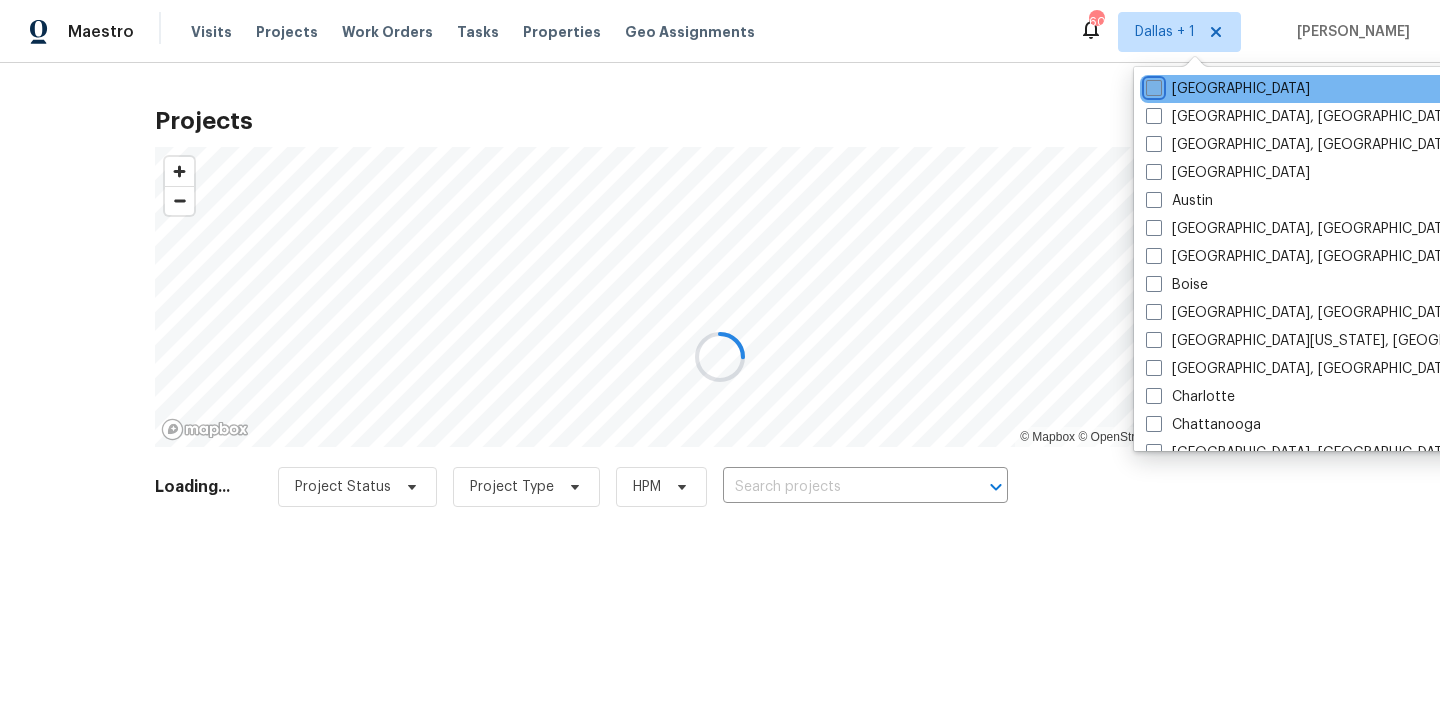 checkbox on "false" 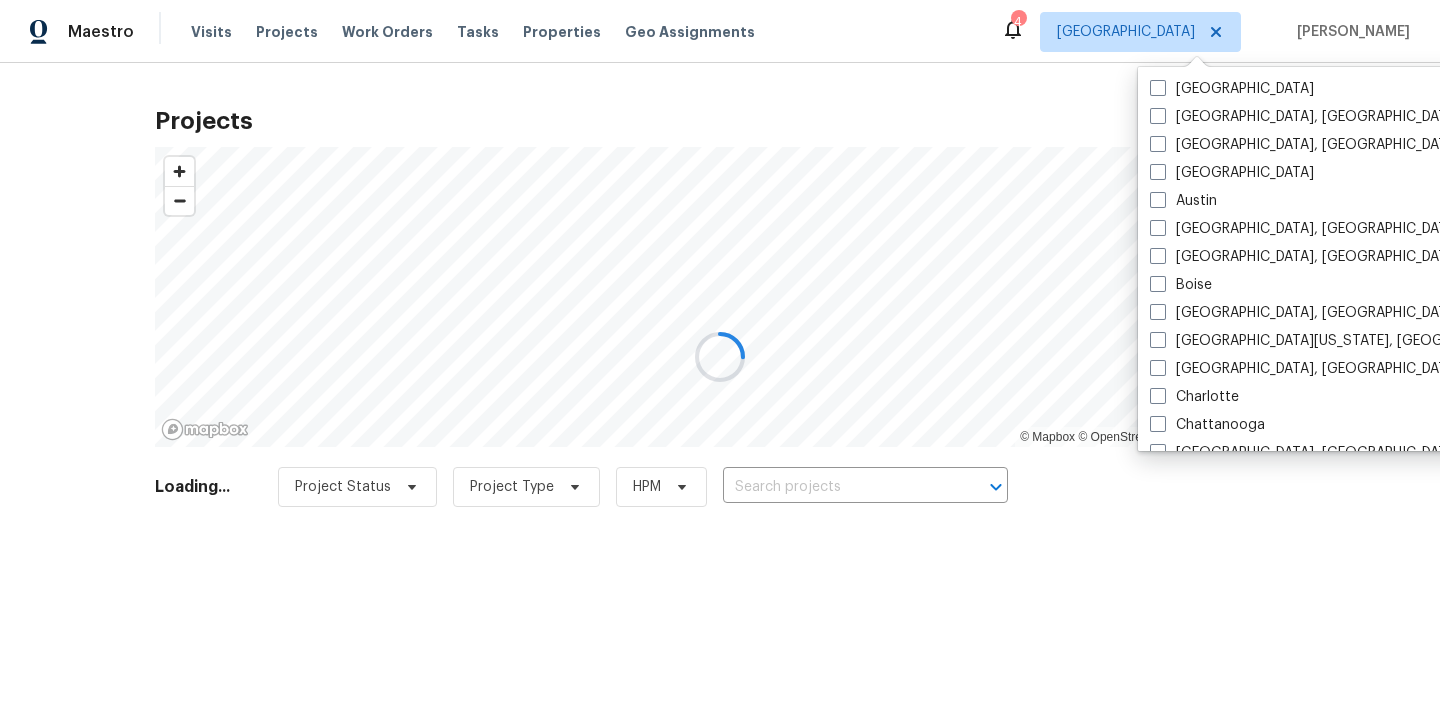 click at bounding box center [720, 357] 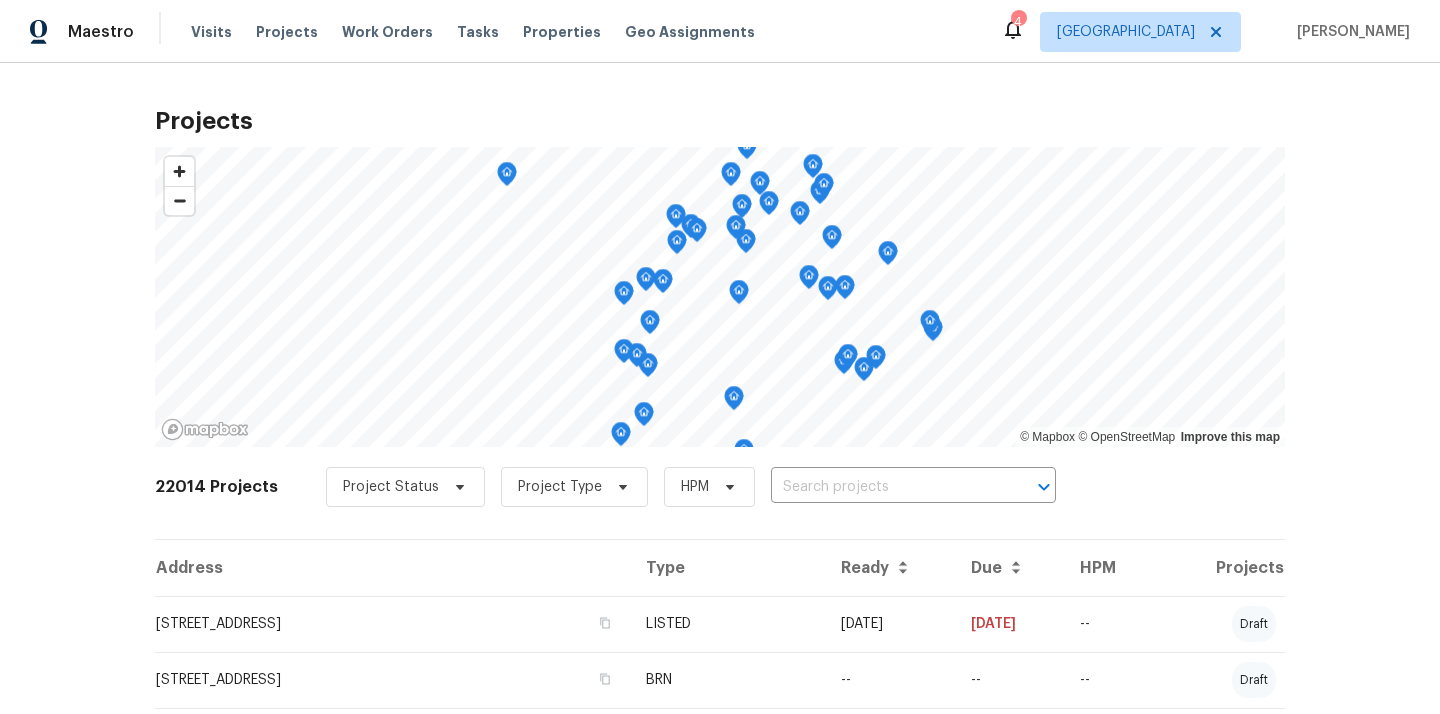 click at bounding box center [885, 487] 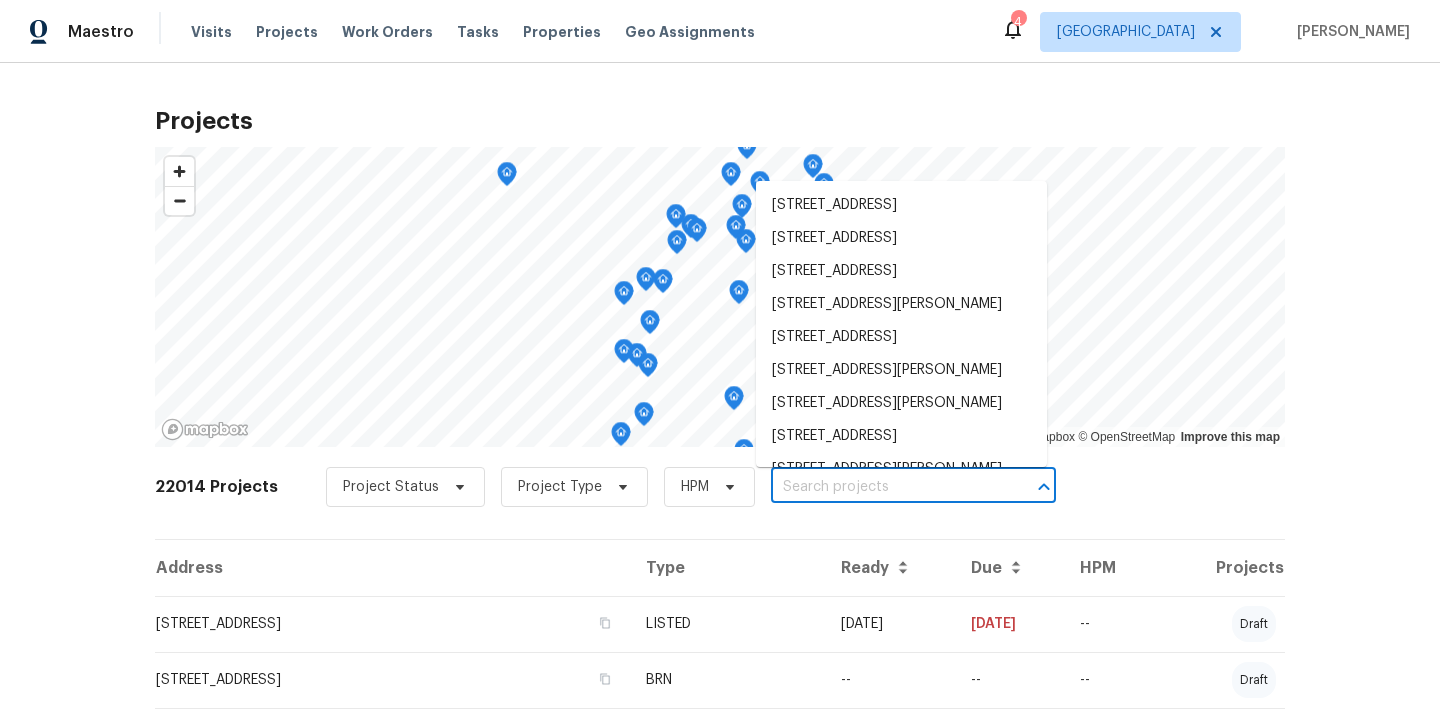paste on "[STREET_ADDRESS]" 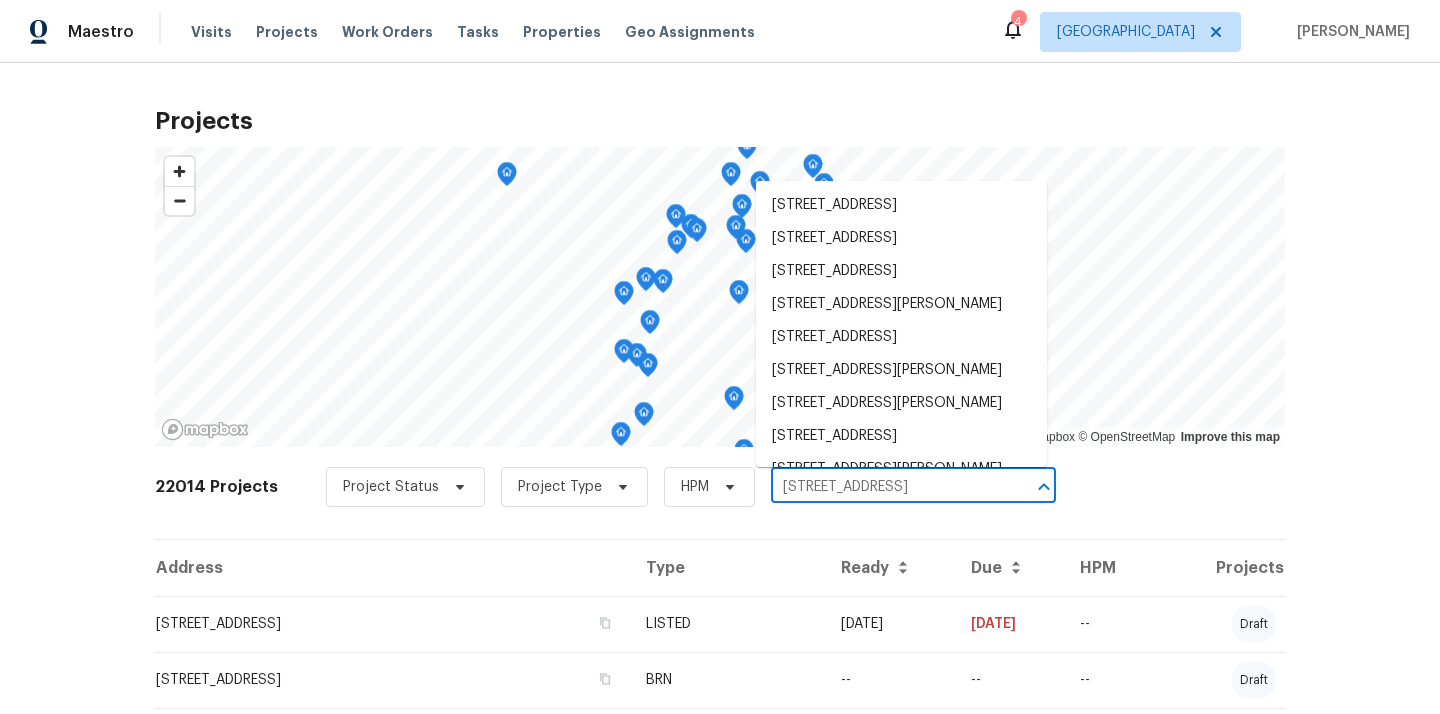 scroll, scrollTop: 0, scrollLeft: 55, axis: horizontal 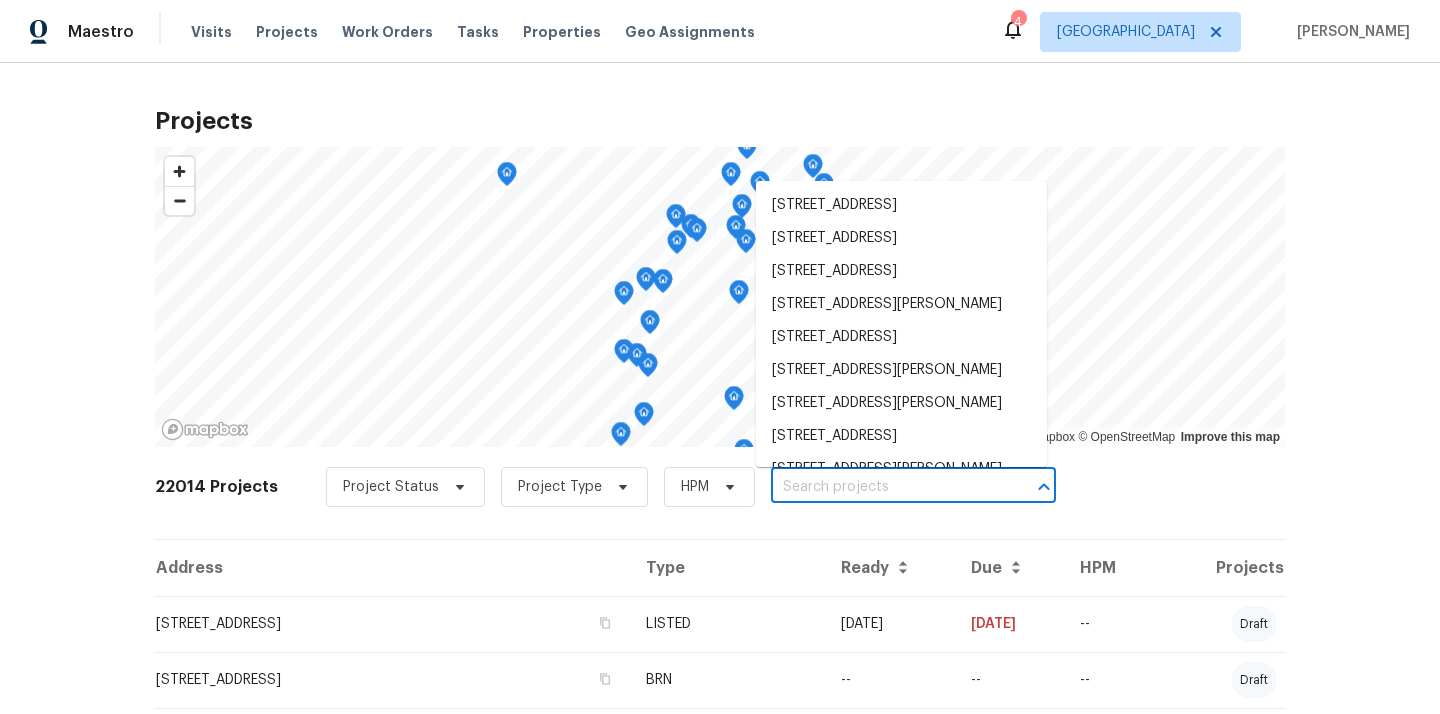 click at bounding box center [885, 487] 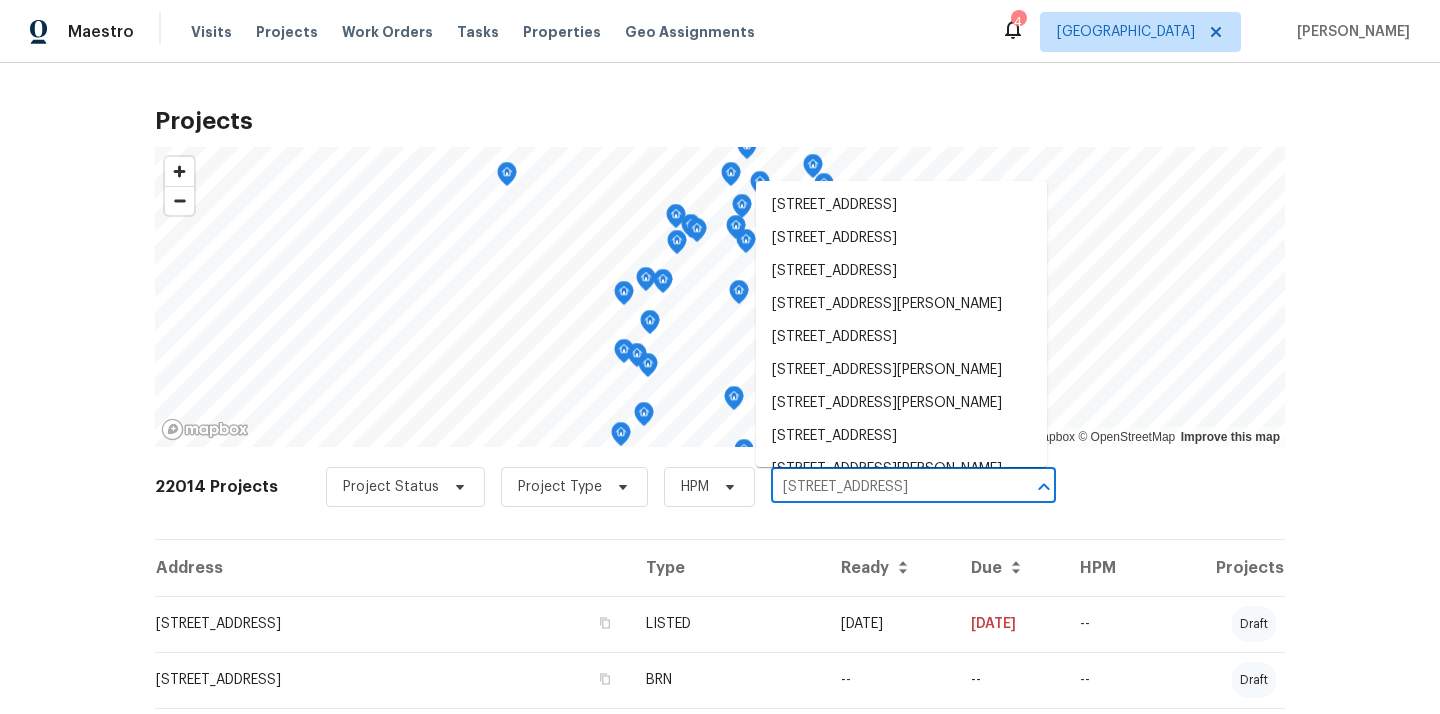 scroll, scrollTop: 0, scrollLeft: 55, axis: horizontal 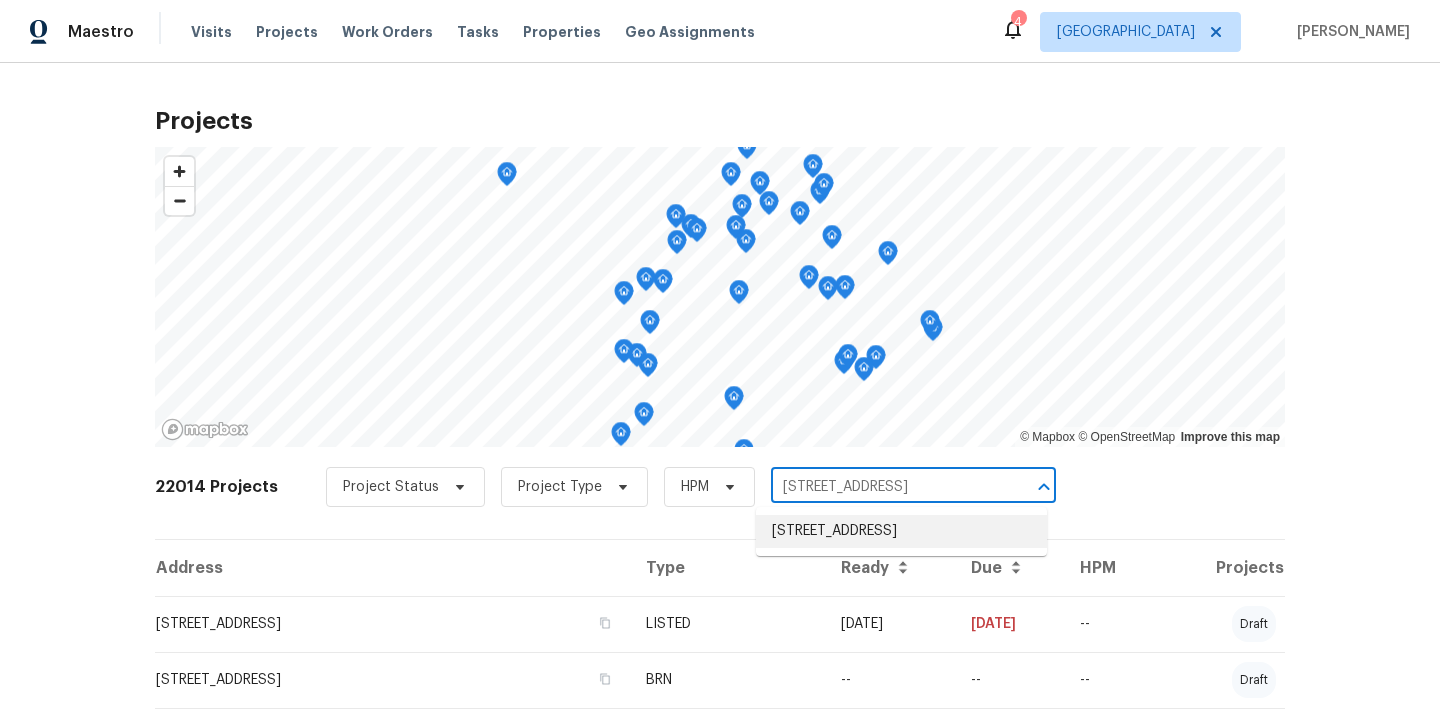 click on "22922 Twisting Maple Ct, Spring, TX 77373" at bounding box center (901, 531) 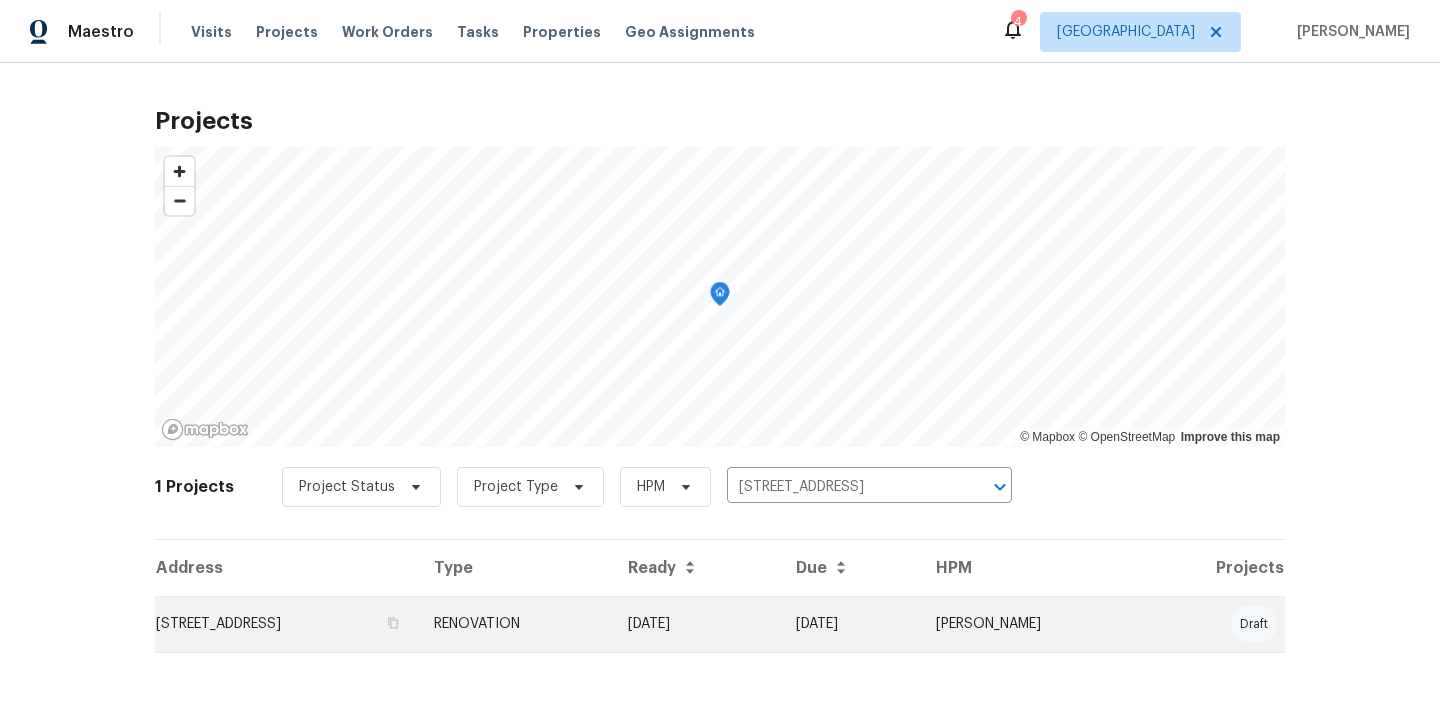 click on "[DATE]" at bounding box center [696, 624] 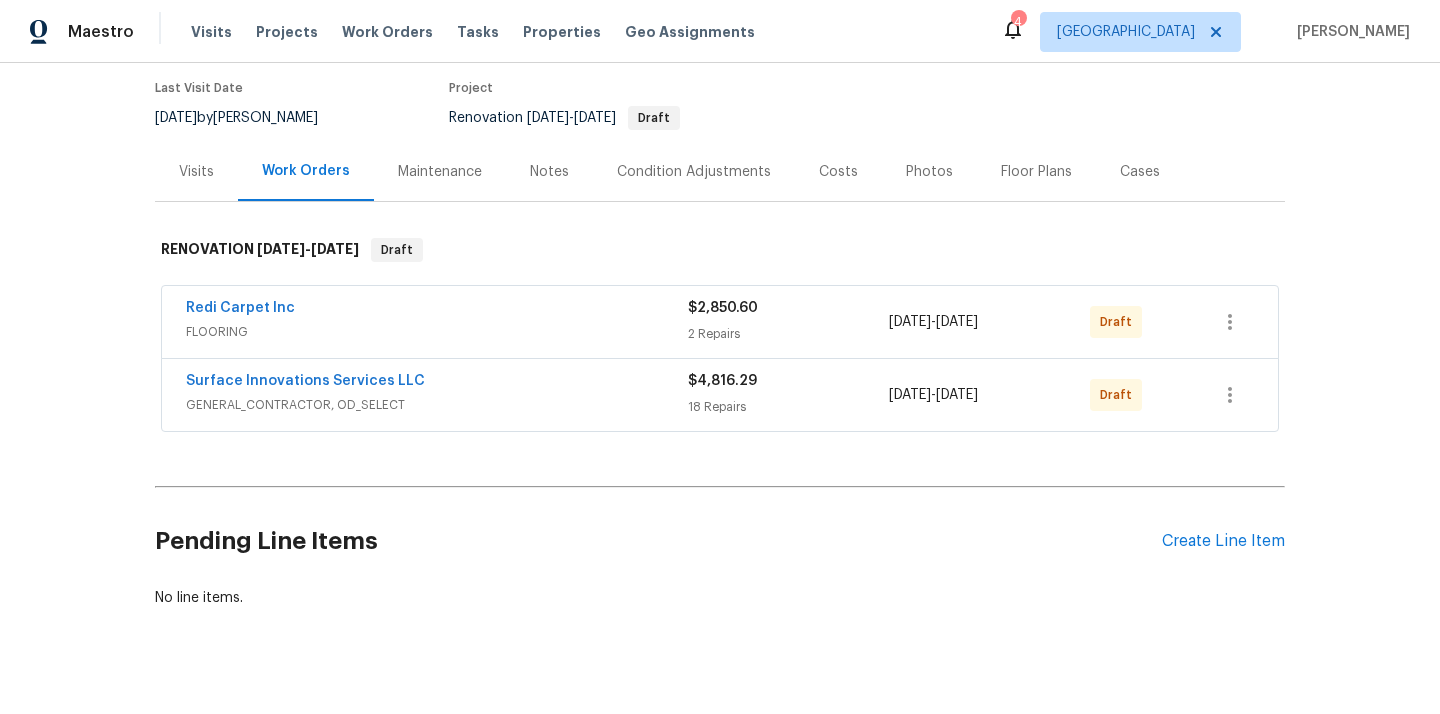 scroll, scrollTop: 191, scrollLeft: 0, axis: vertical 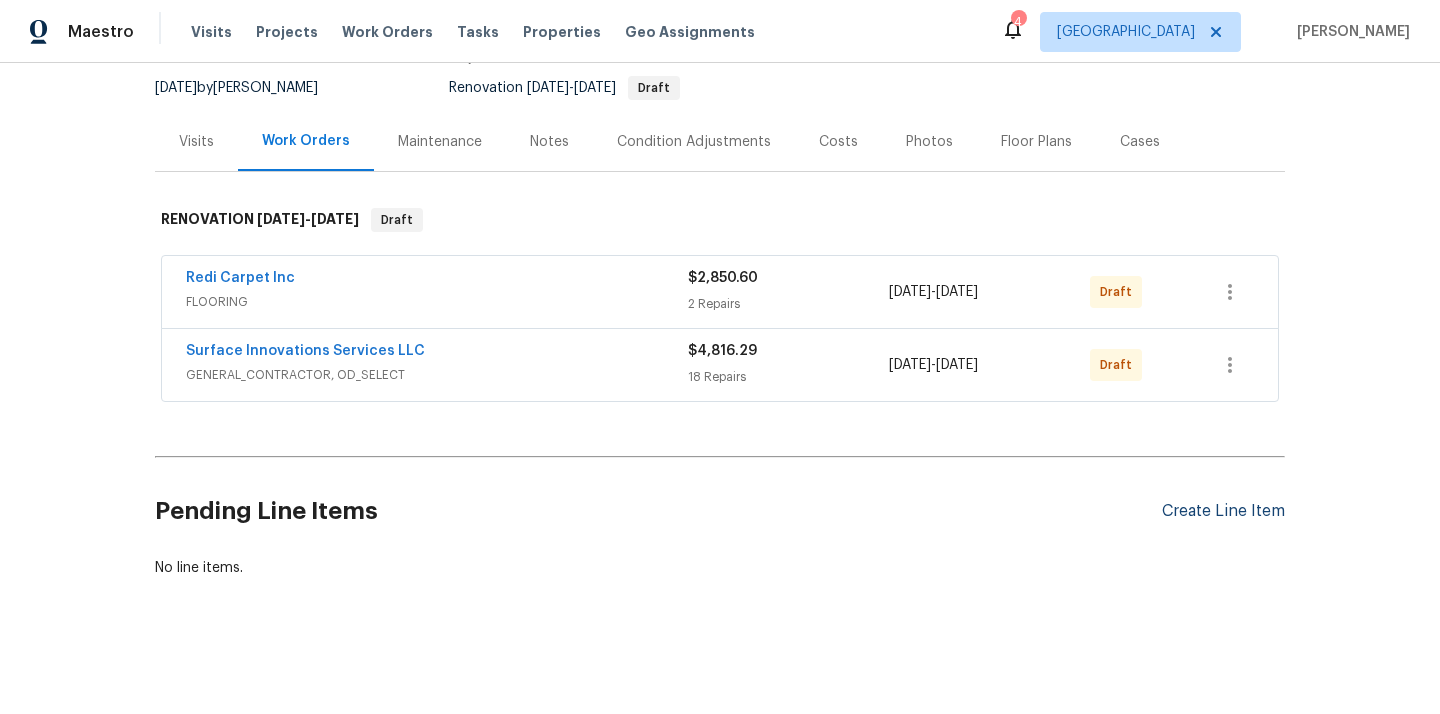 click on "Create Line Item" at bounding box center (1223, 511) 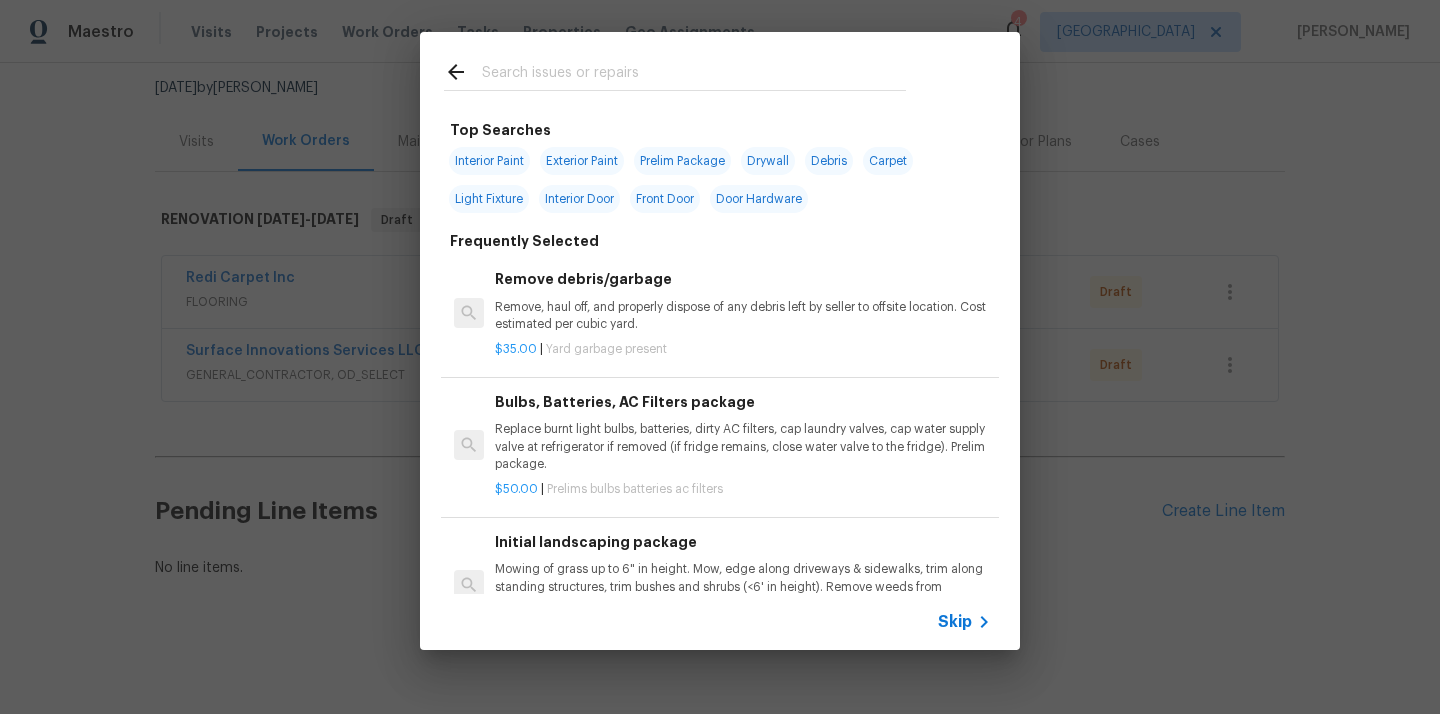 click at bounding box center (694, 75) 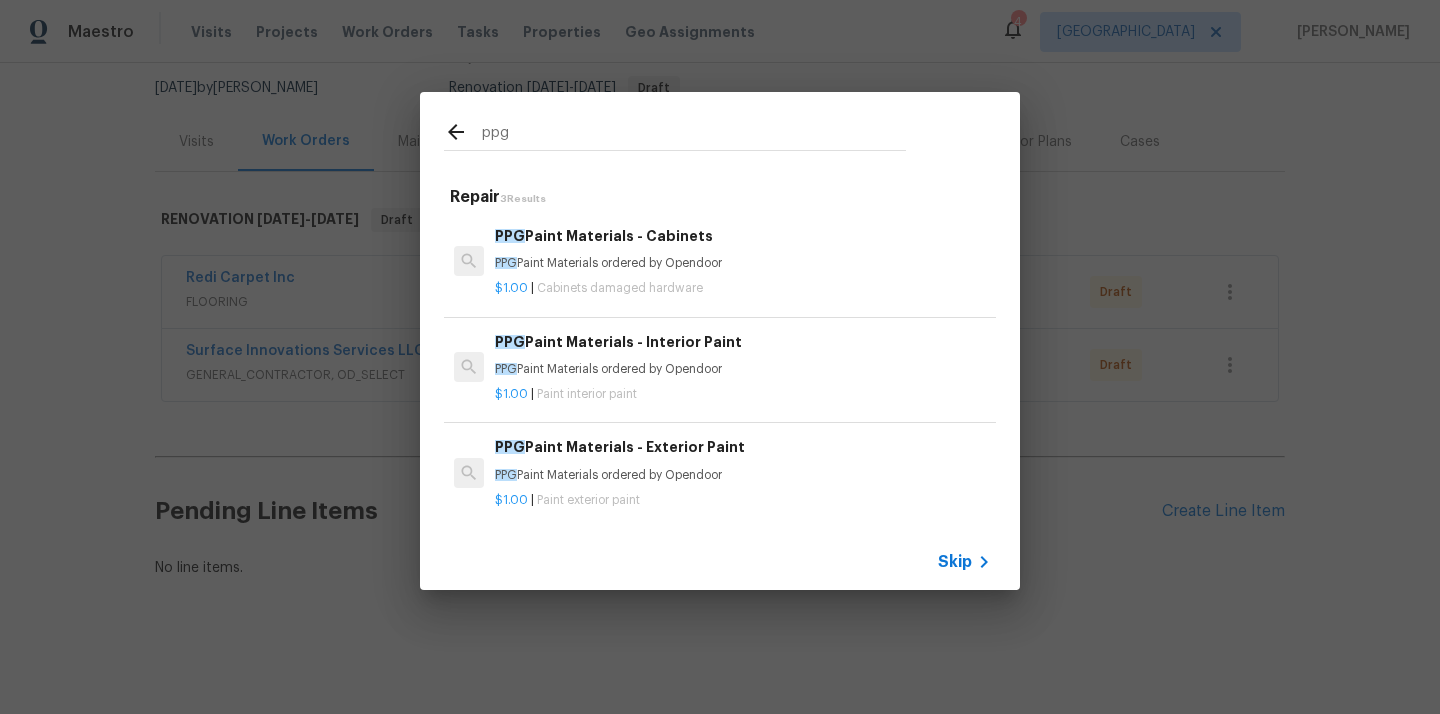 type on "ppg" 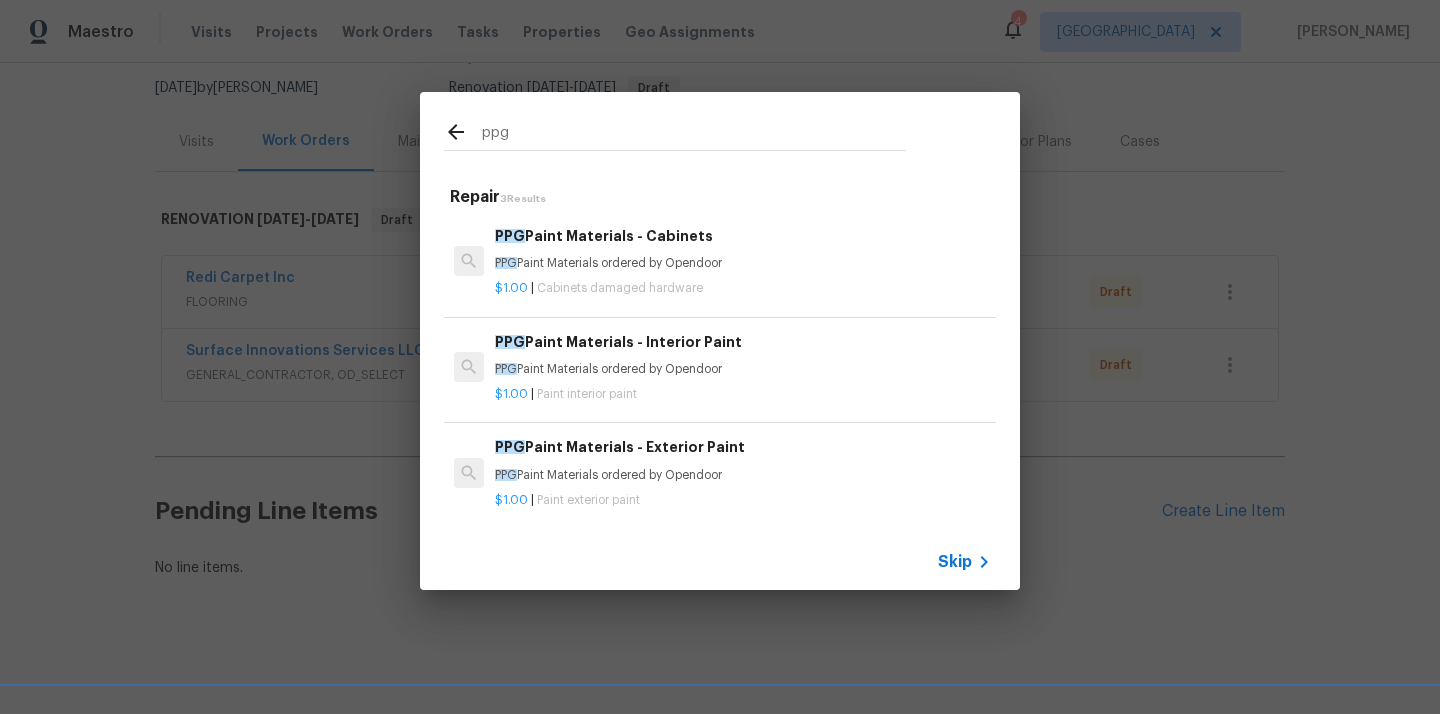 click on "PPG  Paint Materials - Interior Paint PPG  Paint Materials ordered by Opendoor" at bounding box center (743, 355) 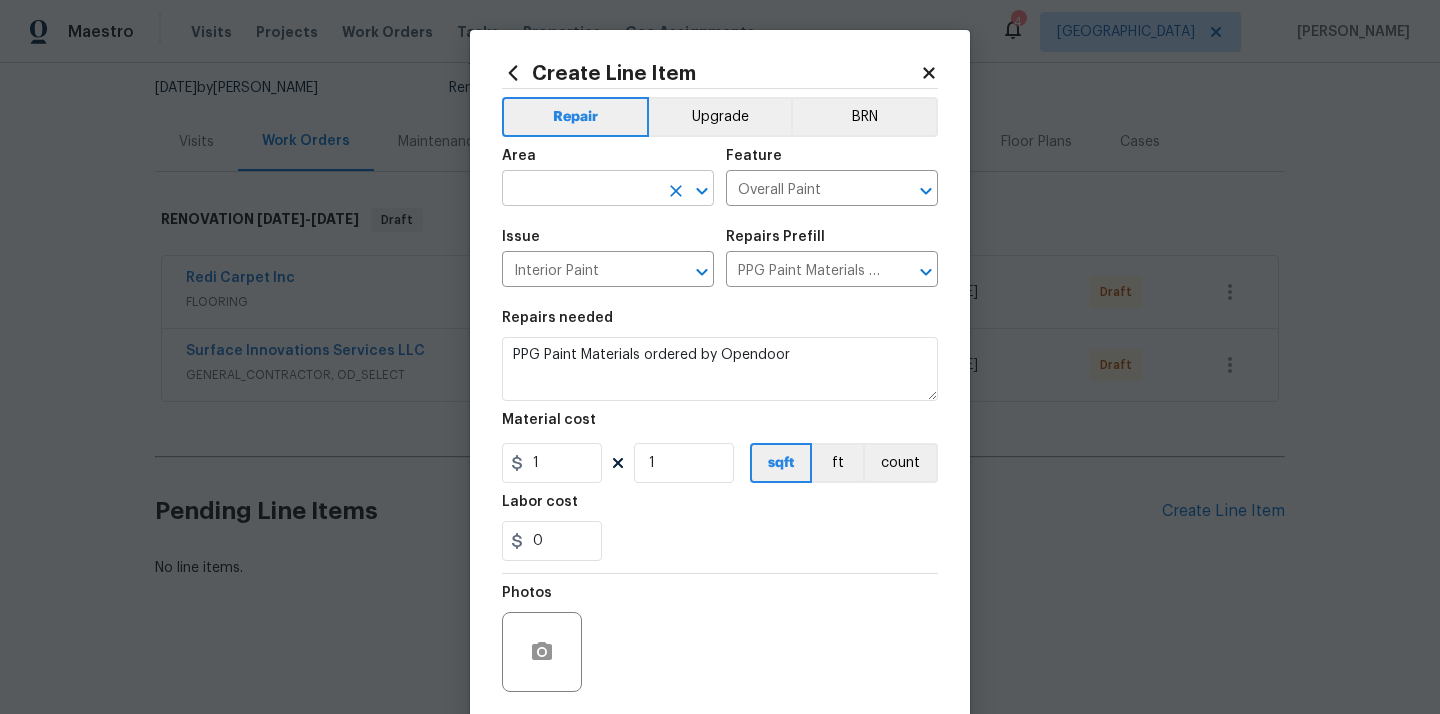 click at bounding box center [580, 190] 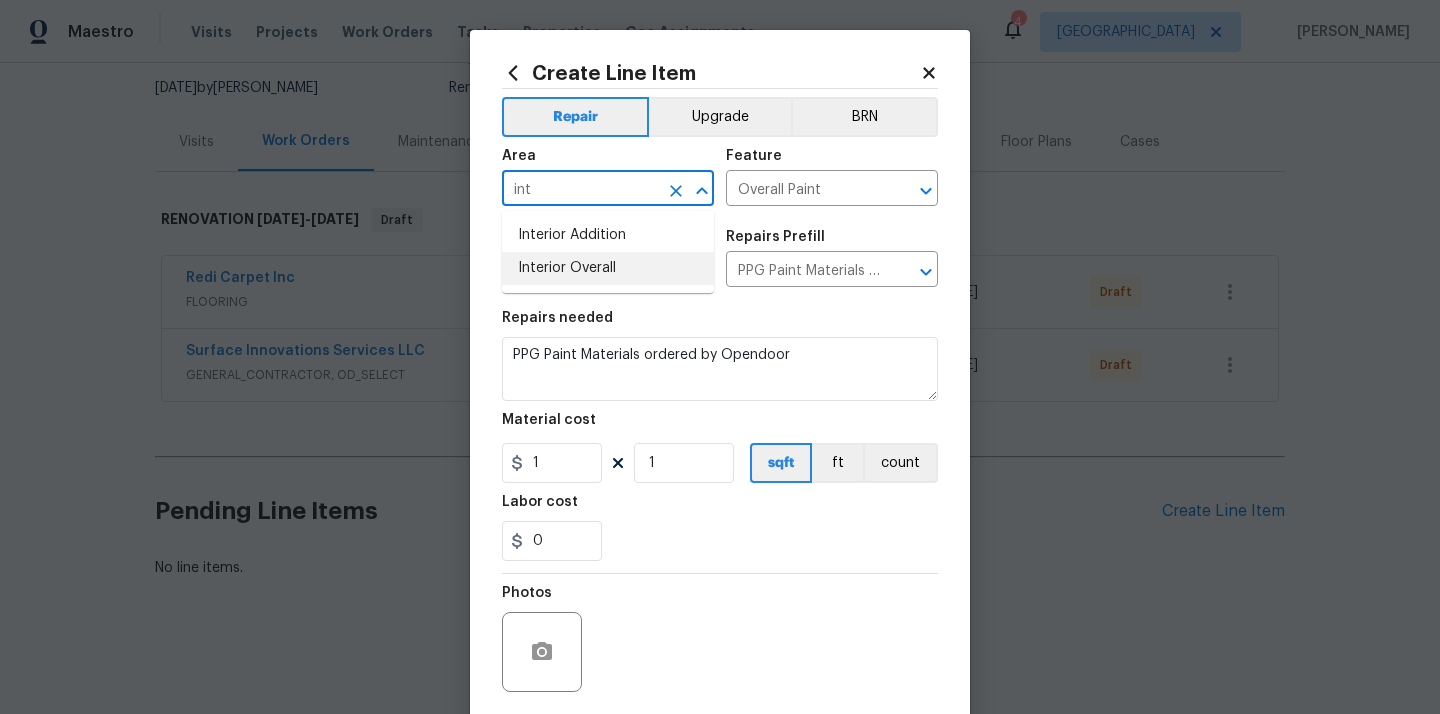 click on "Interior Overall" at bounding box center (608, 268) 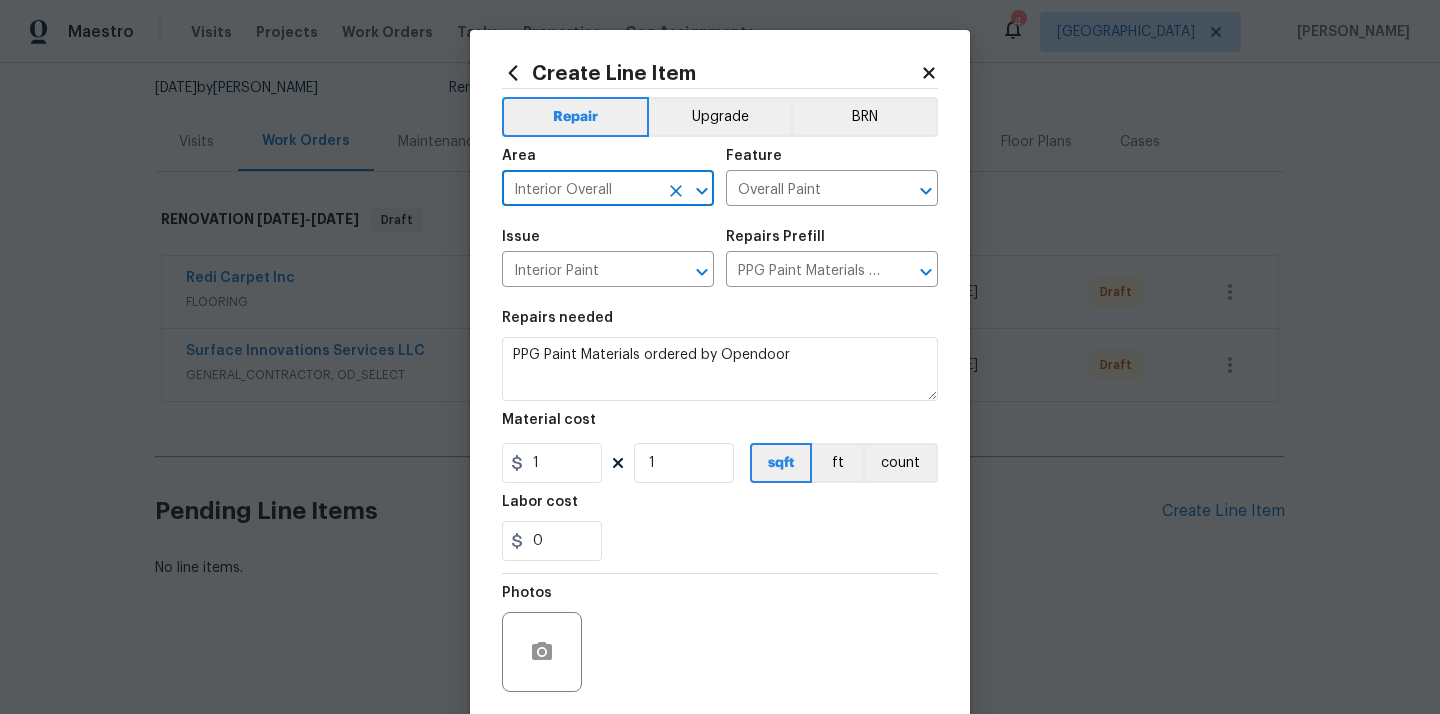 type on "Interior Overall" 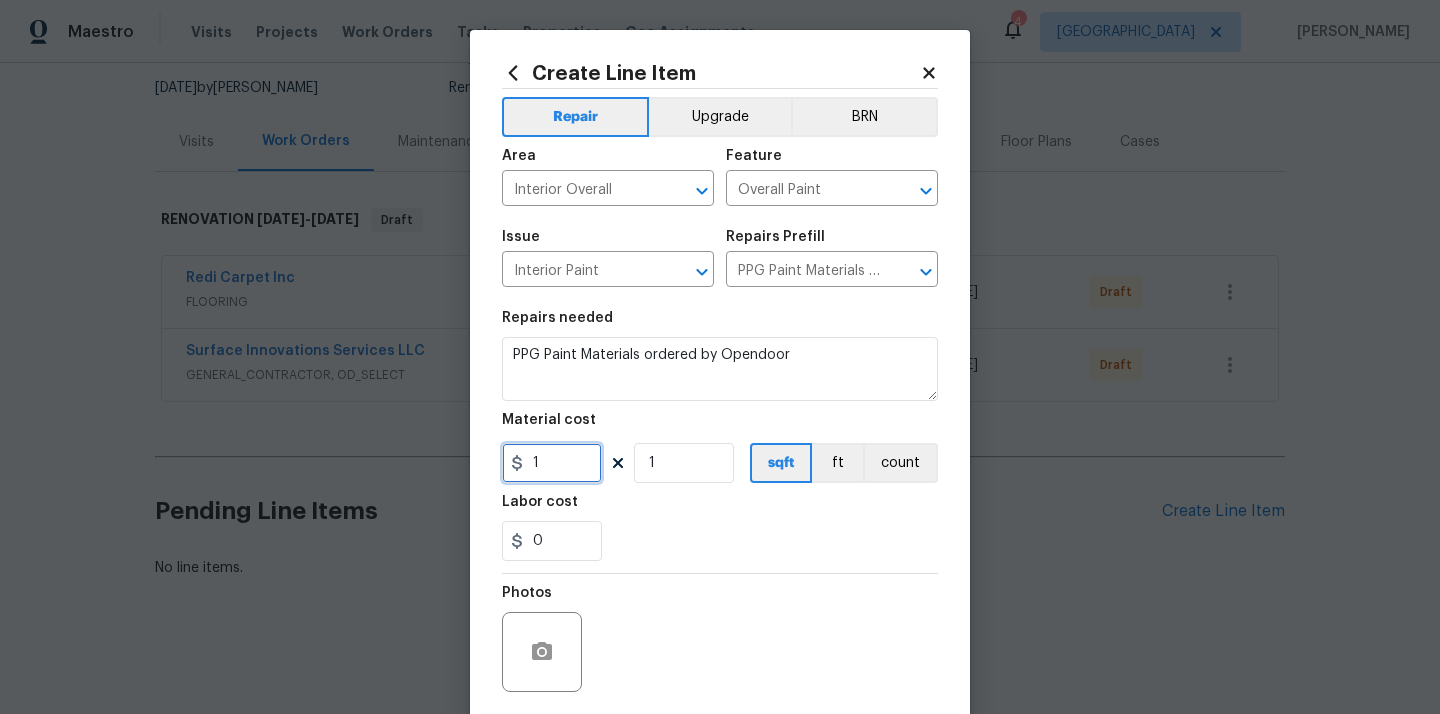 drag, startPoint x: 551, startPoint y: 449, endPoint x: 502, endPoint y: 449, distance: 49 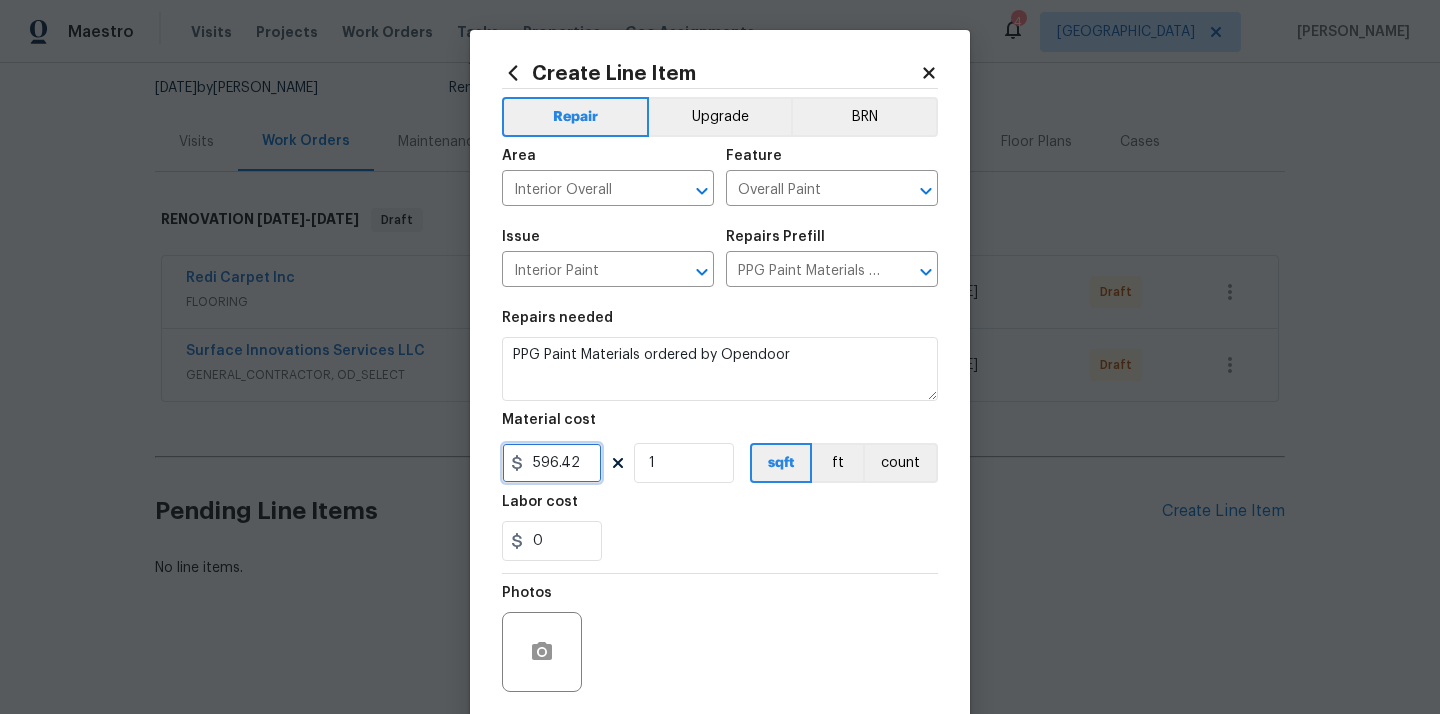type on "596.42" 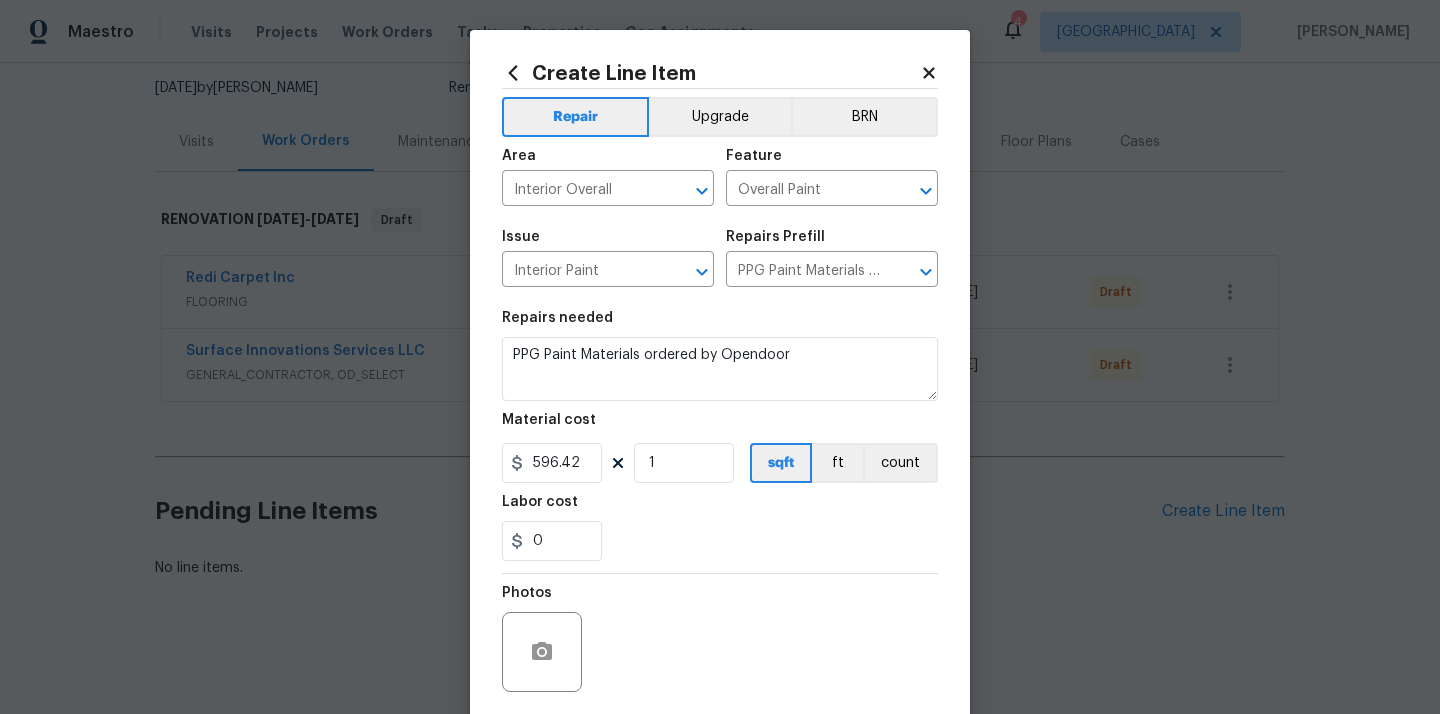 click on "Labor cost" at bounding box center [720, 508] 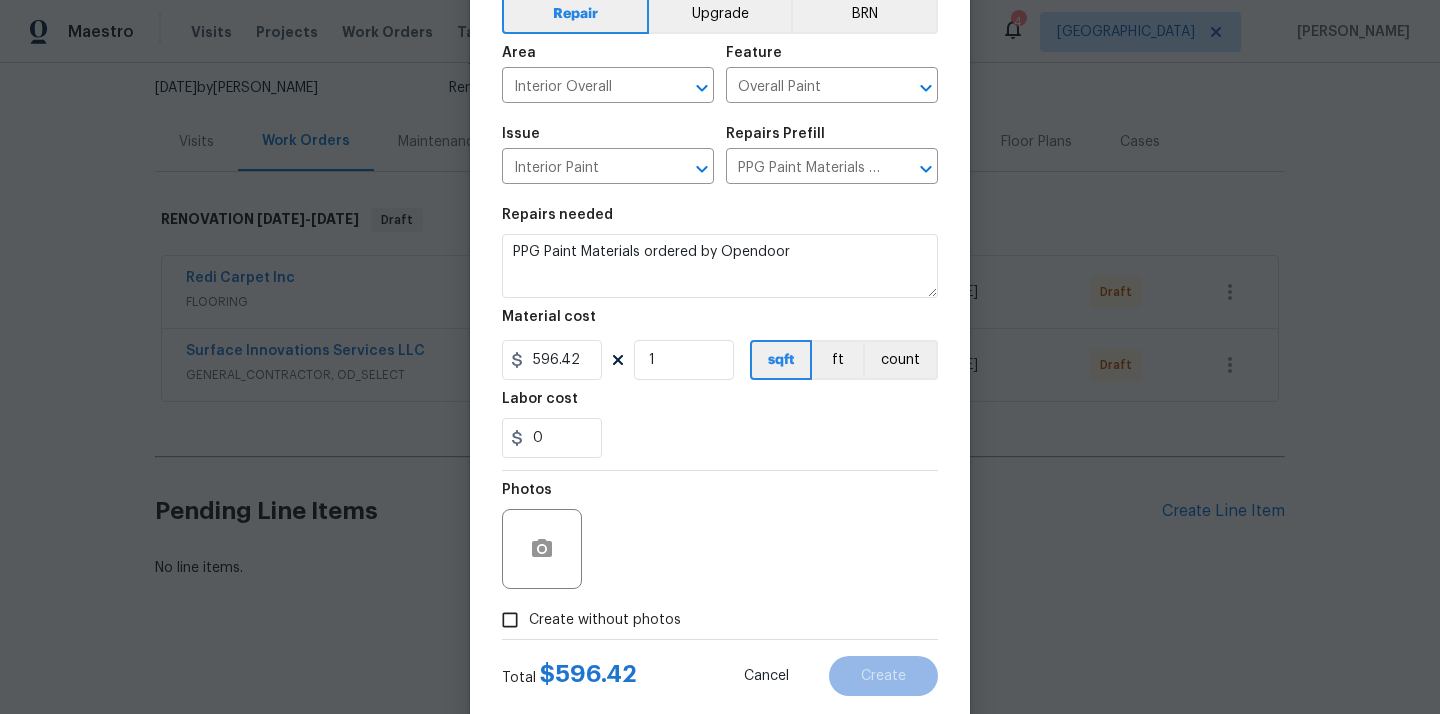 scroll, scrollTop: 148, scrollLeft: 0, axis: vertical 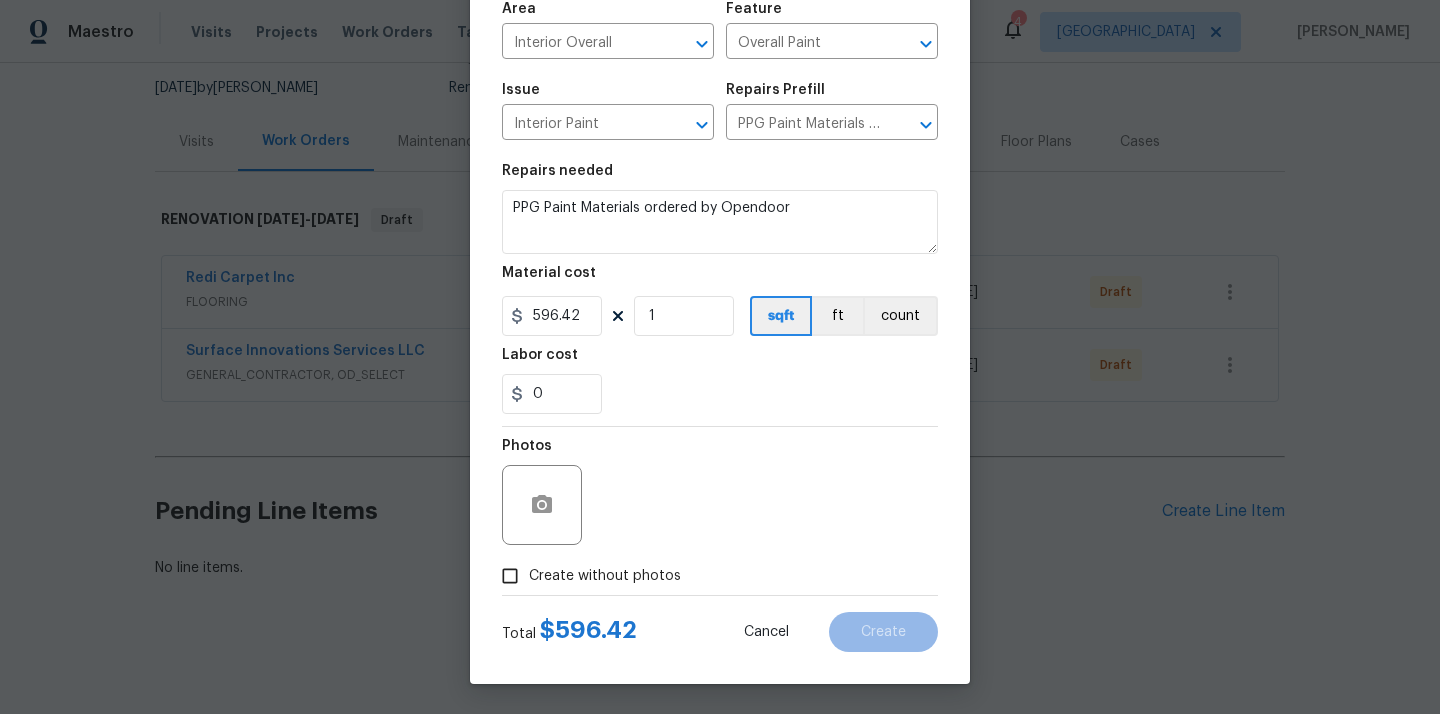 click on "Create without photos" at bounding box center (605, 576) 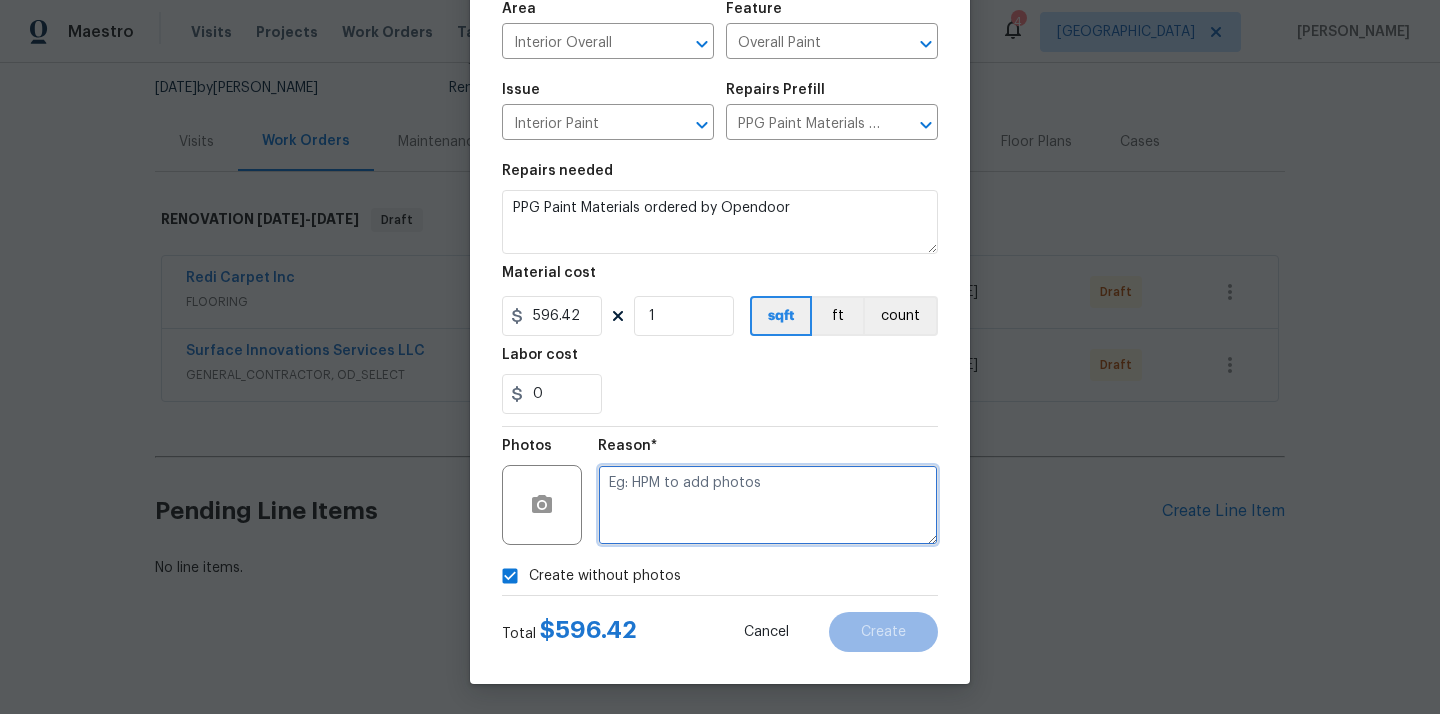 drag, startPoint x: 657, startPoint y: 519, endPoint x: 660, endPoint y: 506, distance: 13.341664 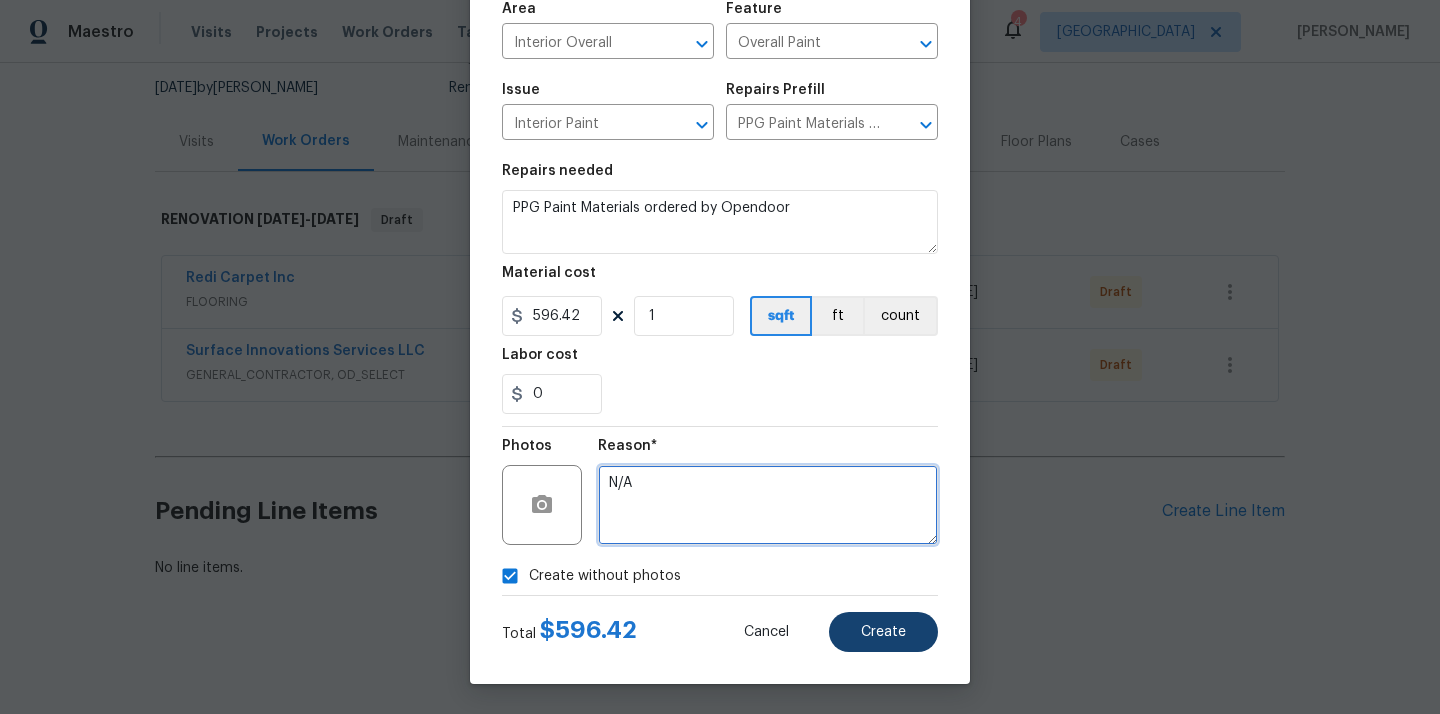 type on "N/A" 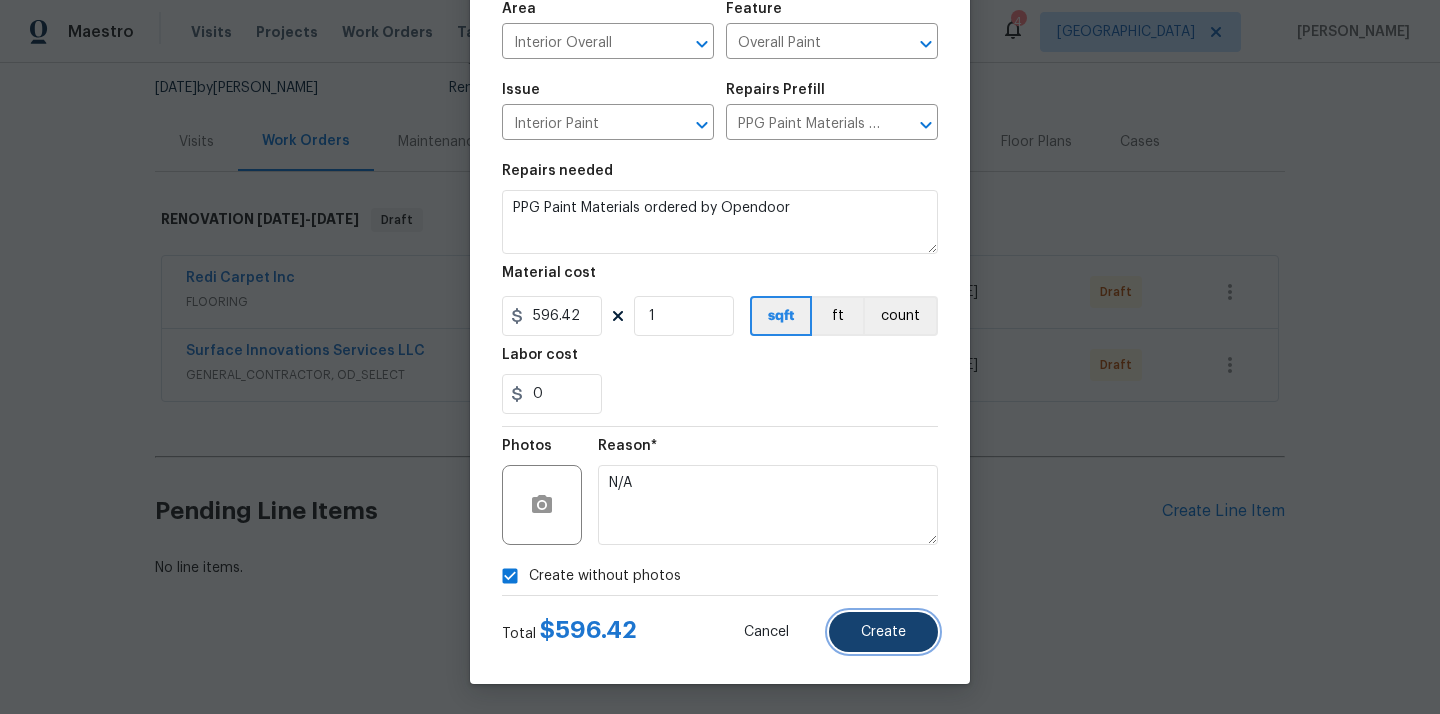 click on "Create" at bounding box center (883, 632) 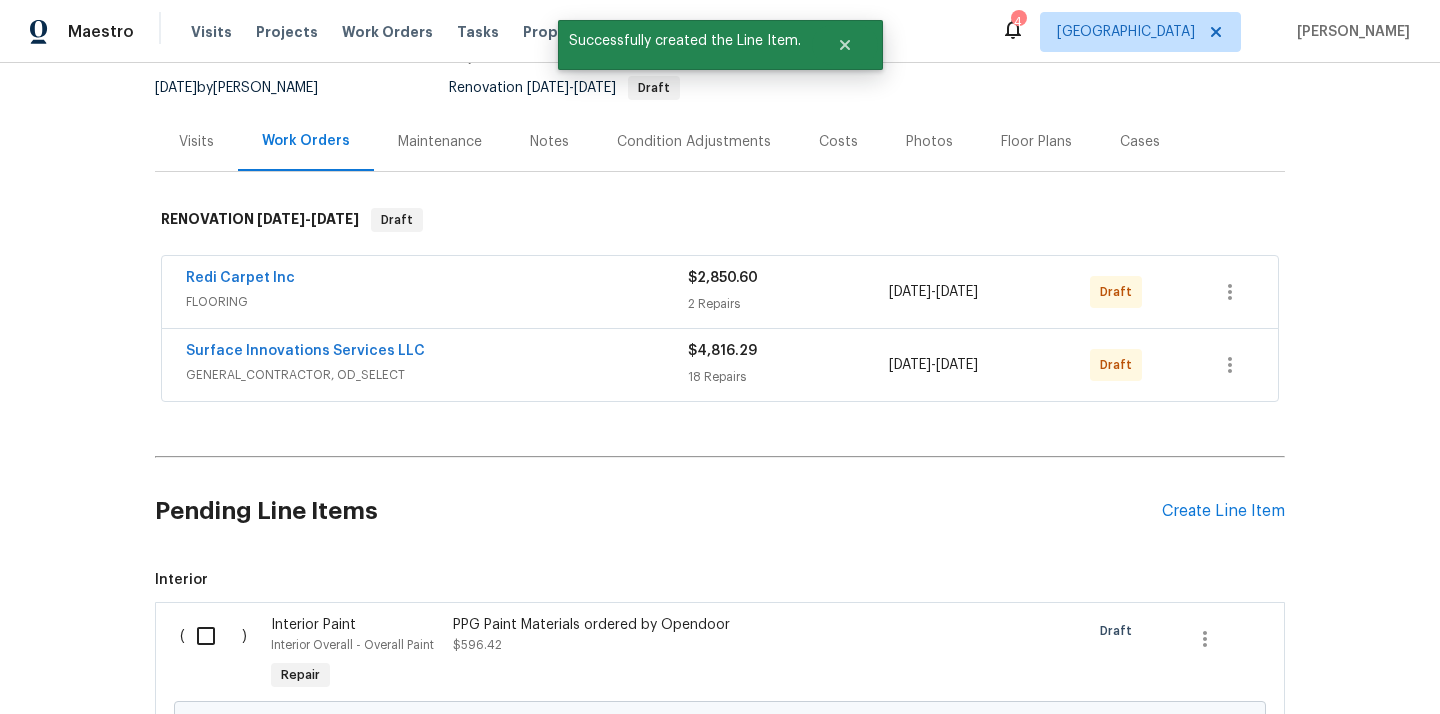 scroll, scrollTop: 419, scrollLeft: 0, axis: vertical 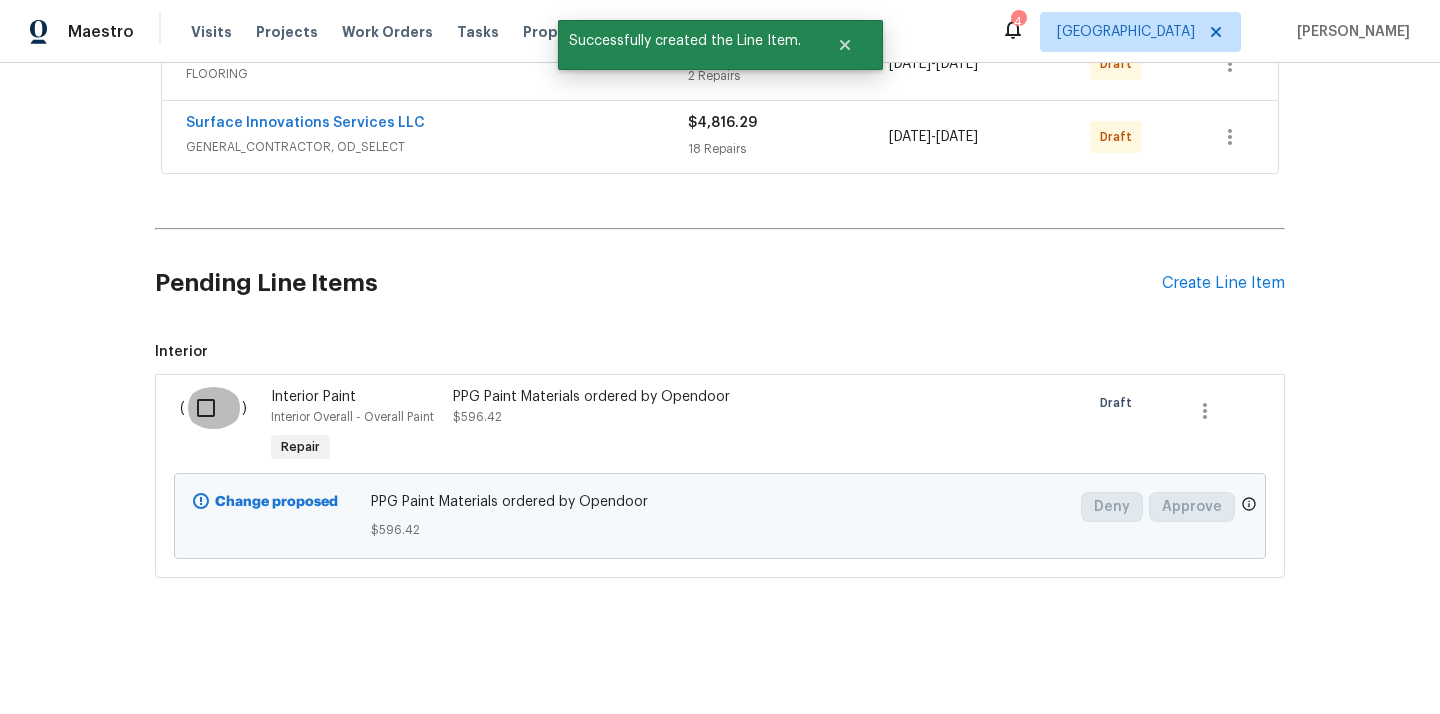 click at bounding box center [213, 408] 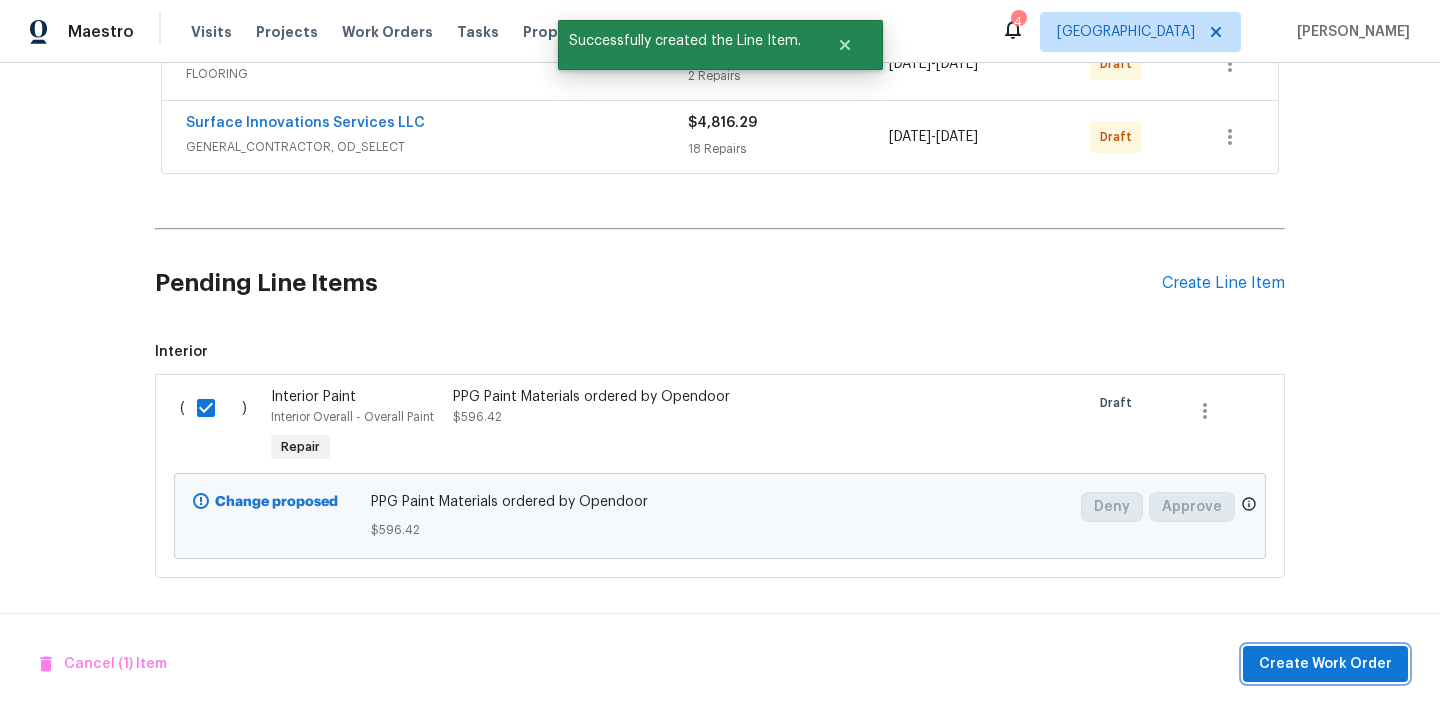 click on "Create Work Order" at bounding box center (1325, 664) 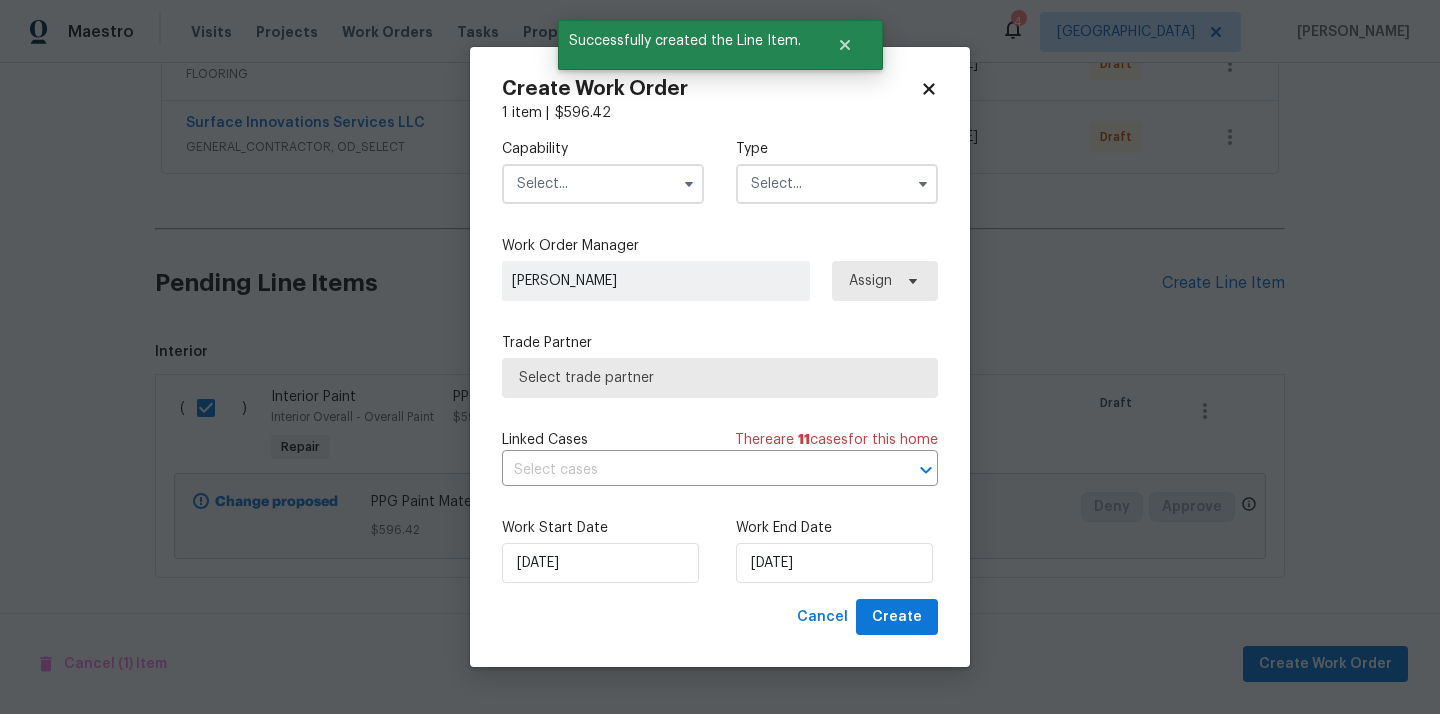 click at bounding box center [603, 184] 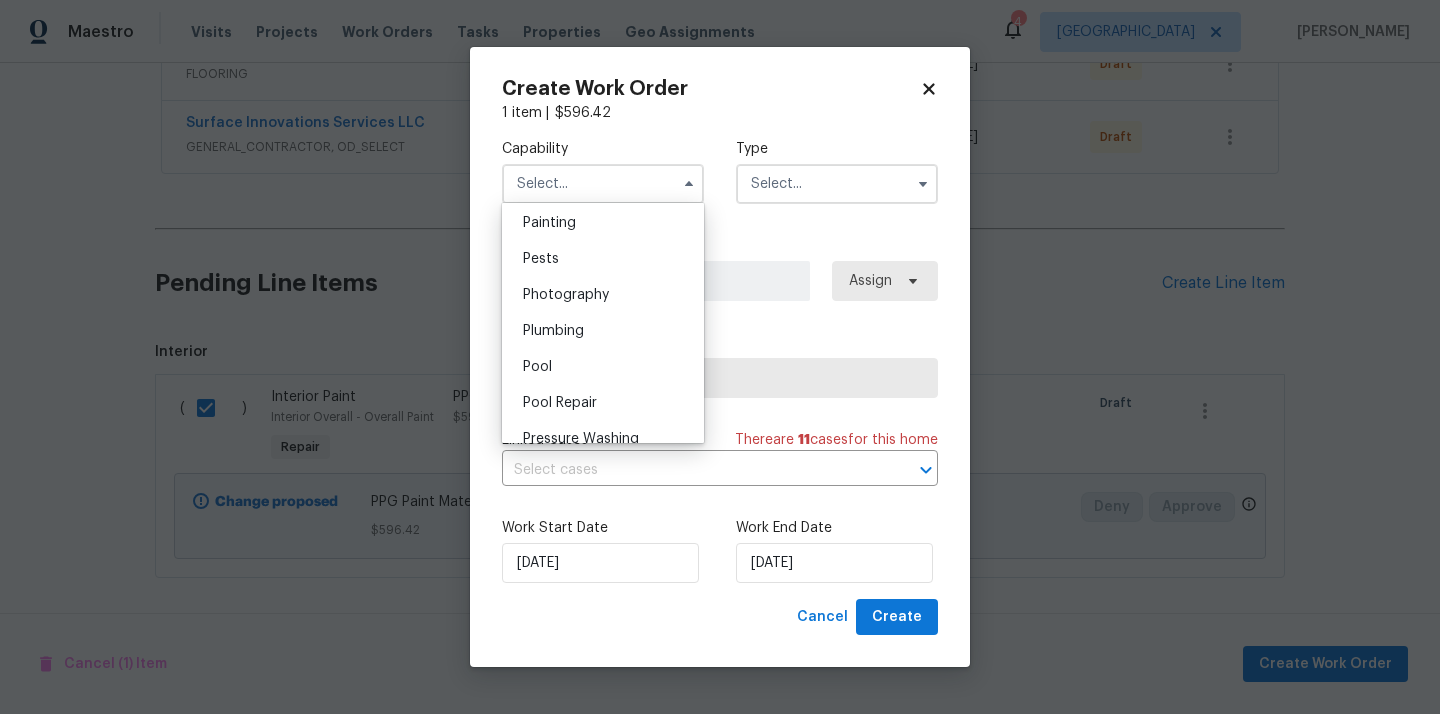 scroll, scrollTop: 1630, scrollLeft: 0, axis: vertical 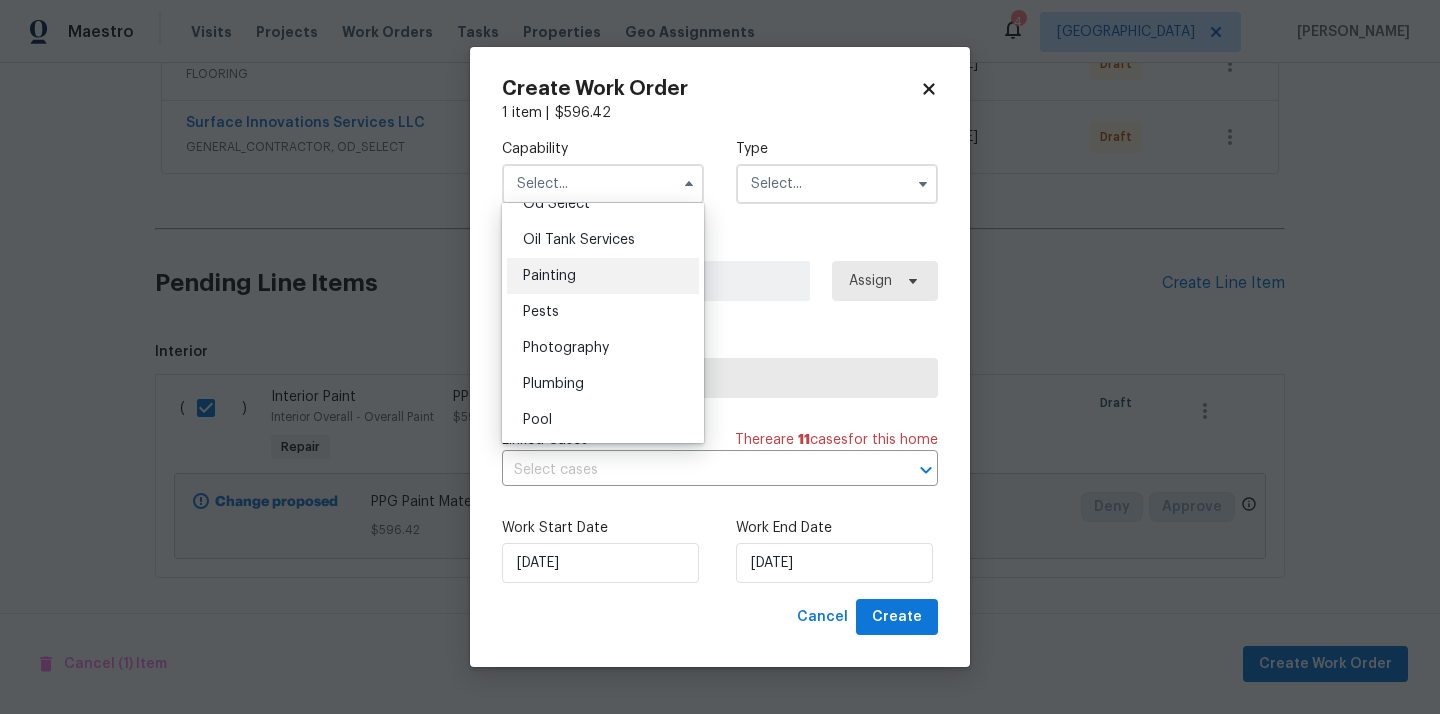 click on "Painting" at bounding box center (603, 276) 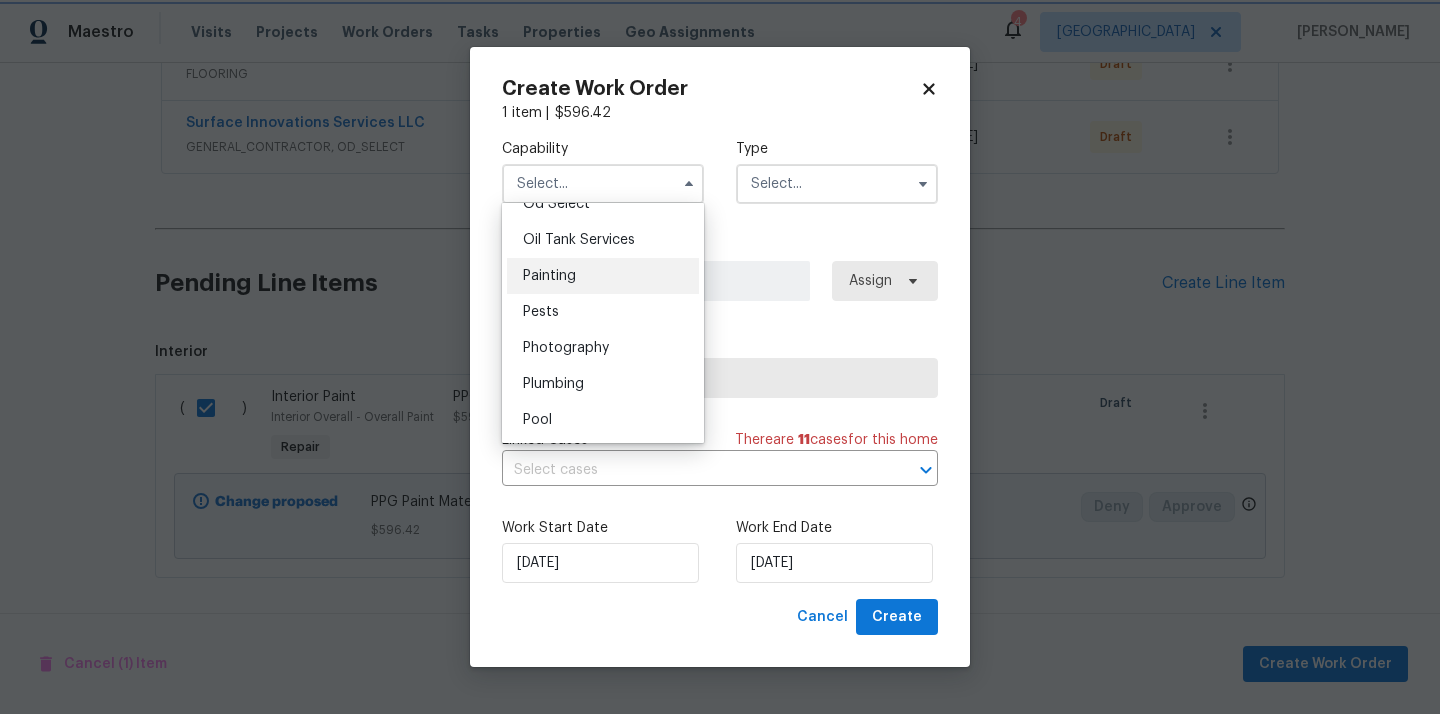 type on "Painting" 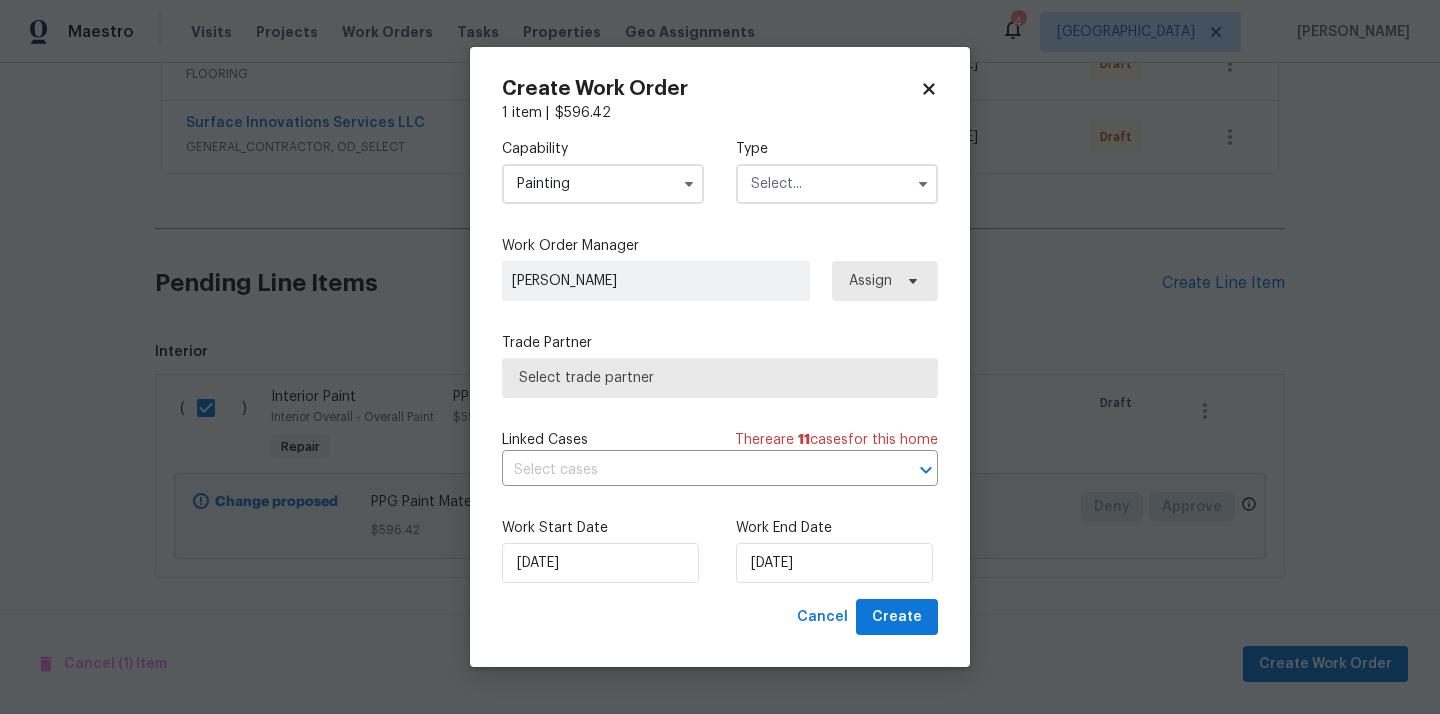 click on "Type" at bounding box center (837, 171) 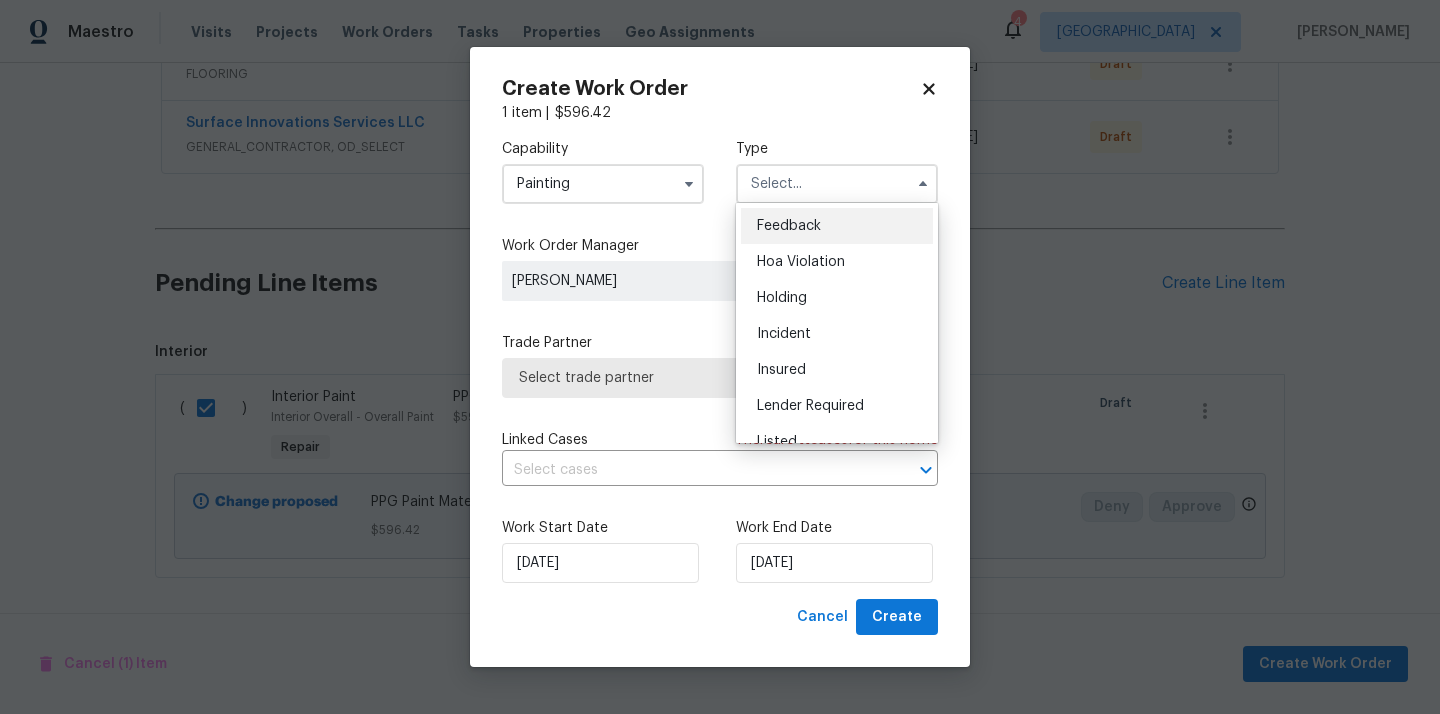 scroll, scrollTop: 454, scrollLeft: 0, axis: vertical 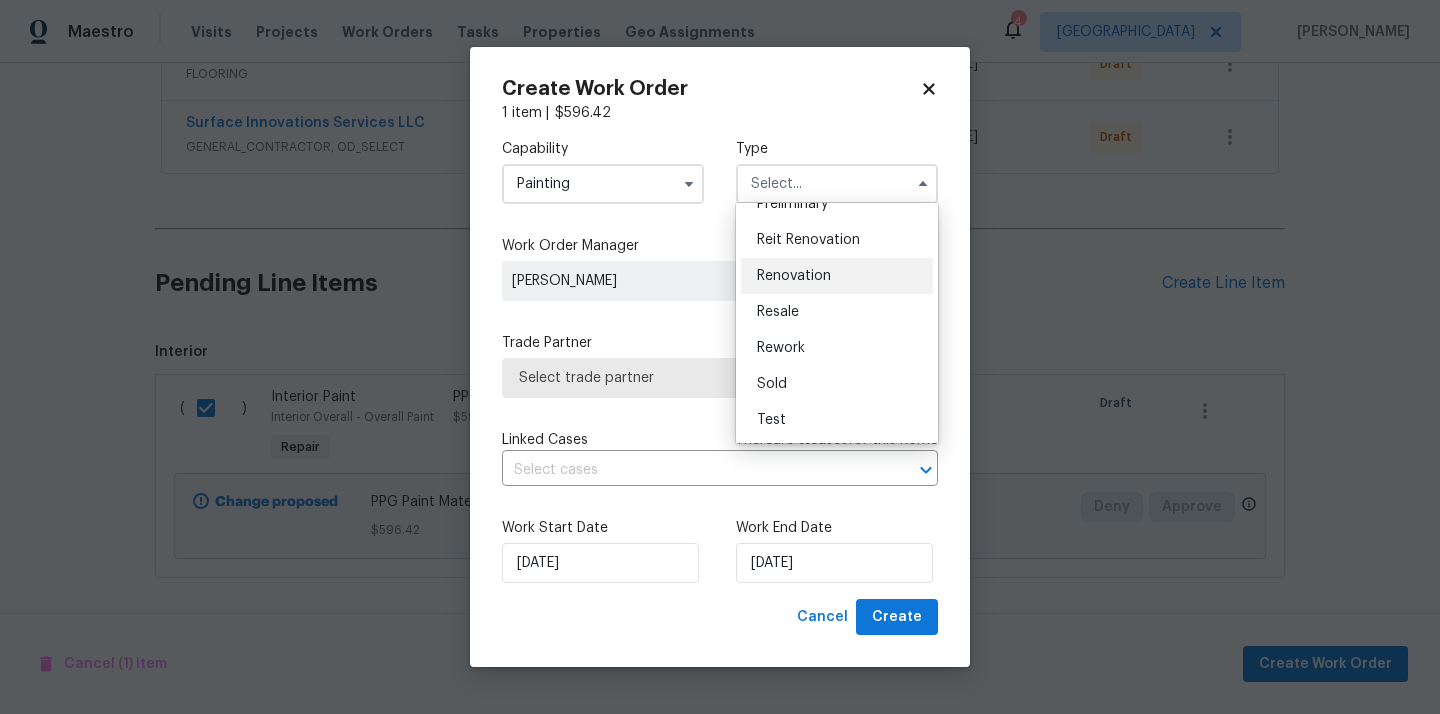 click on "Renovation" at bounding box center [794, 276] 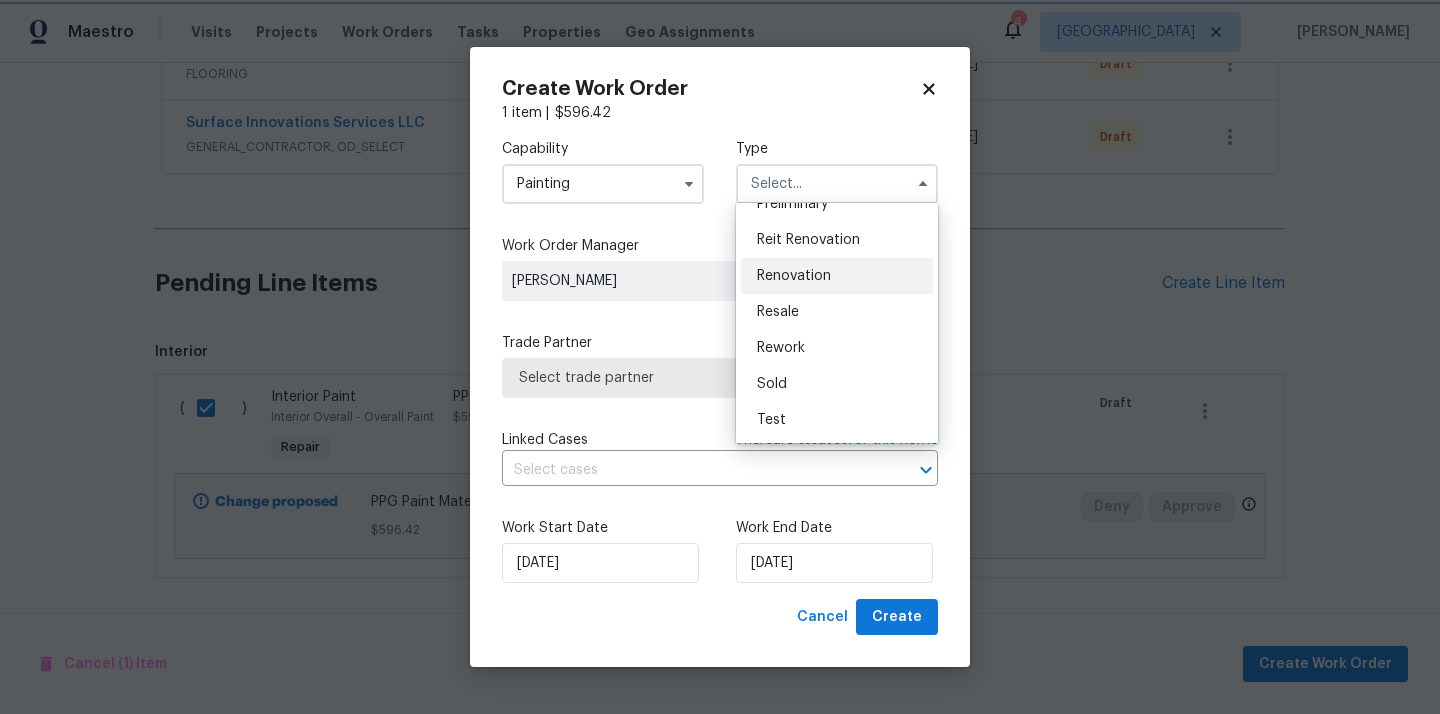 type on "Renovation" 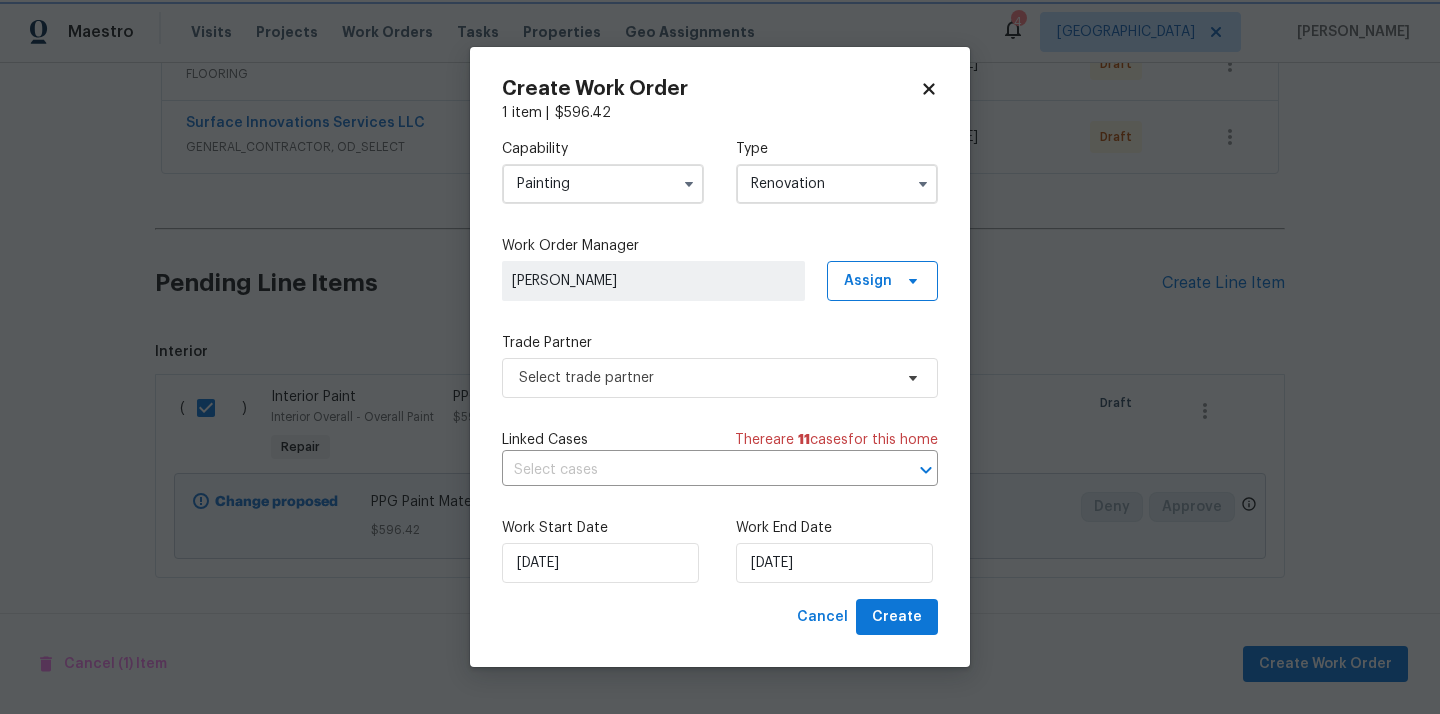 scroll, scrollTop: 0, scrollLeft: 0, axis: both 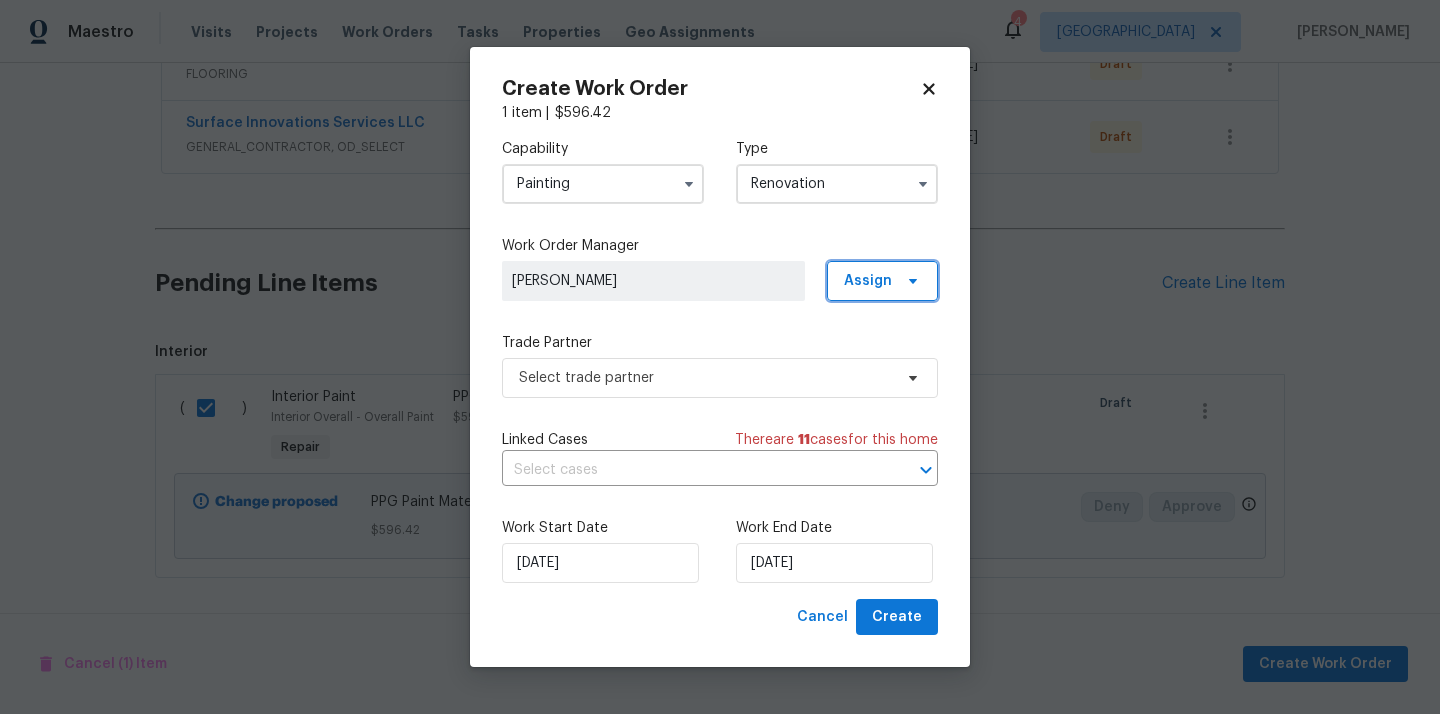 click on "Assign" at bounding box center [868, 281] 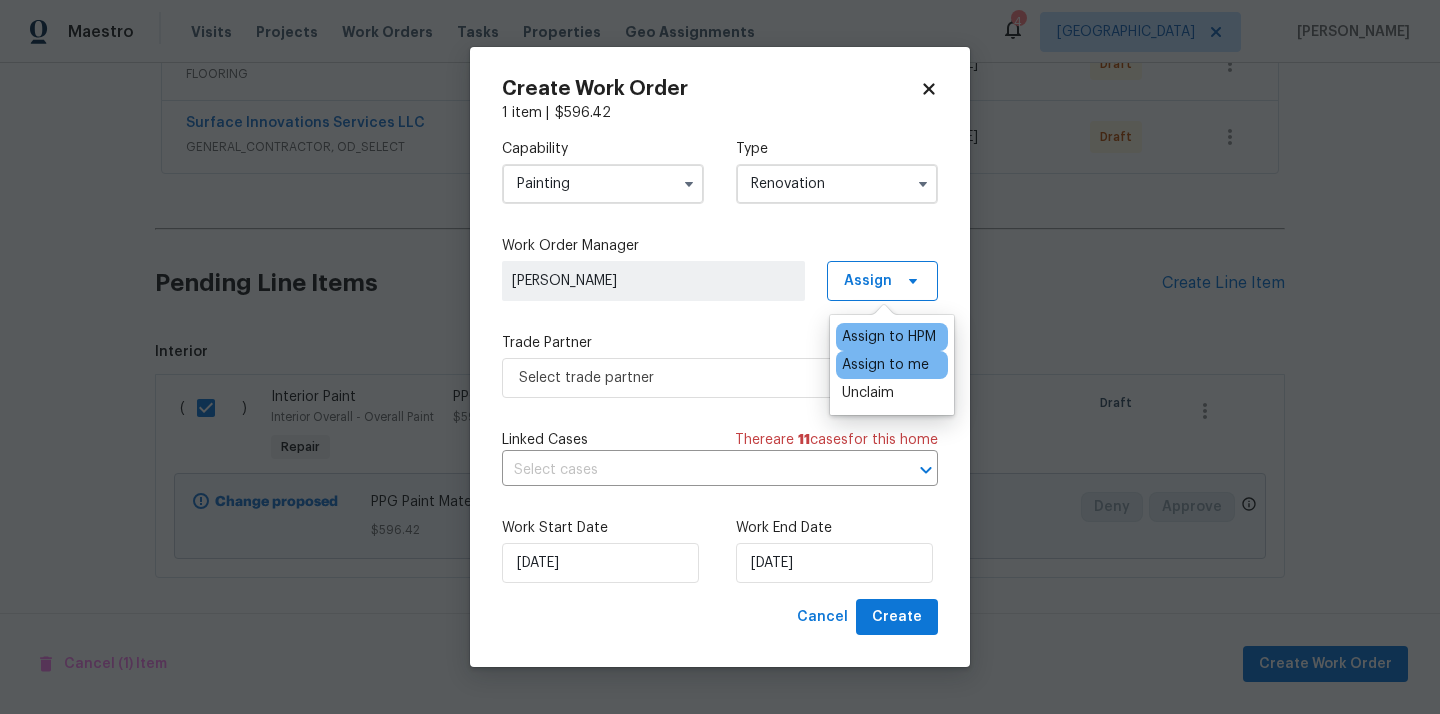 click on "Assign to me" at bounding box center [892, 365] 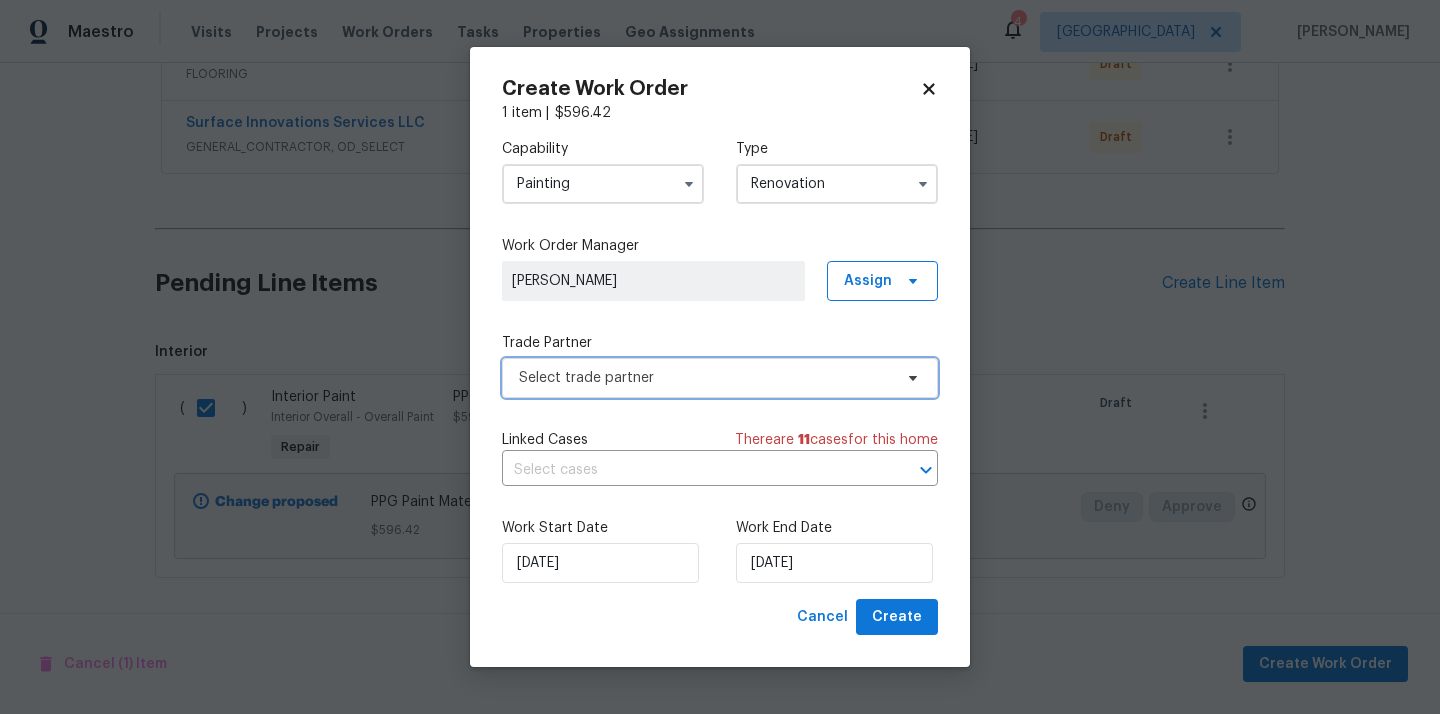 click on "Select trade partner" at bounding box center (705, 378) 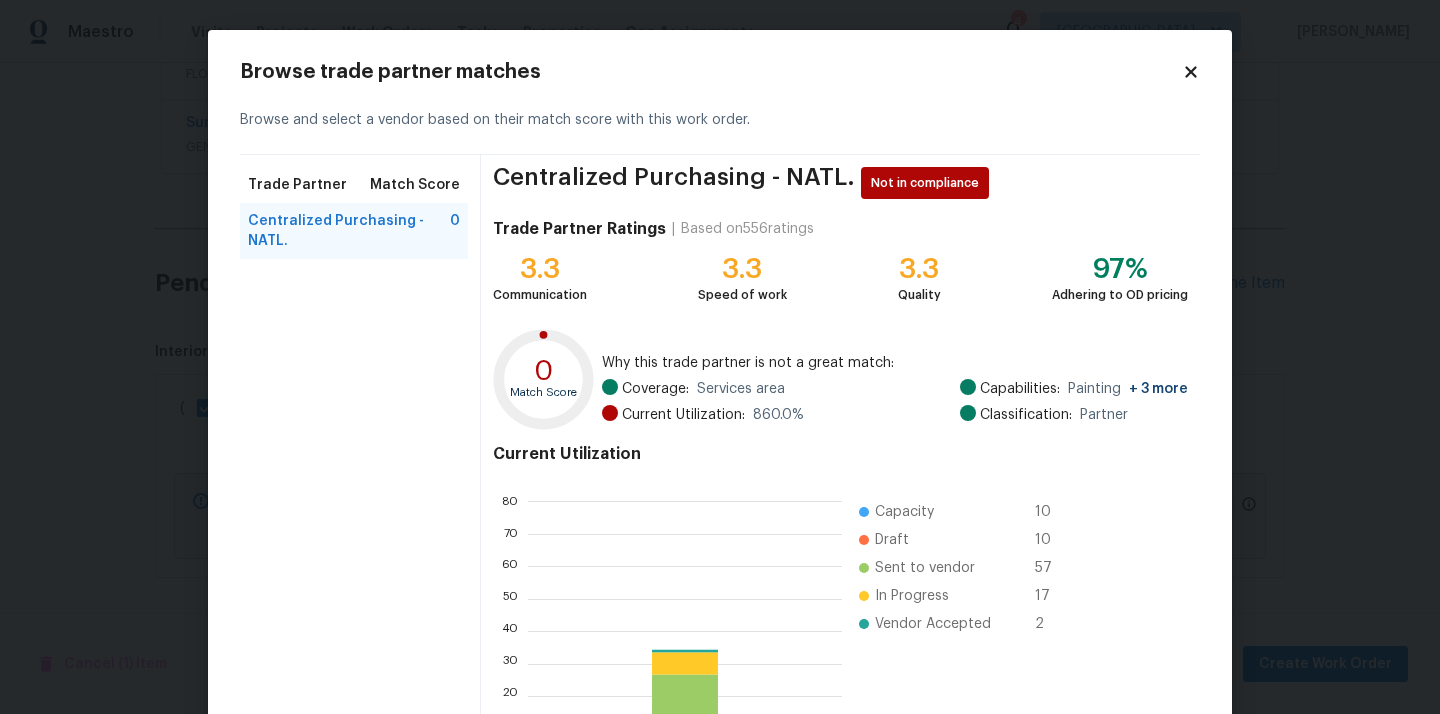 scroll, scrollTop: 2, scrollLeft: 1, axis: both 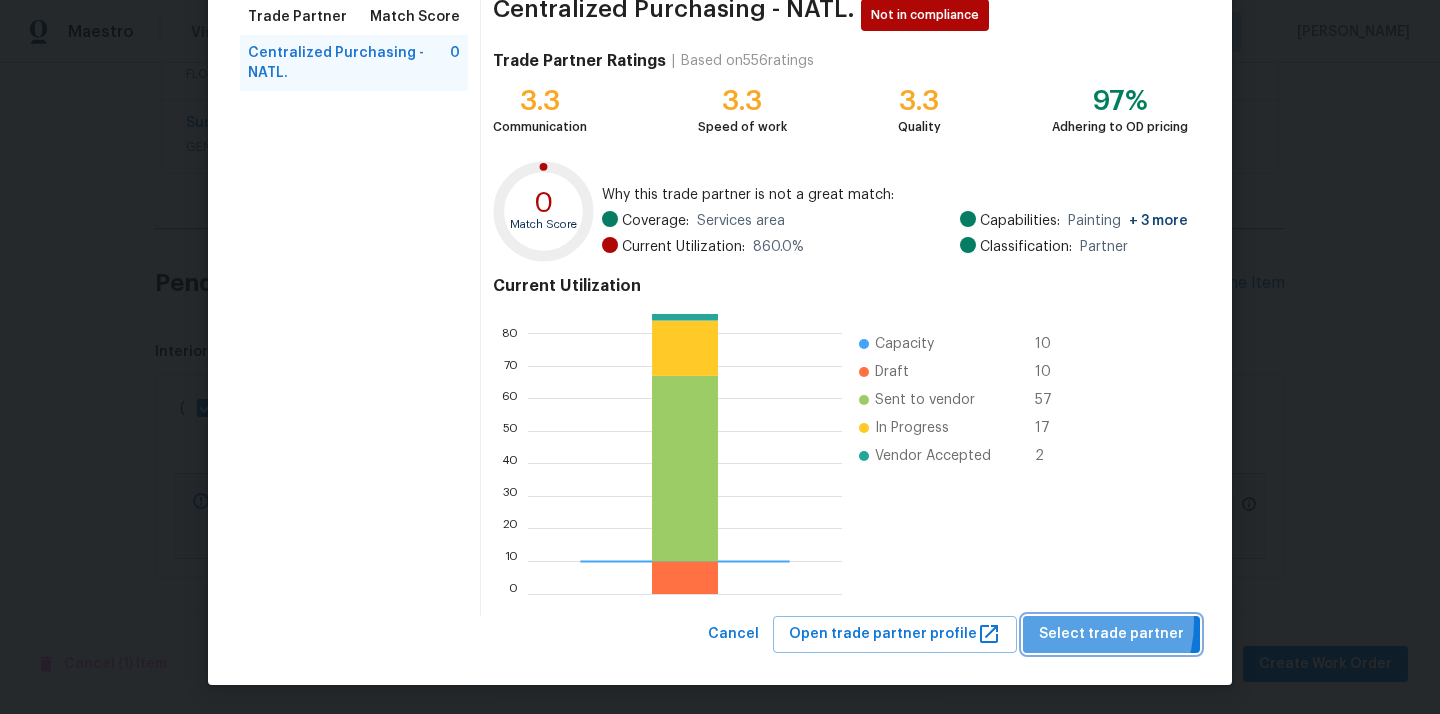 click on "Select trade partner" at bounding box center (1111, 634) 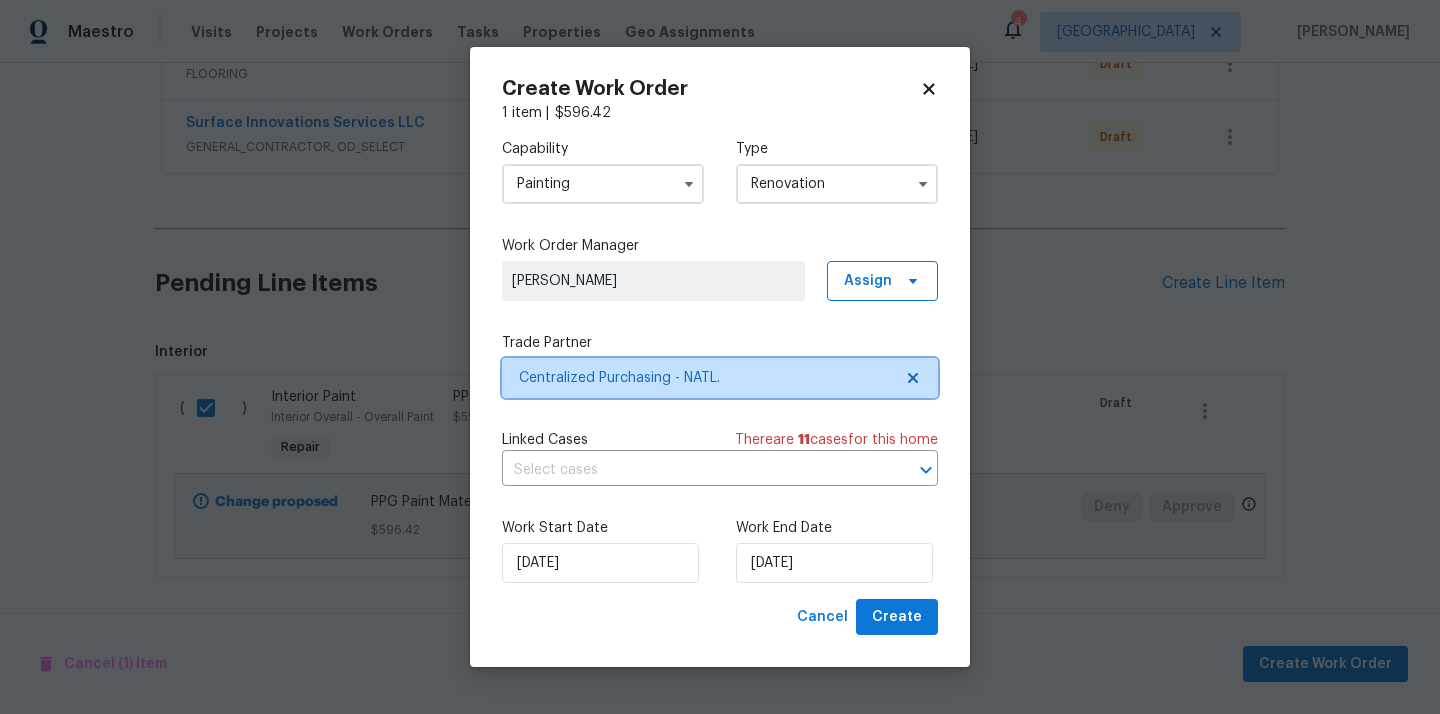 scroll, scrollTop: 0, scrollLeft: 0, axis: both 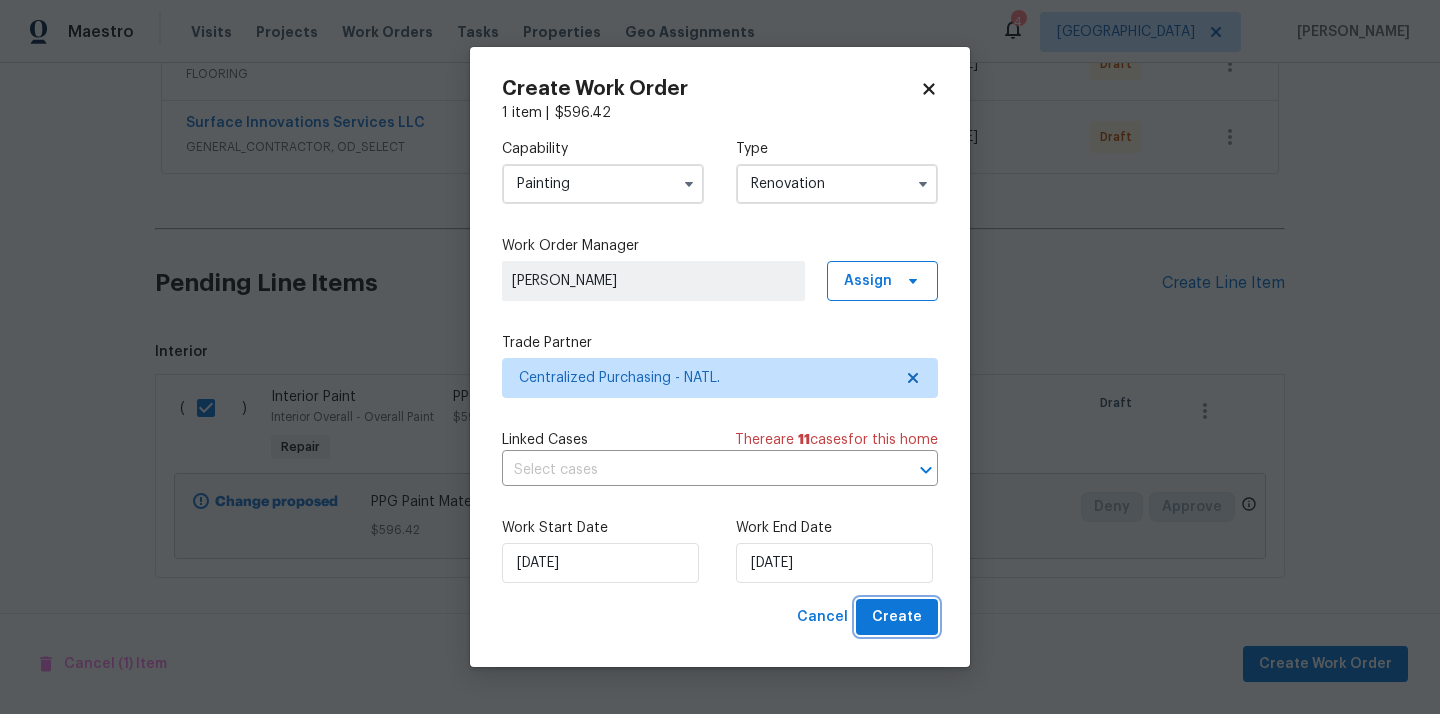 click on "Create" at bounding box center (897, 617) 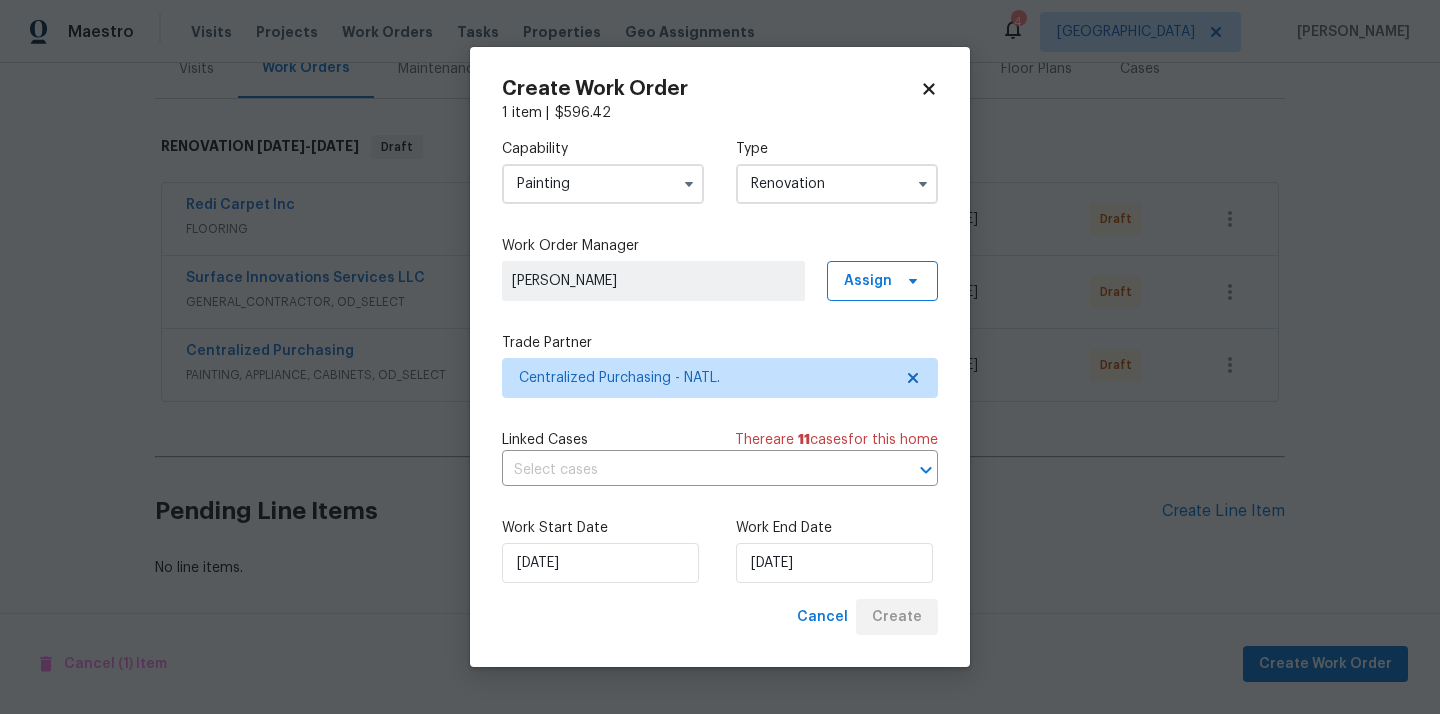 scroll, scrollTop: 264, scrollLeft: 0, axis: vertical 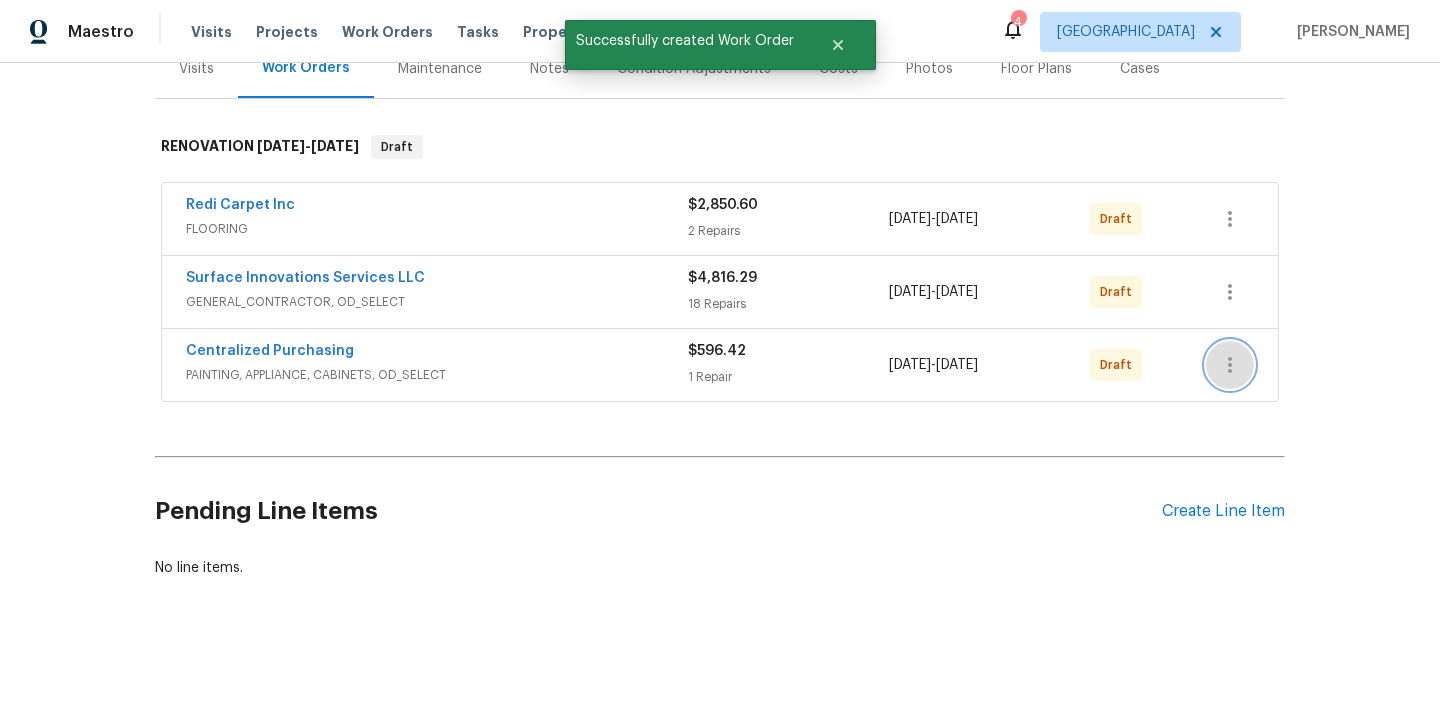 click at bounding box center [1230, 365] 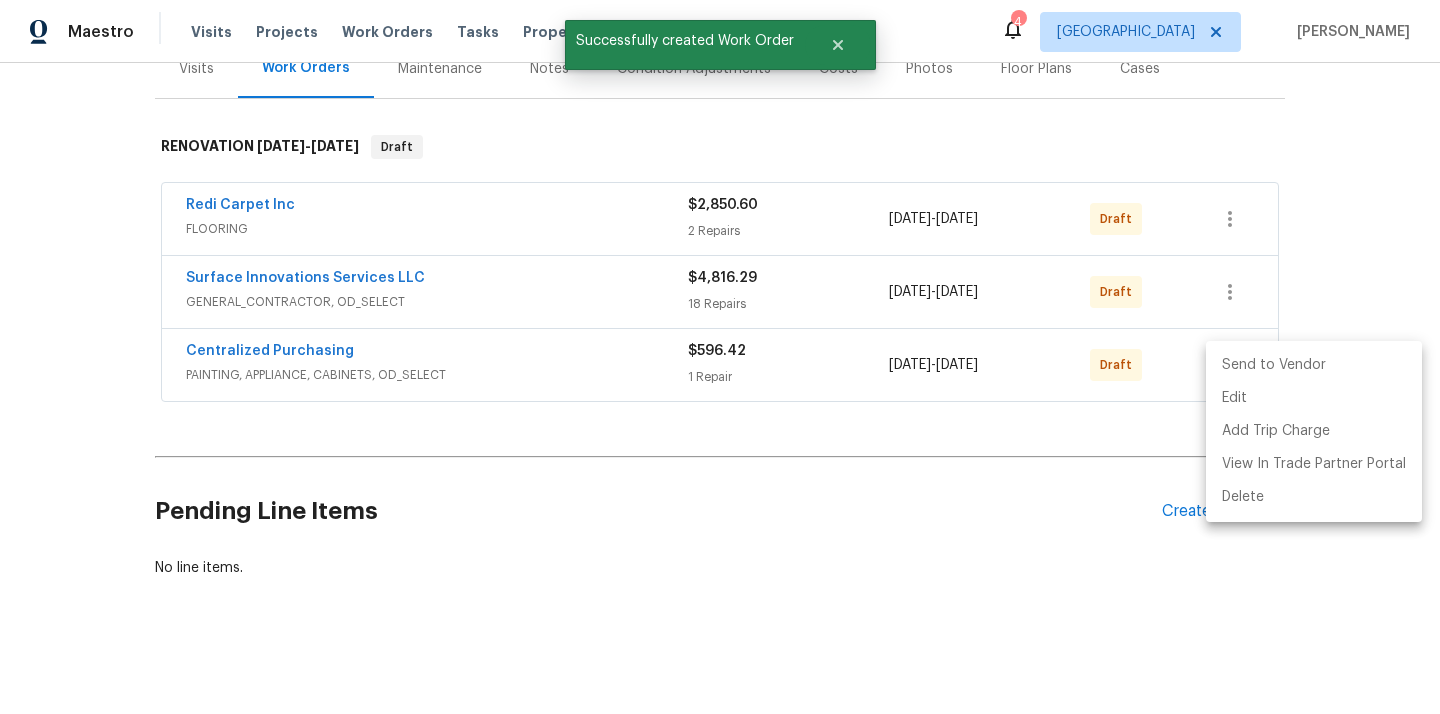 click on "Send to Vendor" at bounding box center [1314, 365] 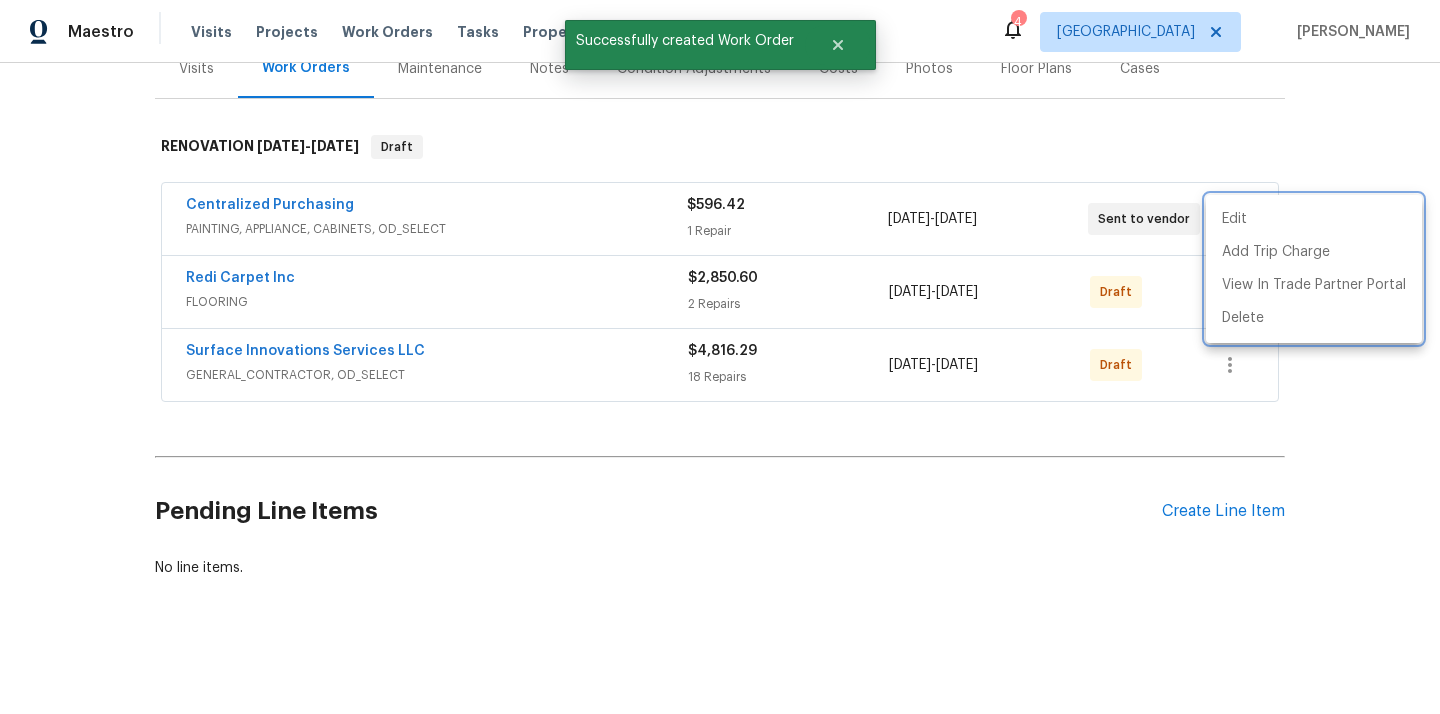 click at bounding box center [720, 357] 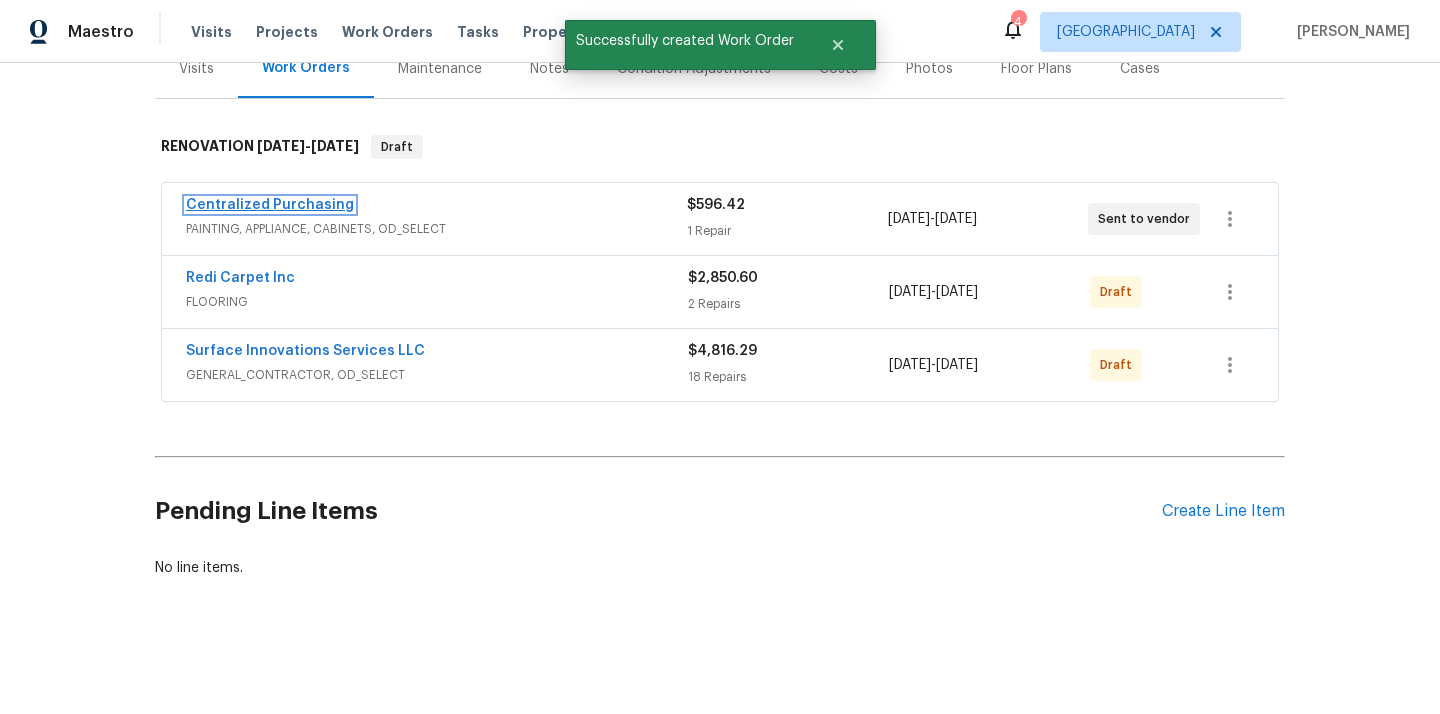 click on "Centralized Purchasing" at bounding box center [270, 205] 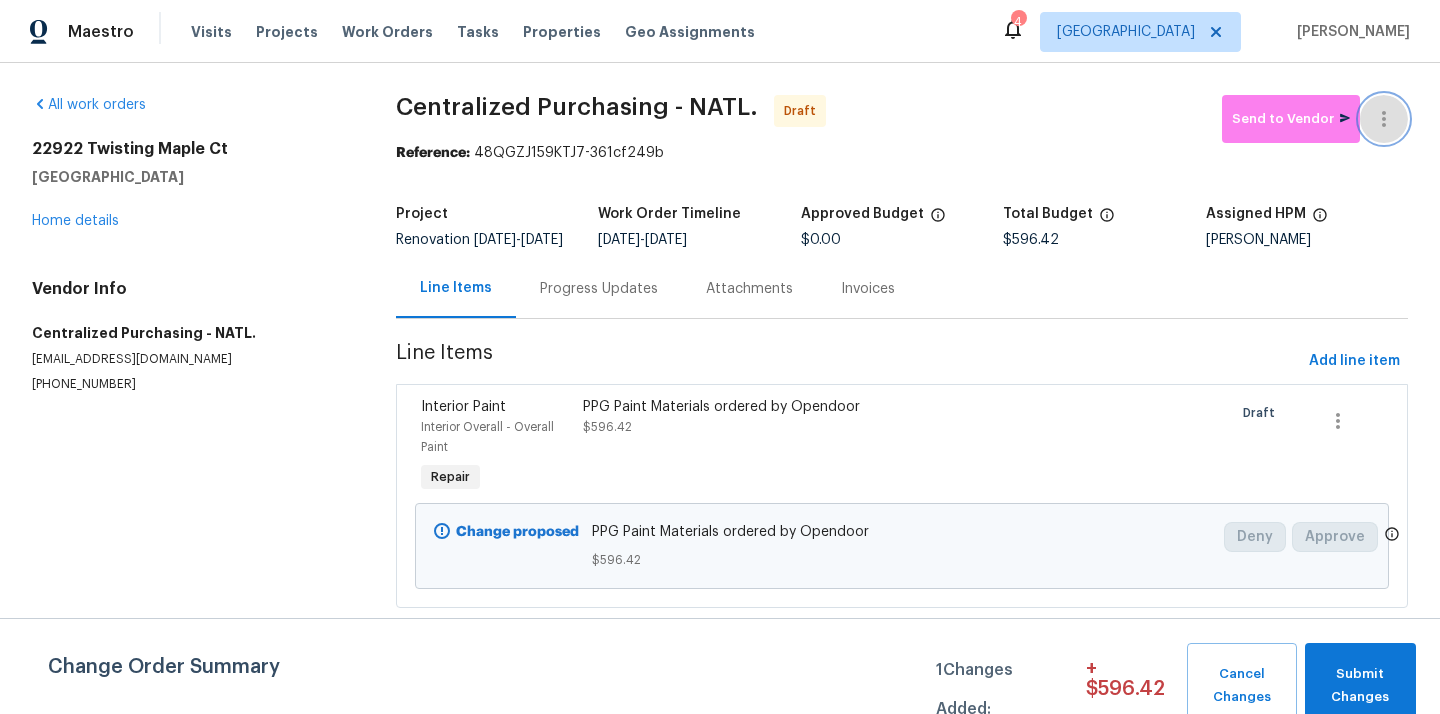 click at bounding box center (1384, 119) 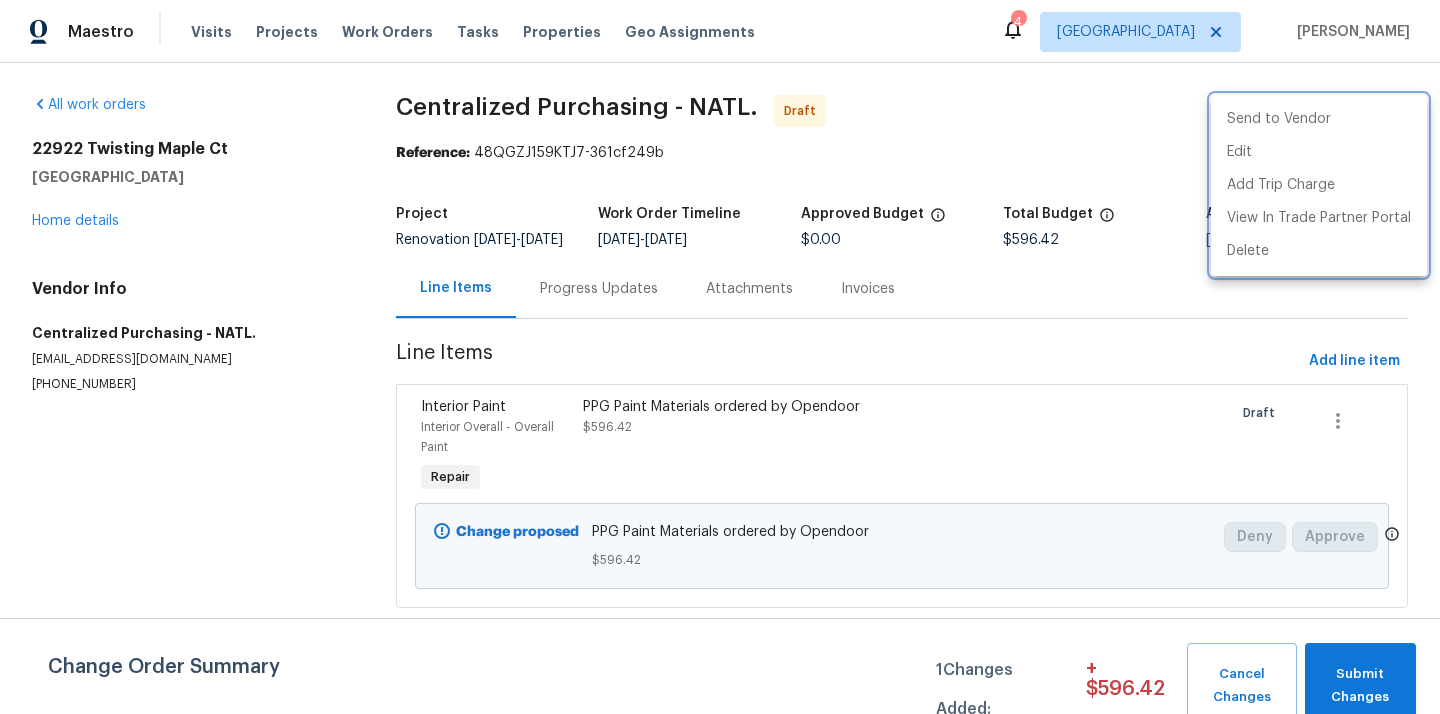 click at bounding box center (720, 357) 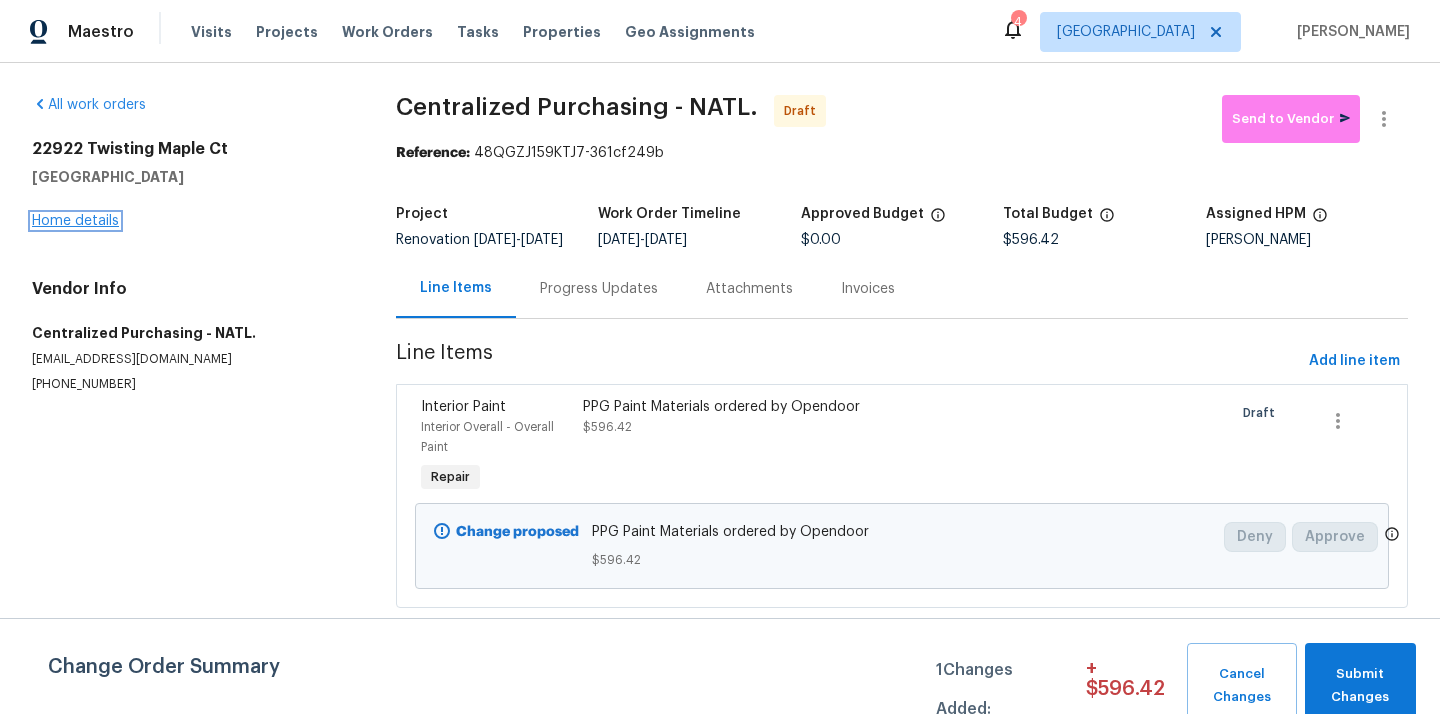click on "Home details" at bounding box center [75, 221] 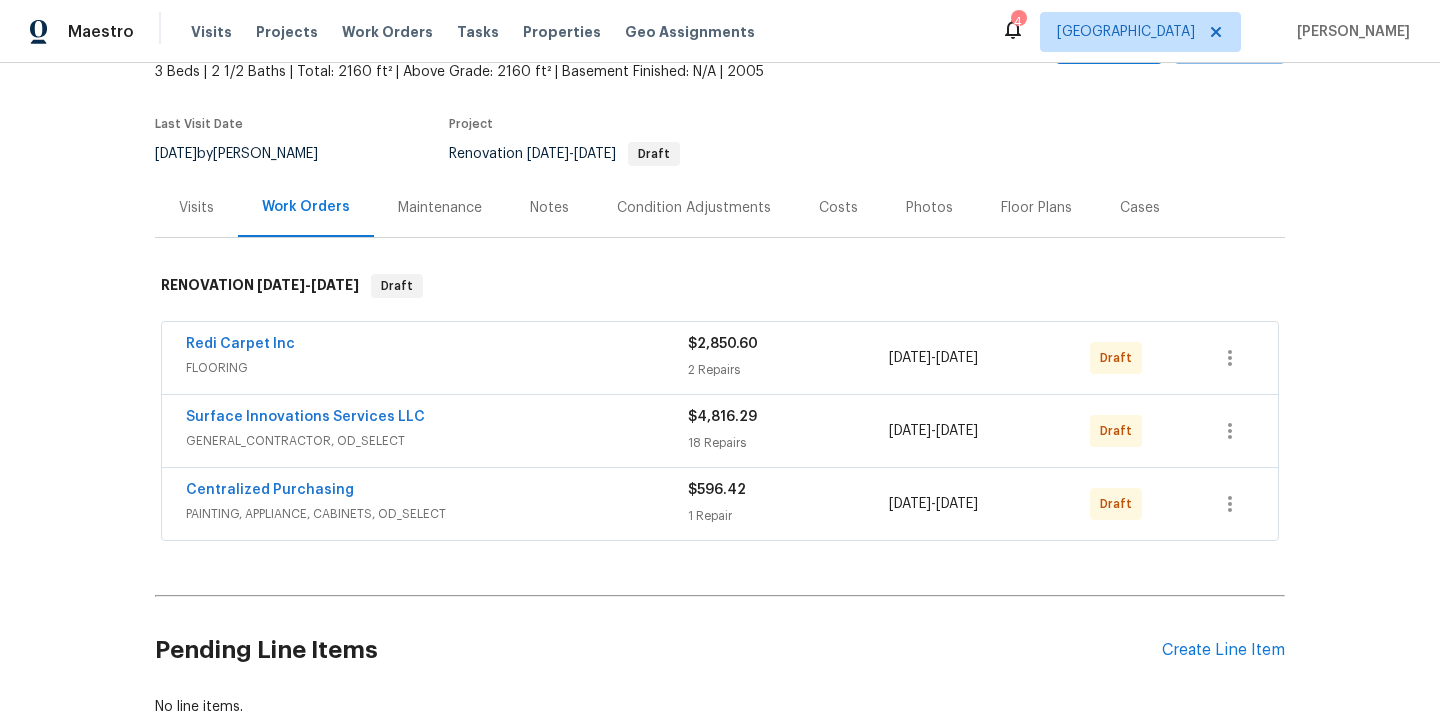 scroll, scrollTop: 135, scrollLeft: 0, axis: vertical 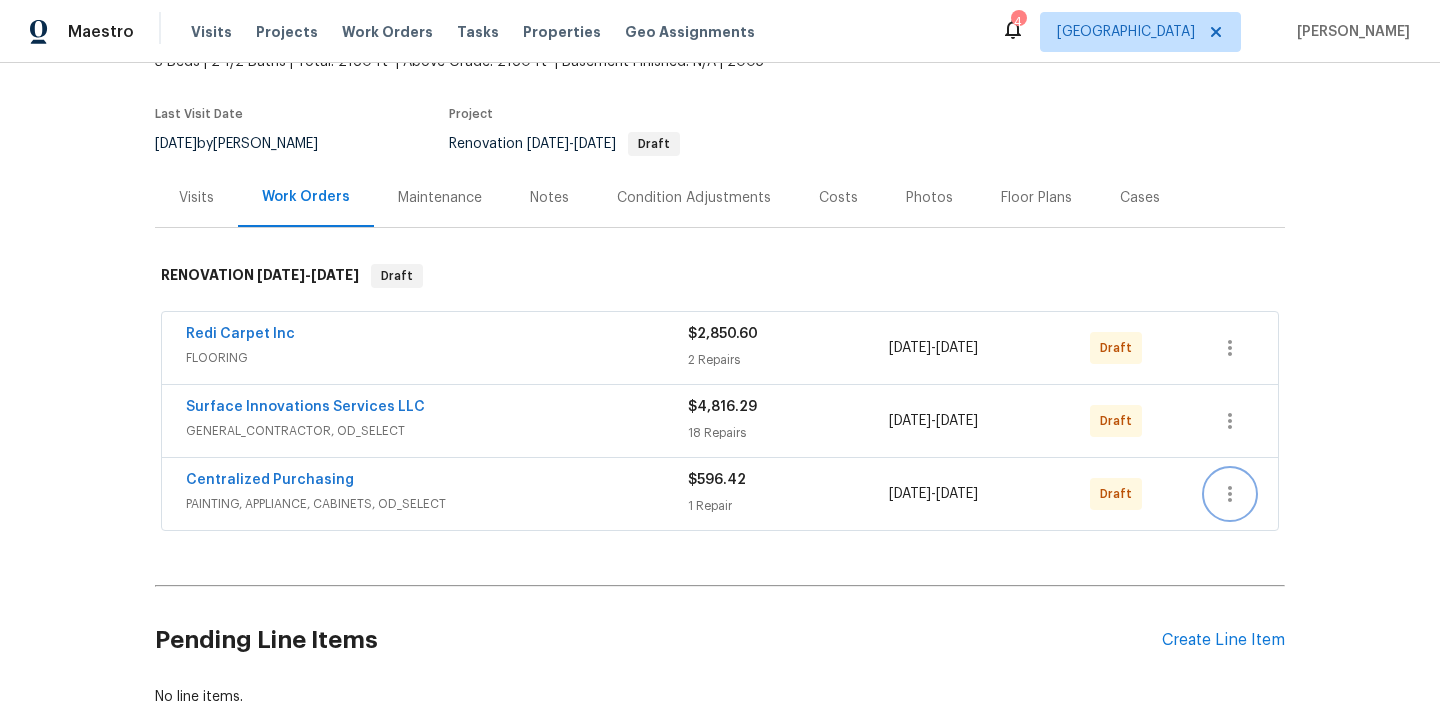click 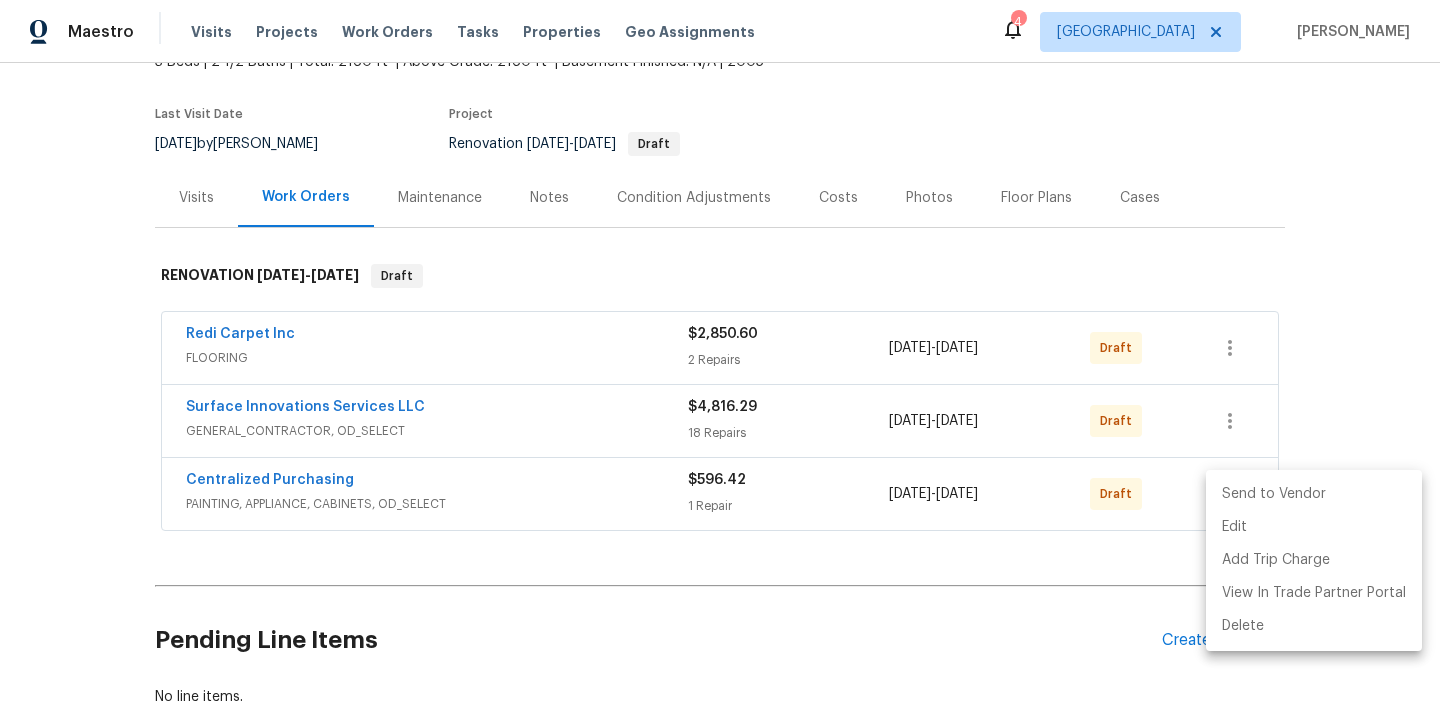 click on "Send to Vendor" at bounding box center [1314, 494] 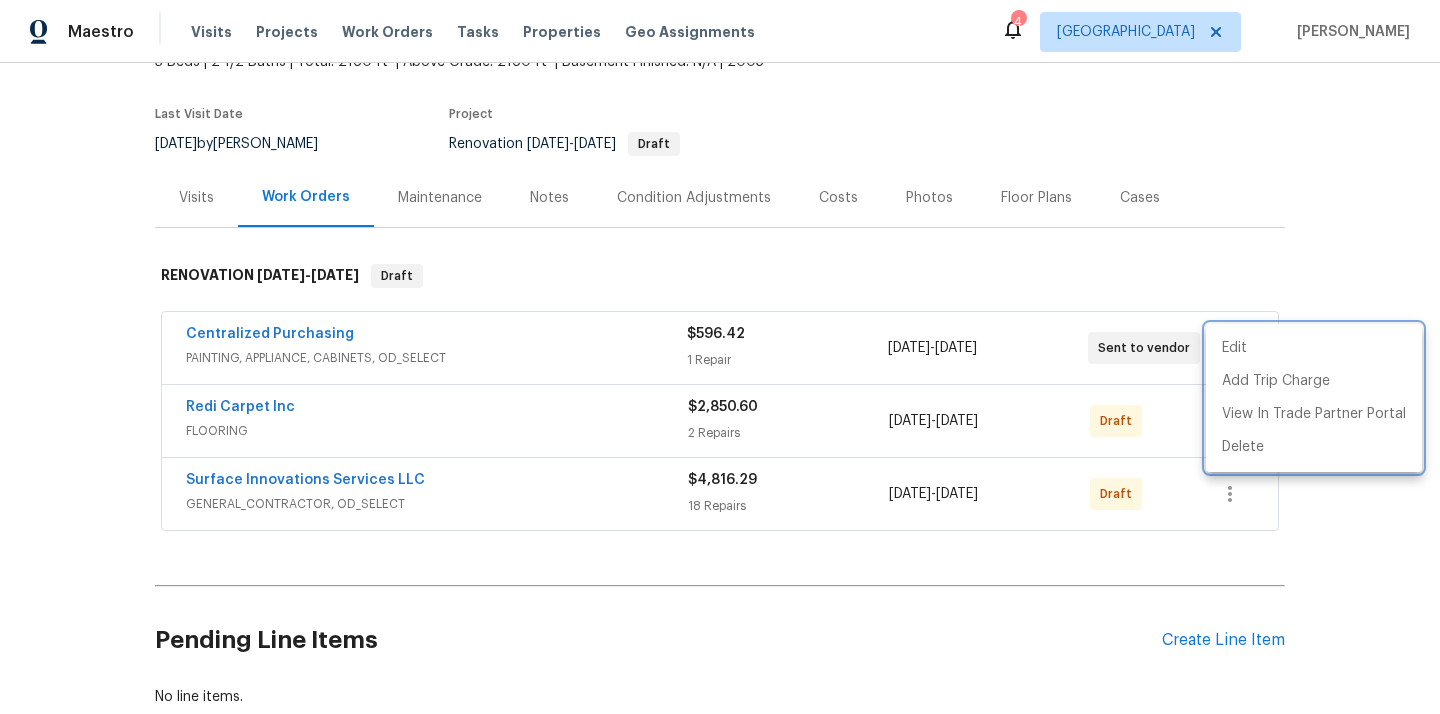 click at bounding box center (720, 357) 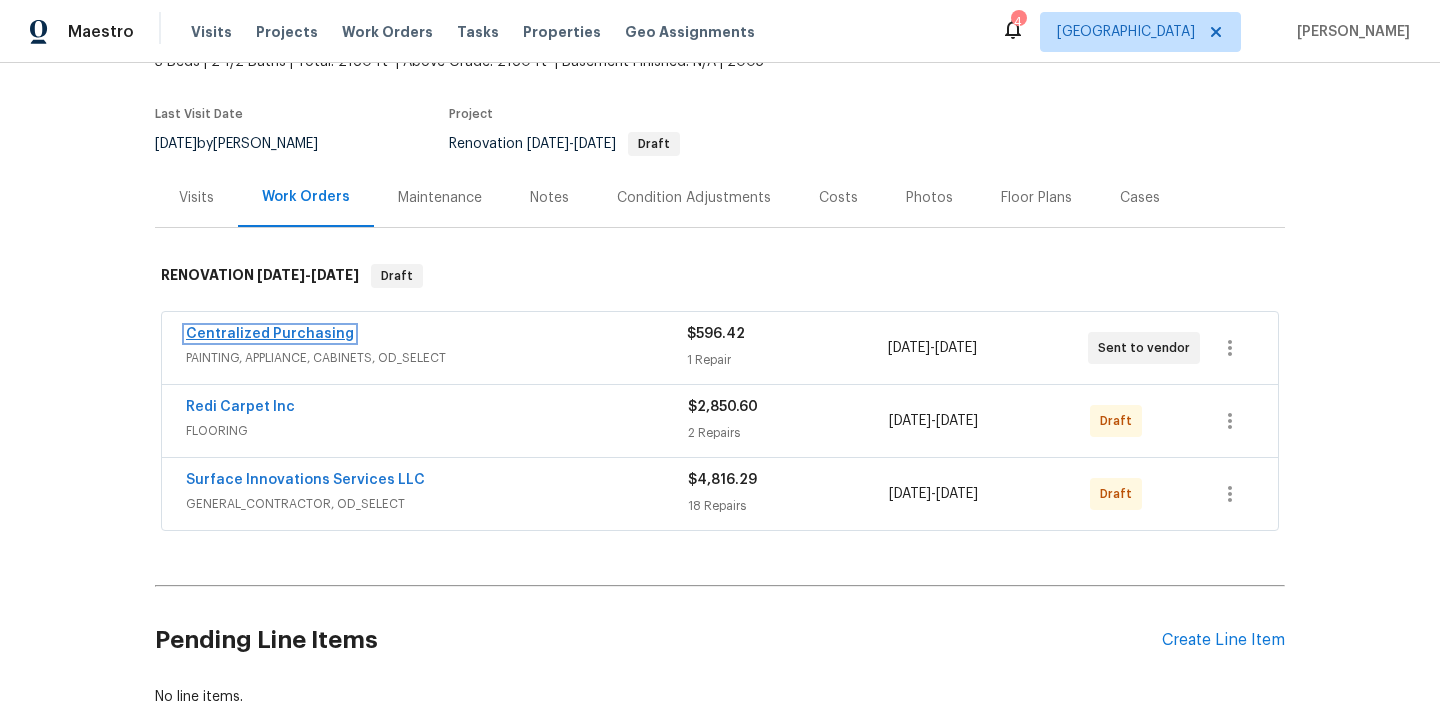 click on "Centralized Purchasing" at bounding box center [270, 334] 